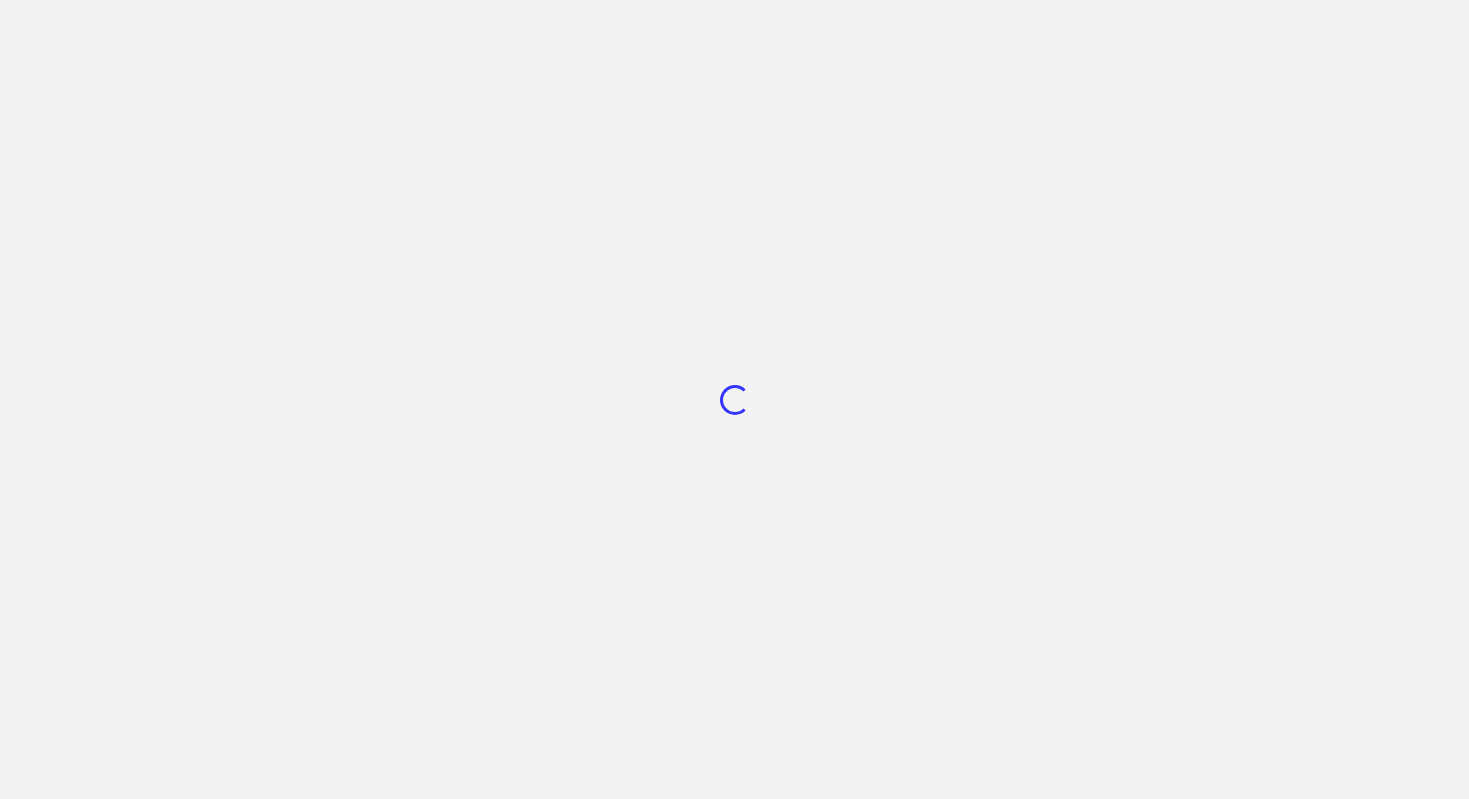 scroll, scrollTop: 0, scrollLeft: 0, axis: both 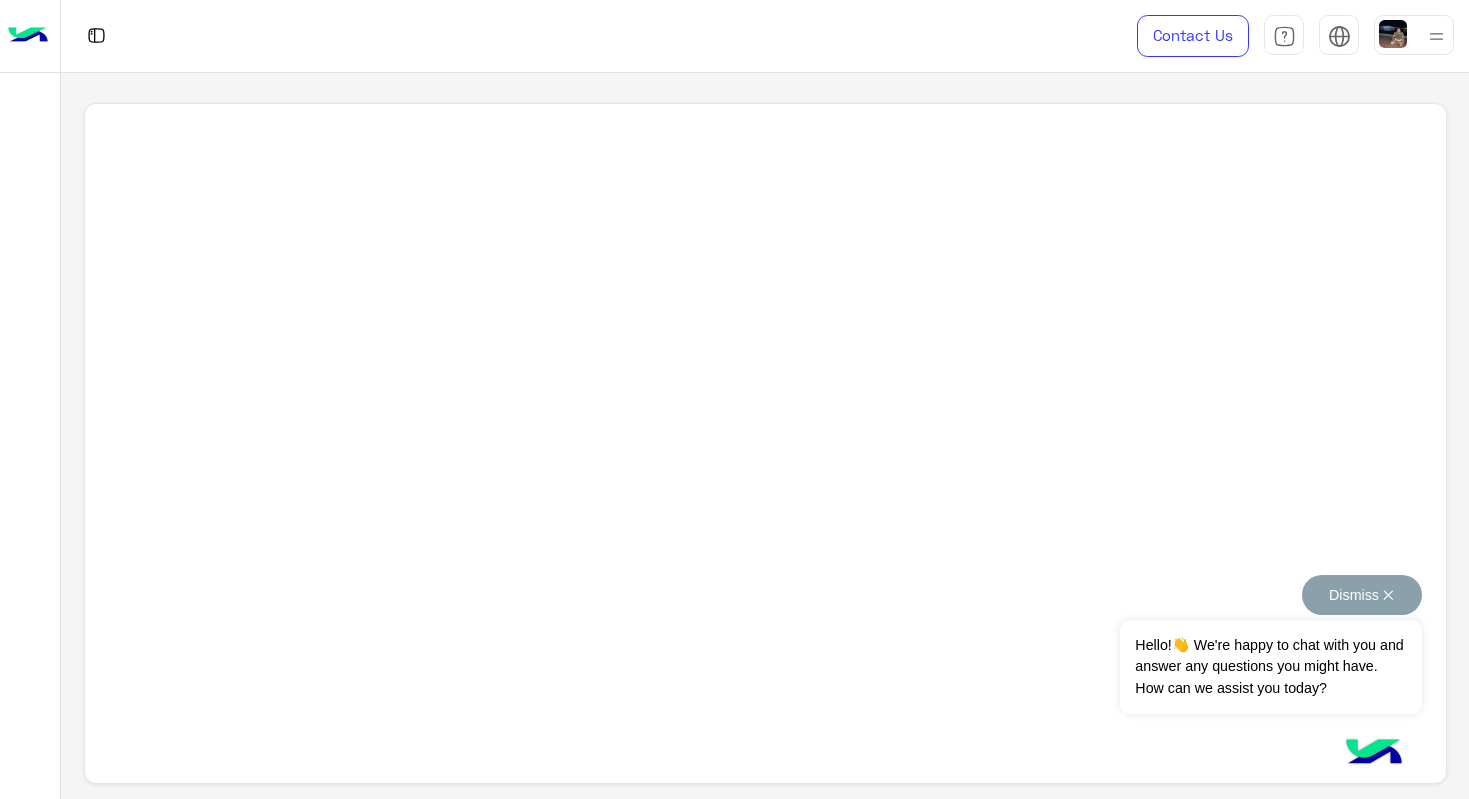 click on "Dismiss ✕" at bounding box center [1362, 595] 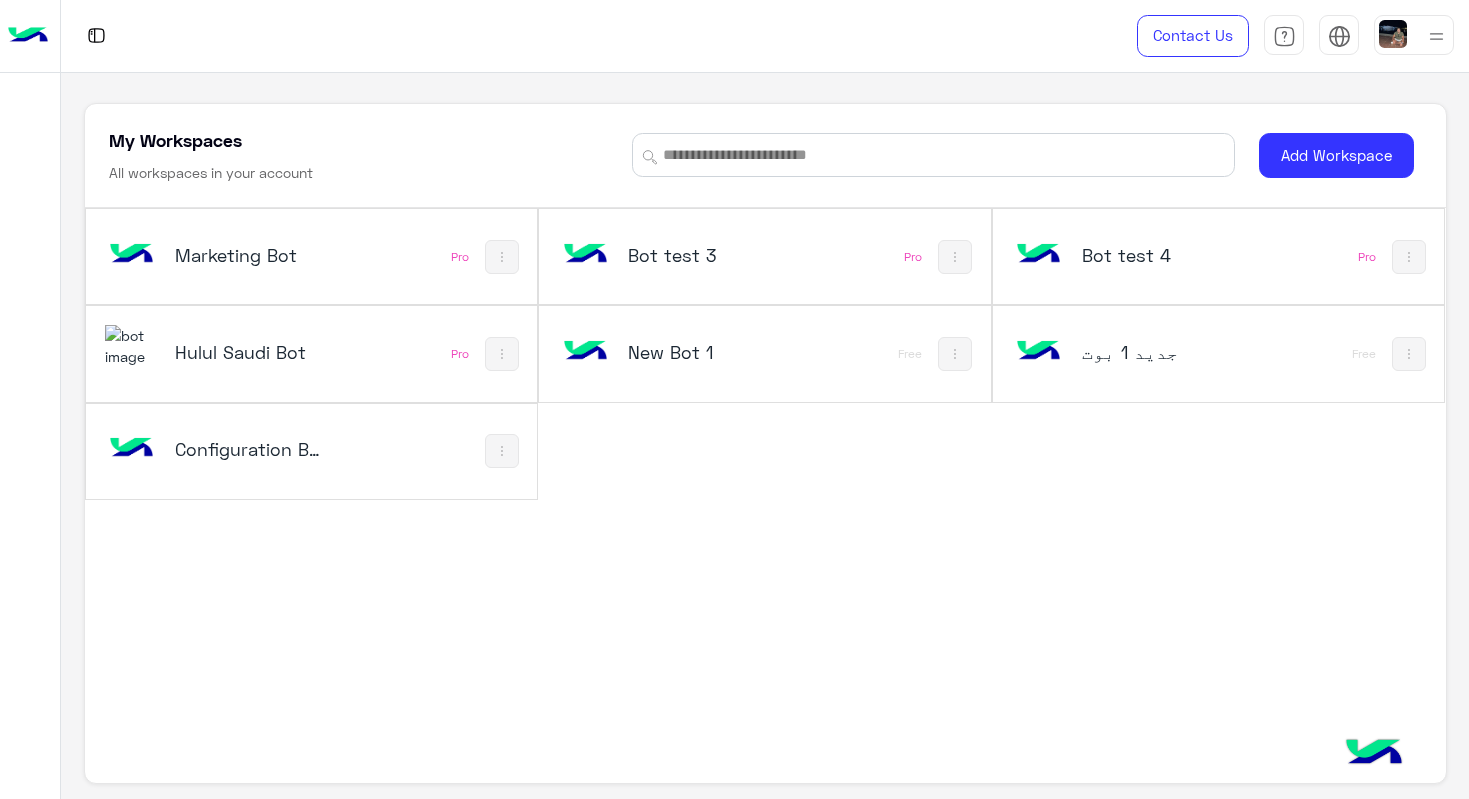 click on "Configuration Bot" at bounding box center (249, 449) 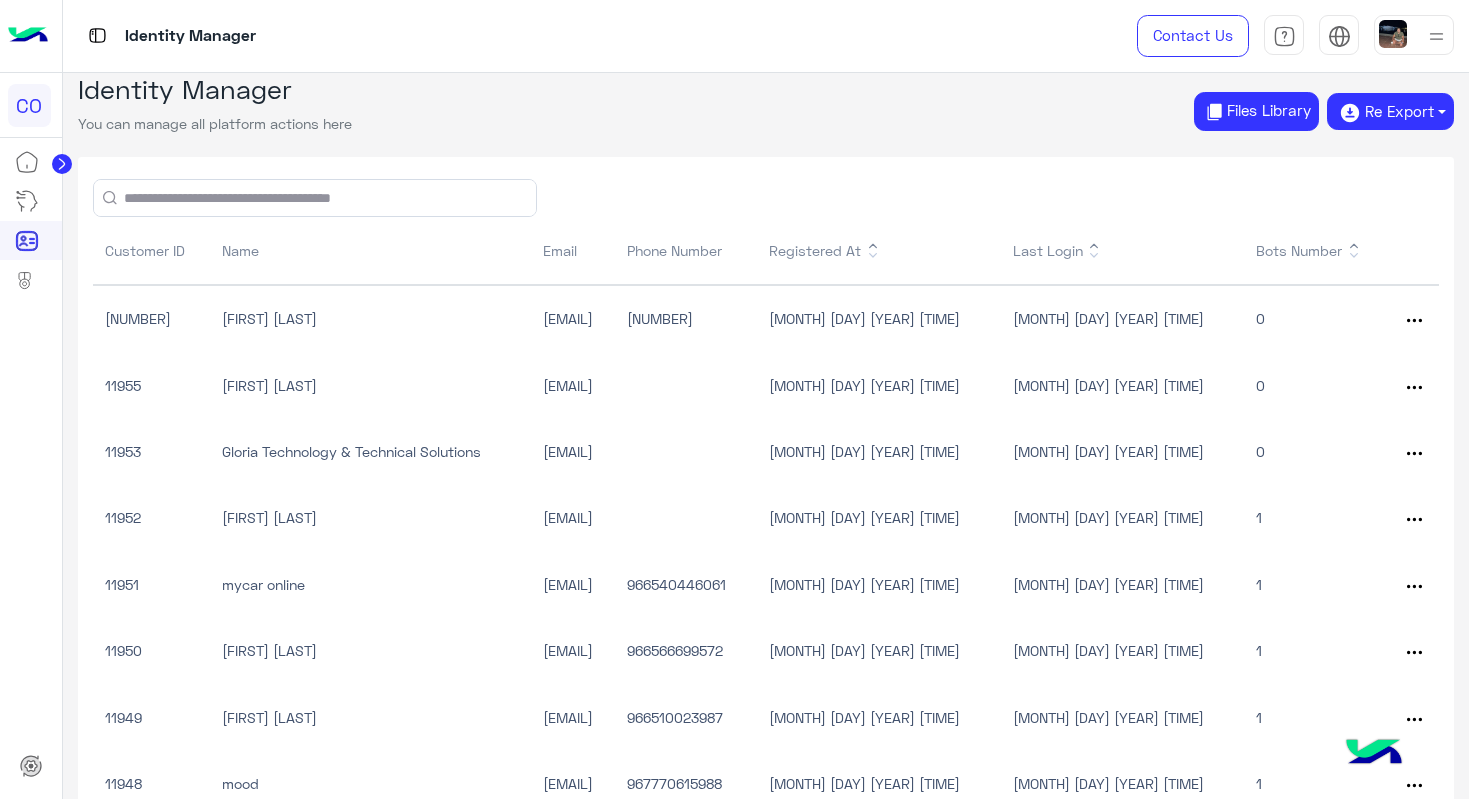 scroll, scrollTop: 0, scrollLeft: 0, axis: both 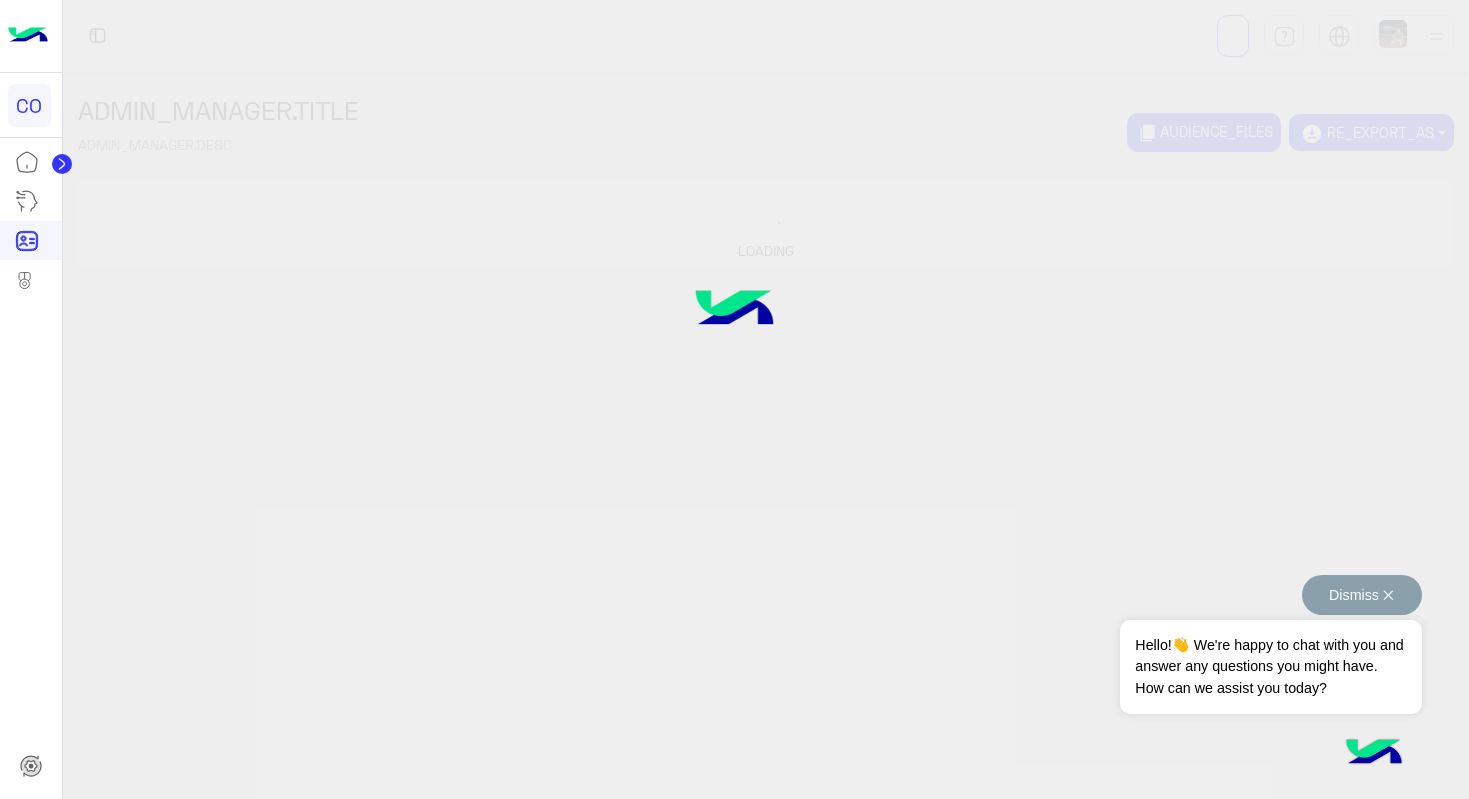 click on "Dismiss ✕" at bounding box center (1362, 595) 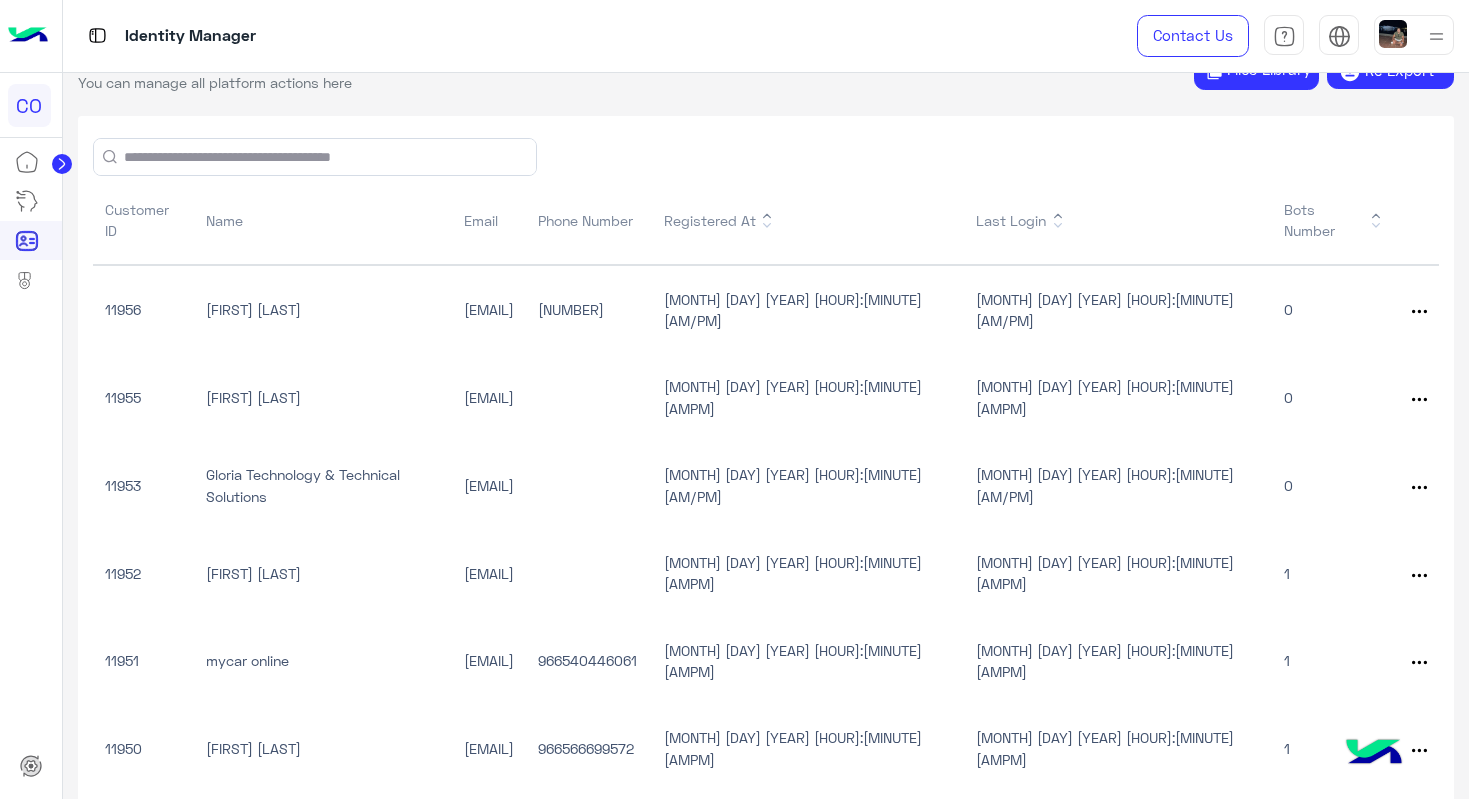 scroll, scrollTop: 67, scrollLeft: 0, axis: vertical 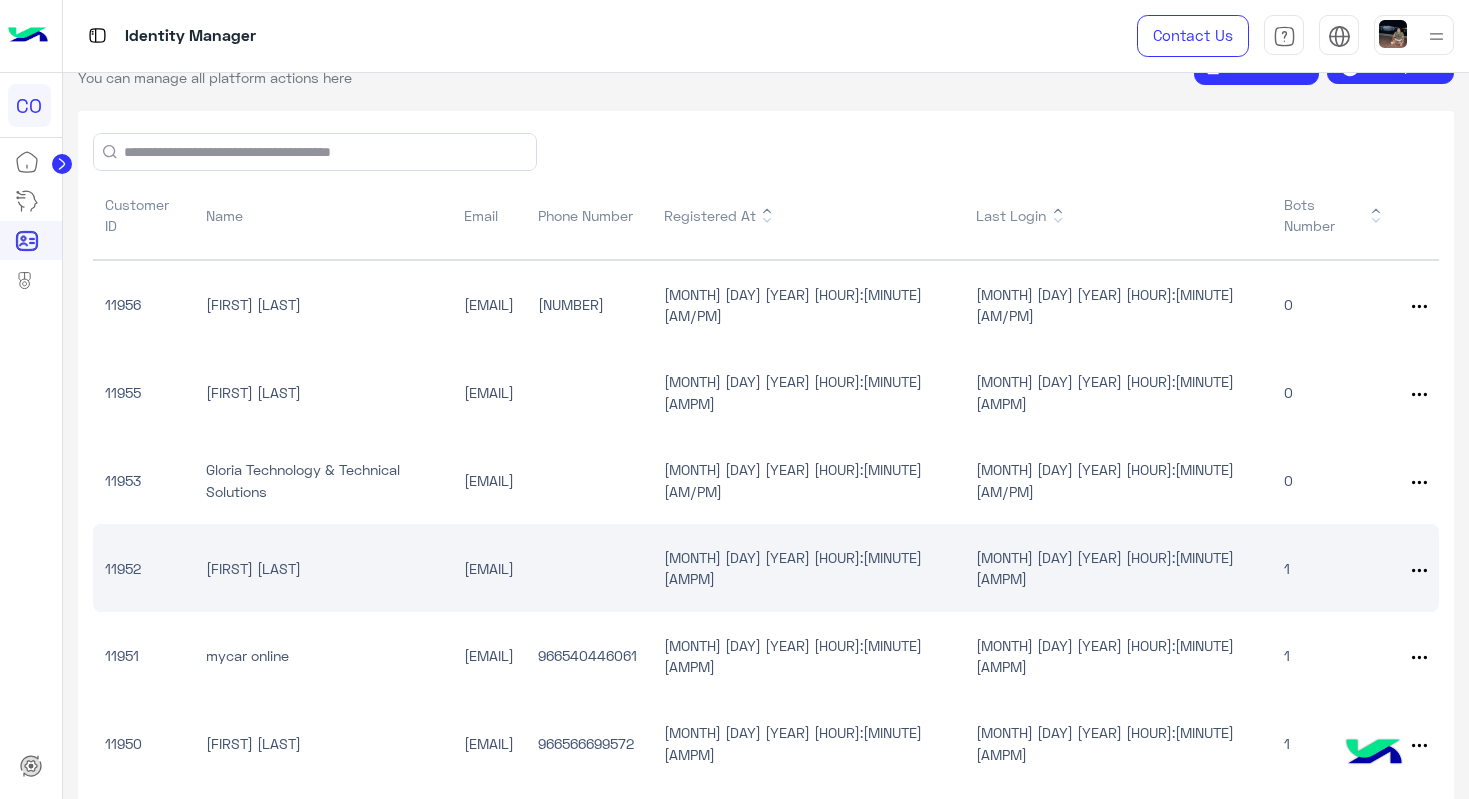 click 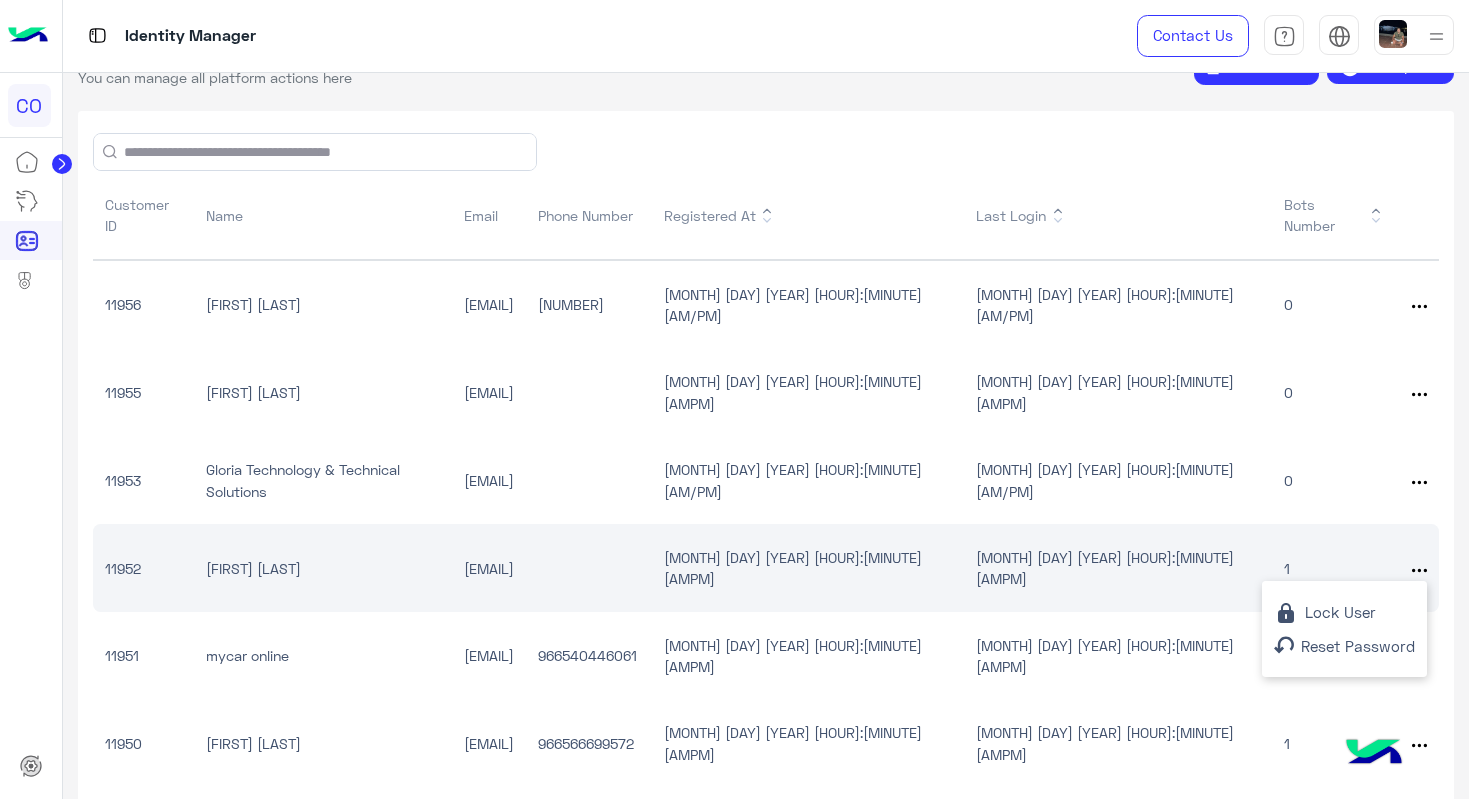 click on "[MONTH] [DAY] [YEAR] [TIME]" 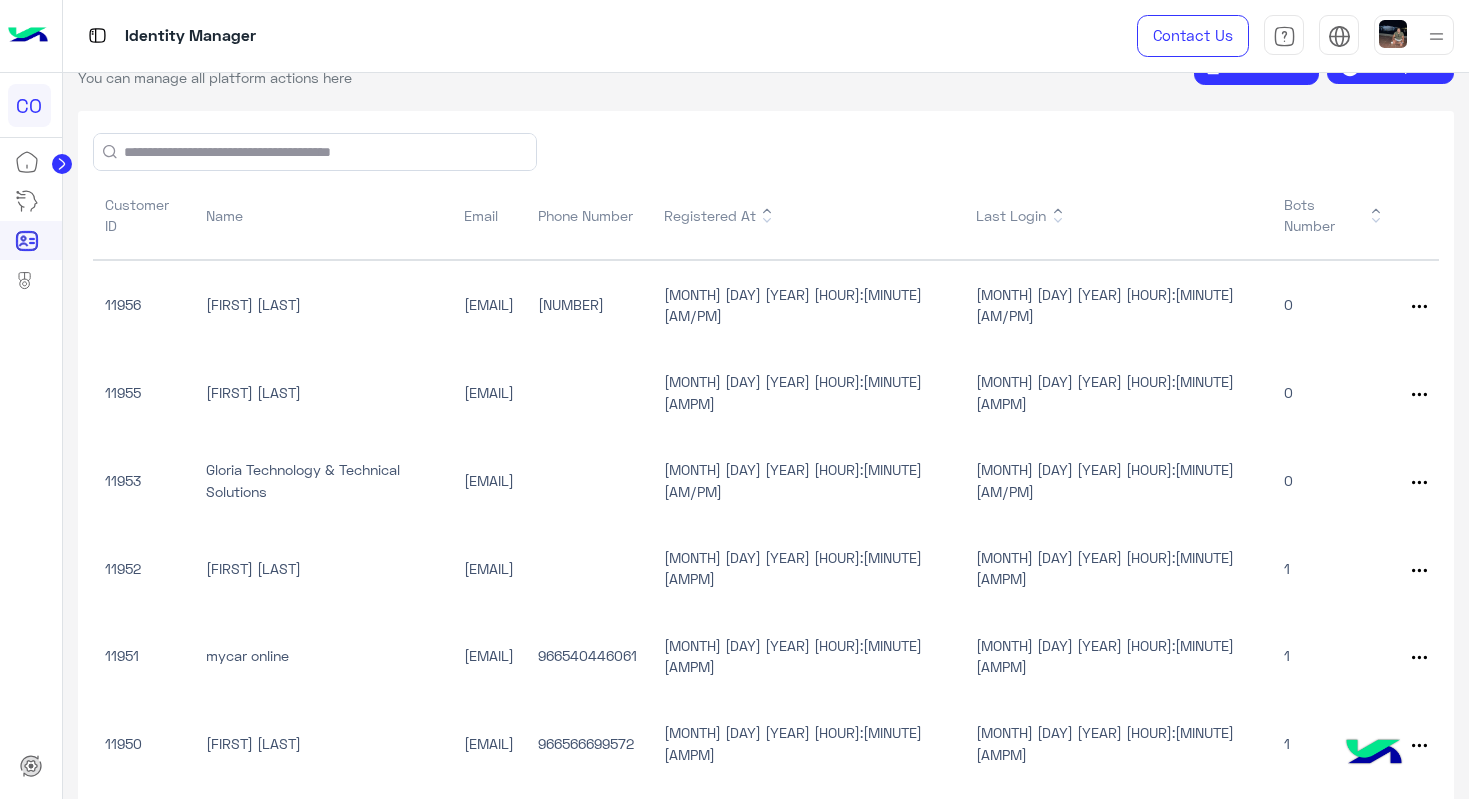 click 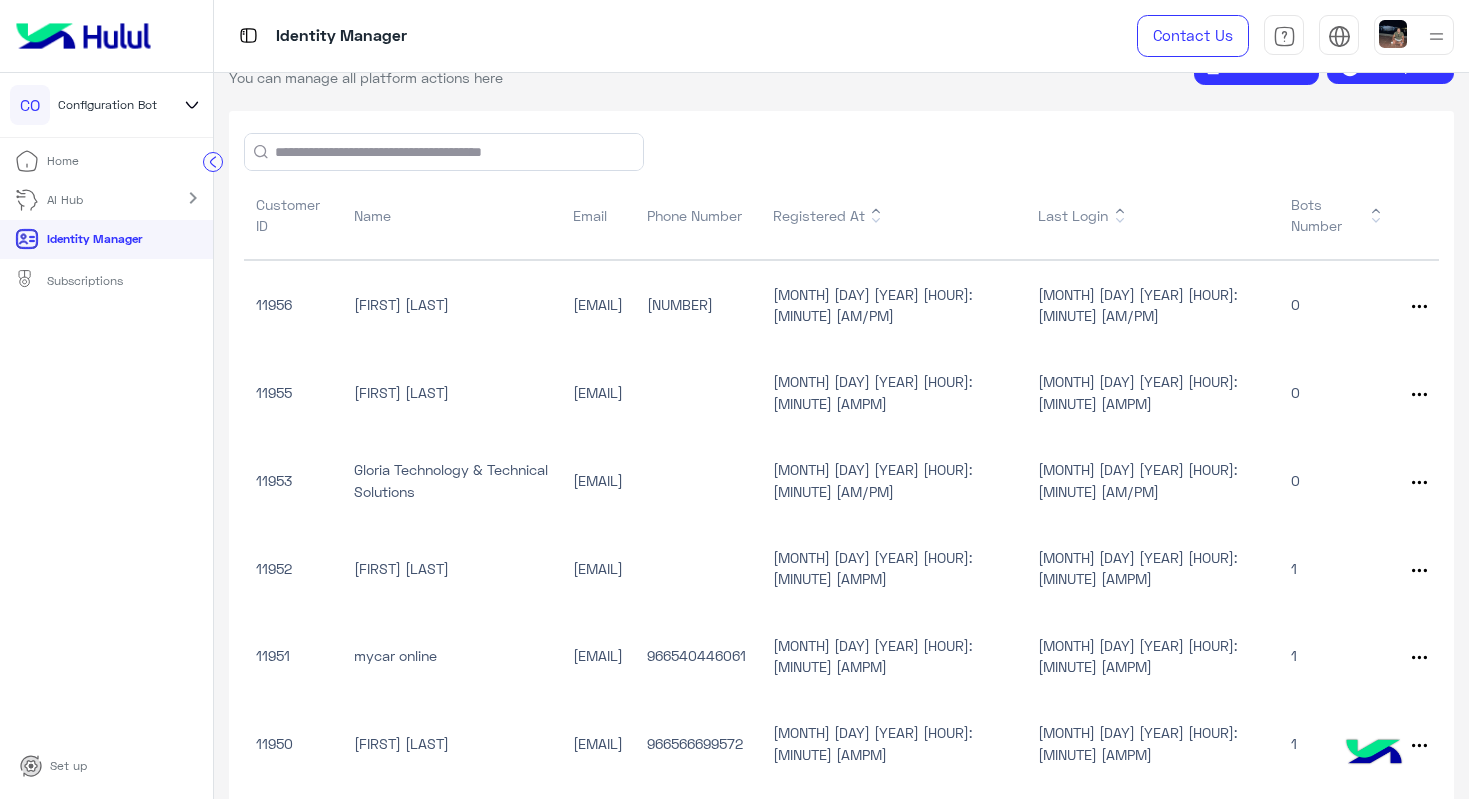 click on "Home" at bounding box center (63, 161) 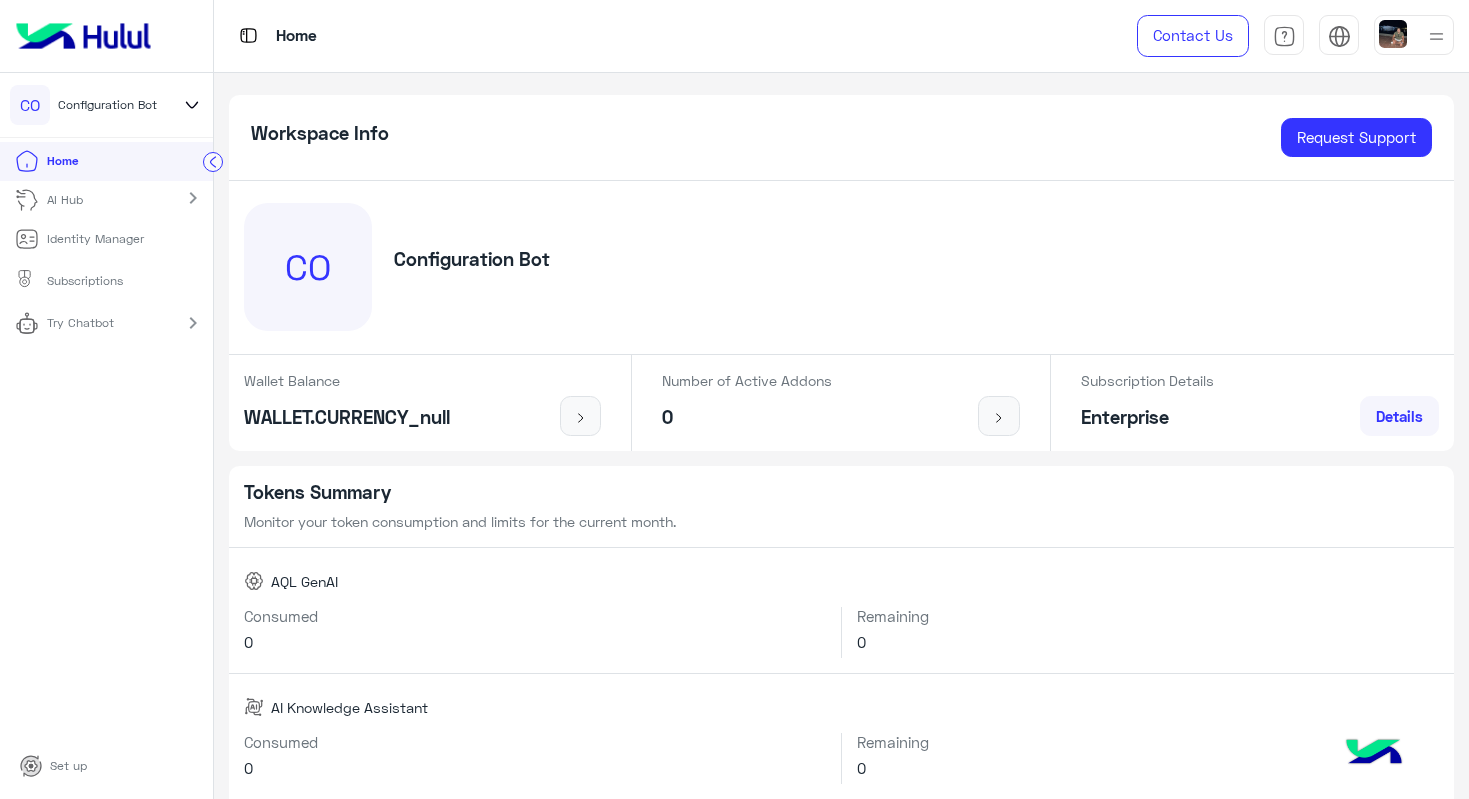 click 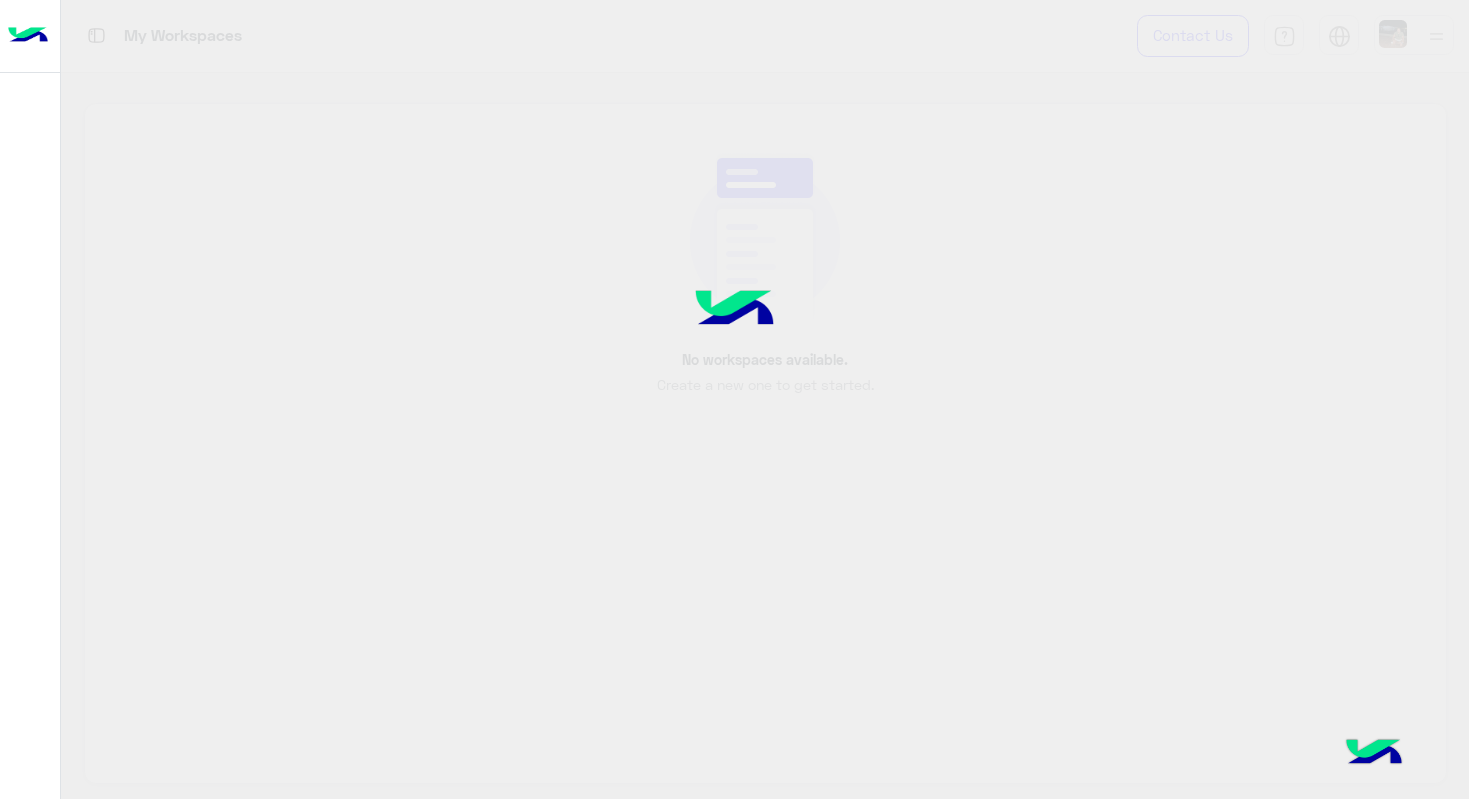 click 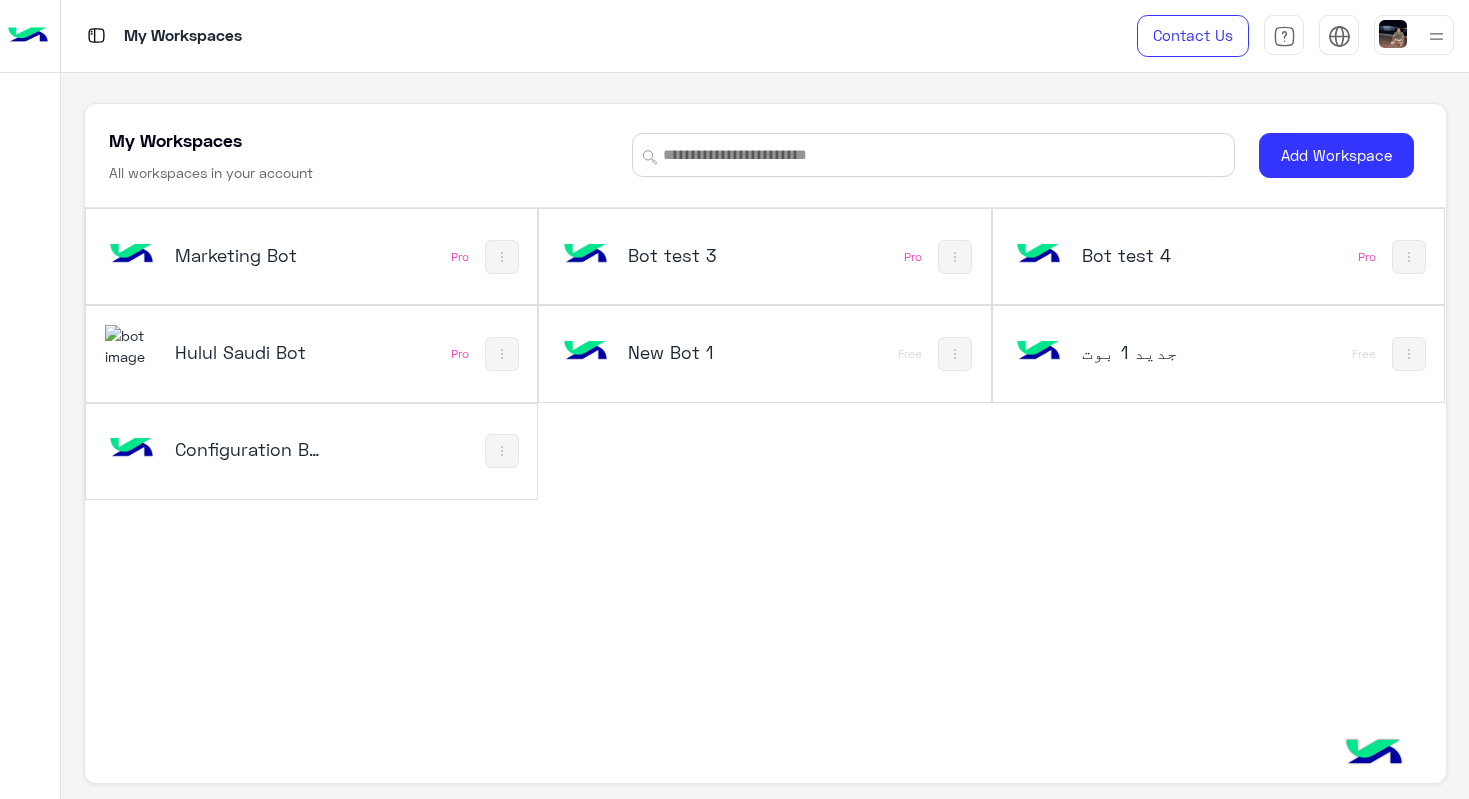 click on "Marketing Bot" at bounding box center [249, 255] 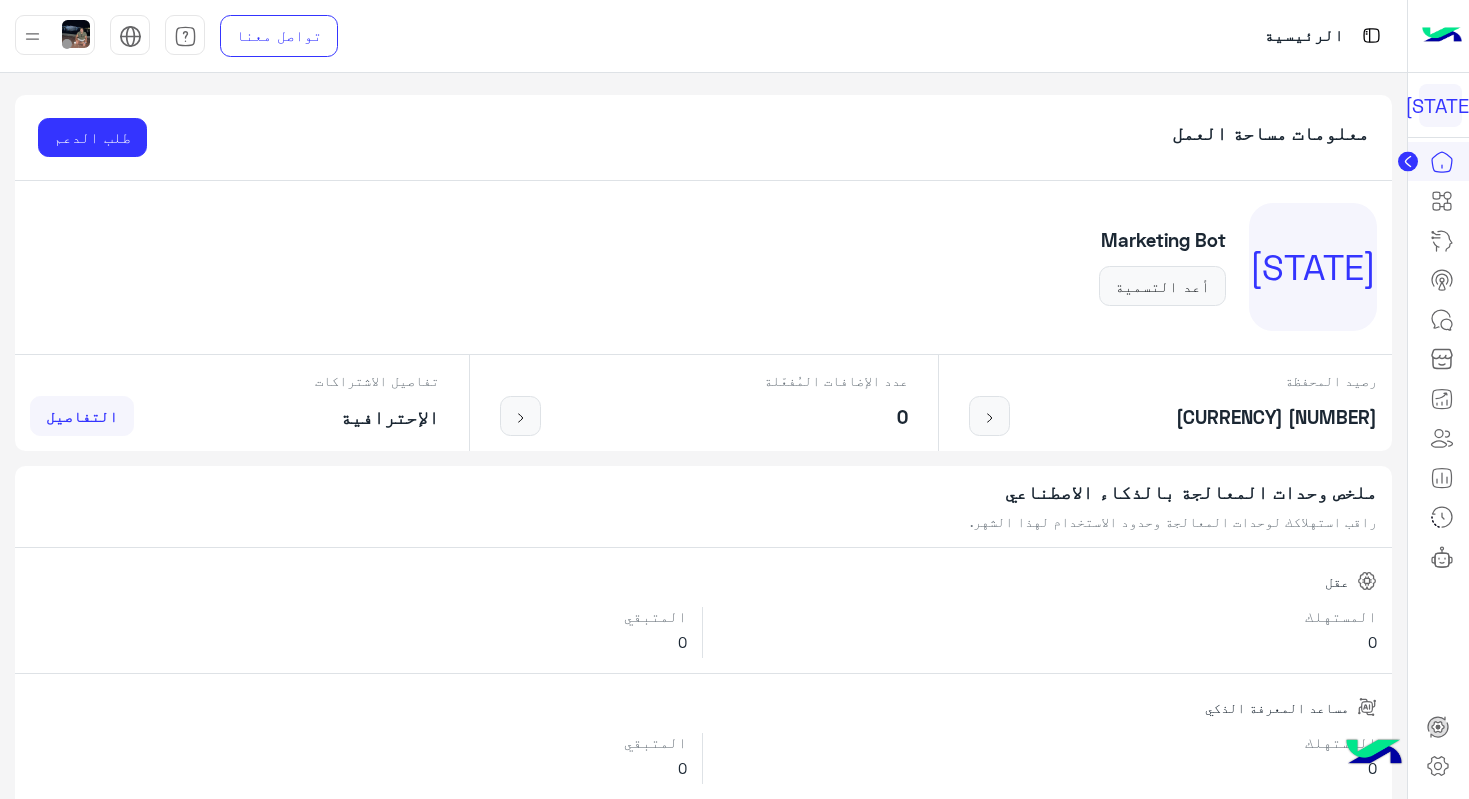 click 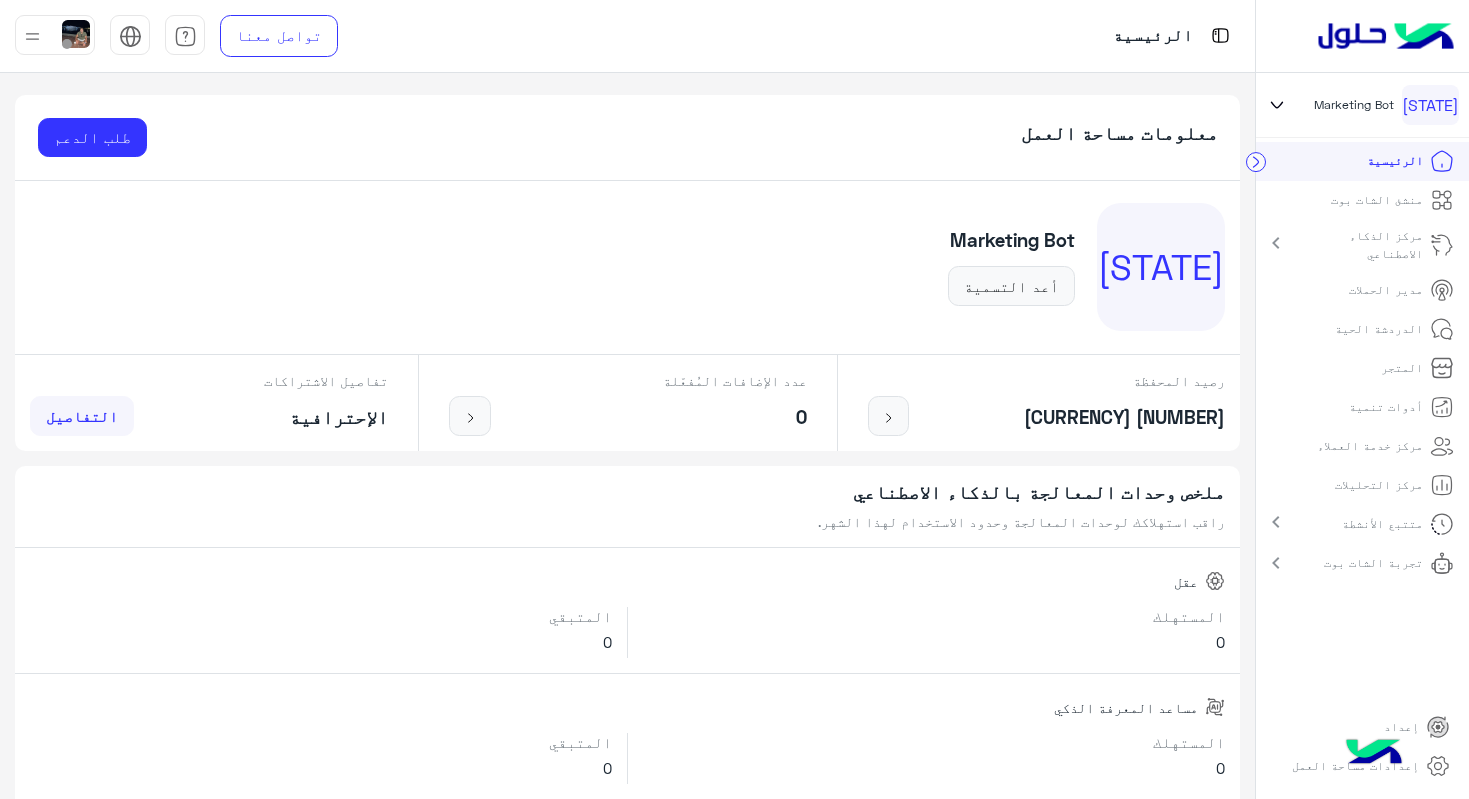 click on "مركز التحليلات" at bounding box center (1395, 485) 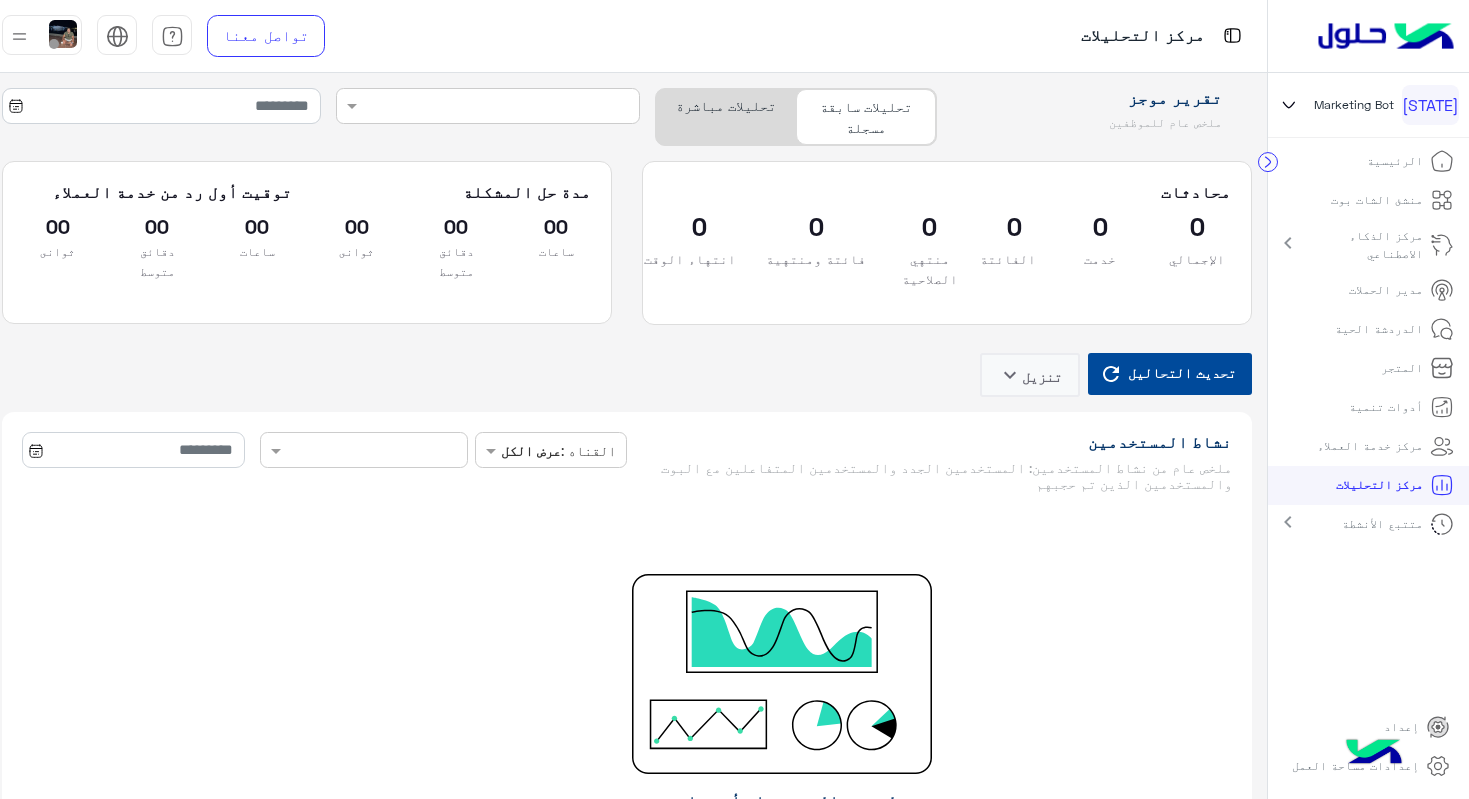 click on "تحليلات مباشرة" 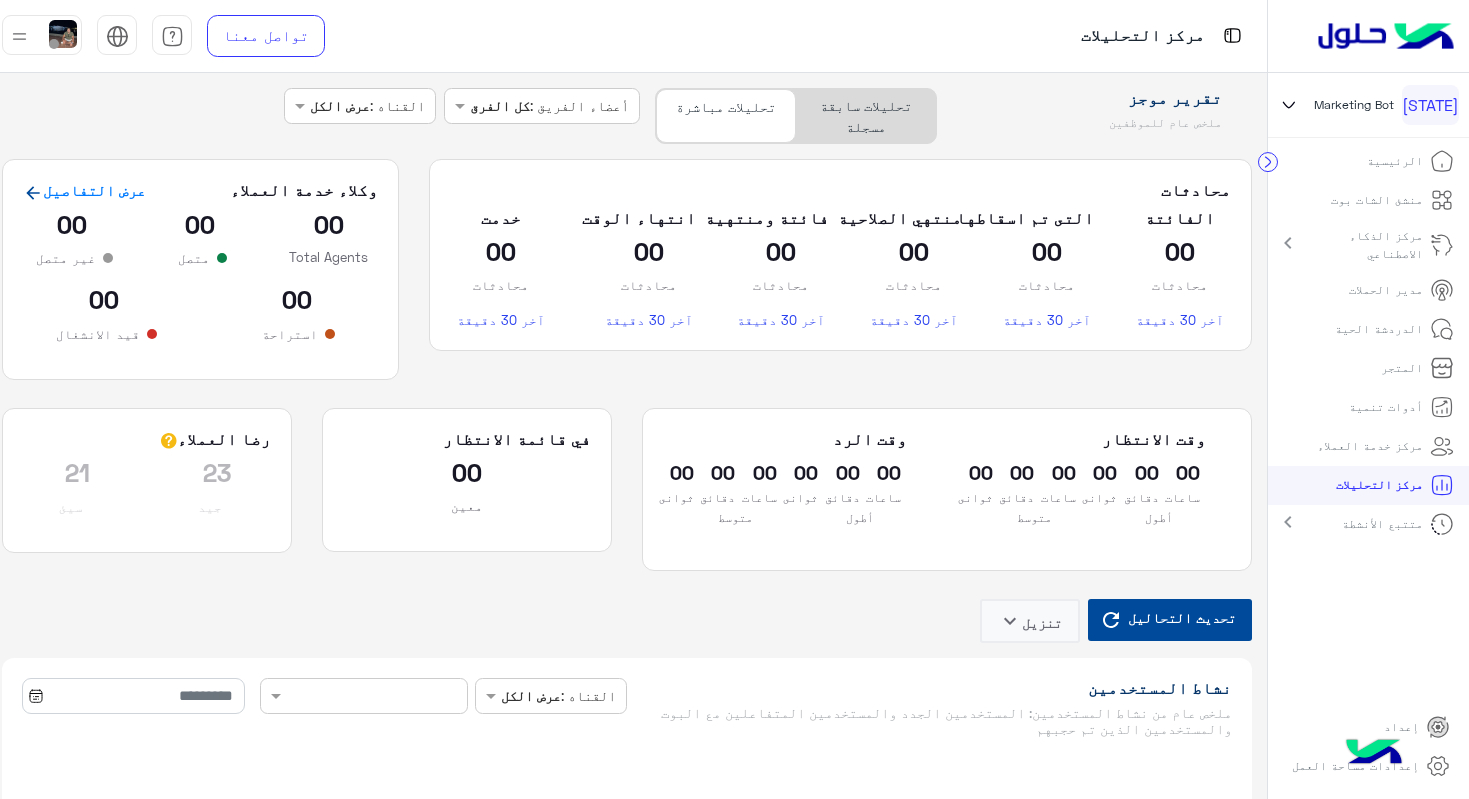 click on "تحليلات سابقة مسجلة" 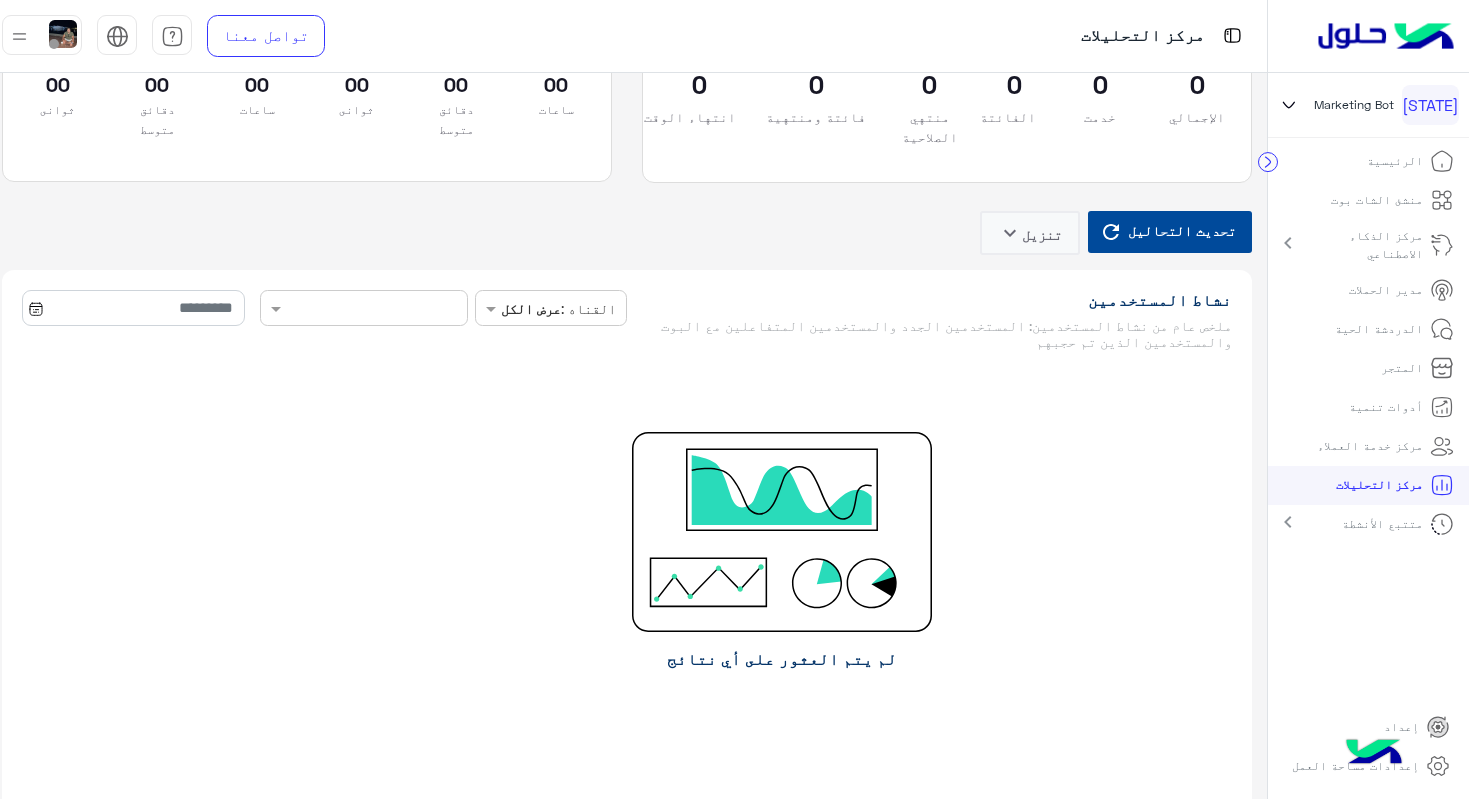 scroll, scrollTop: 0, scrollLeft: 0, axis: both 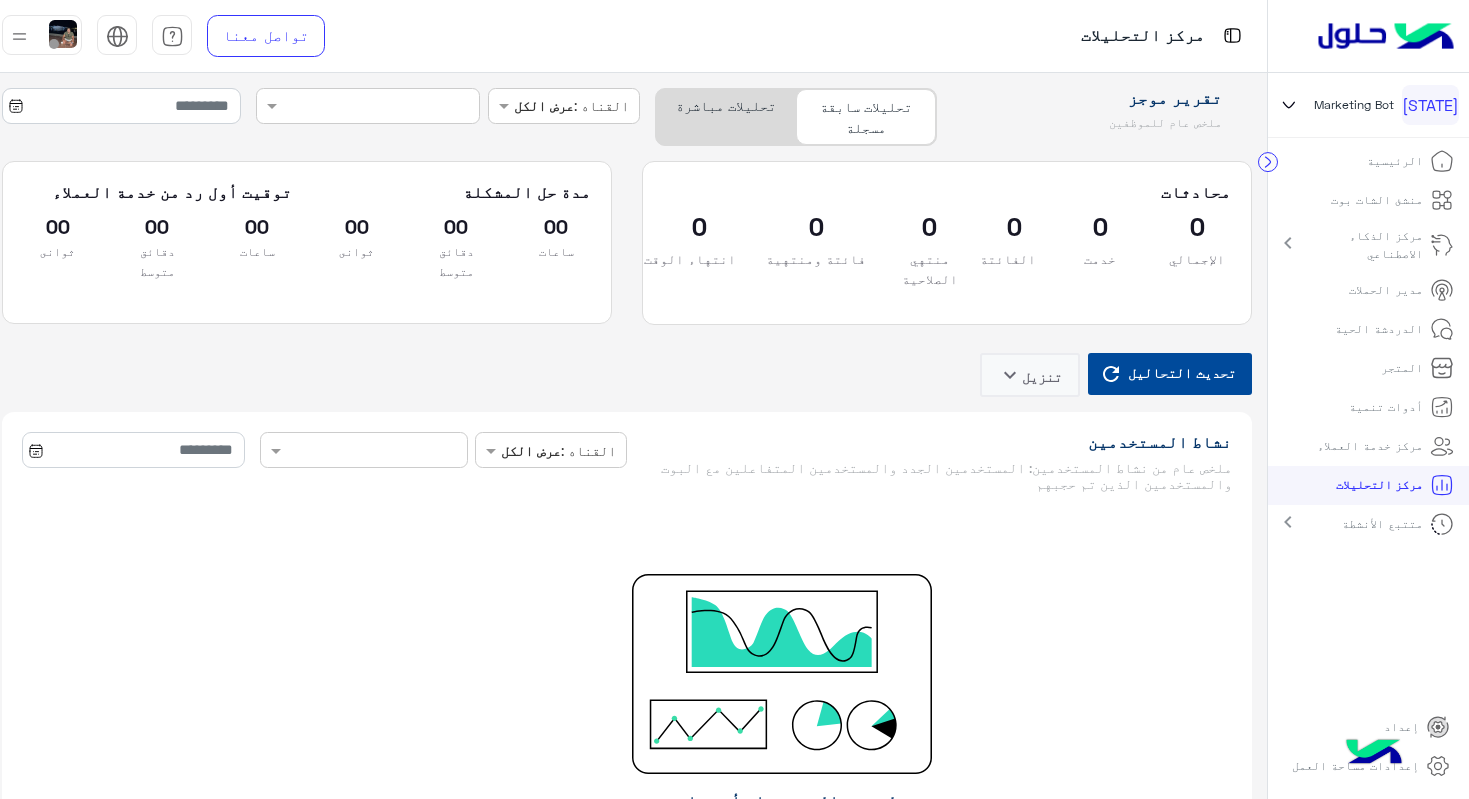 click on "تحليلات مباشرة" 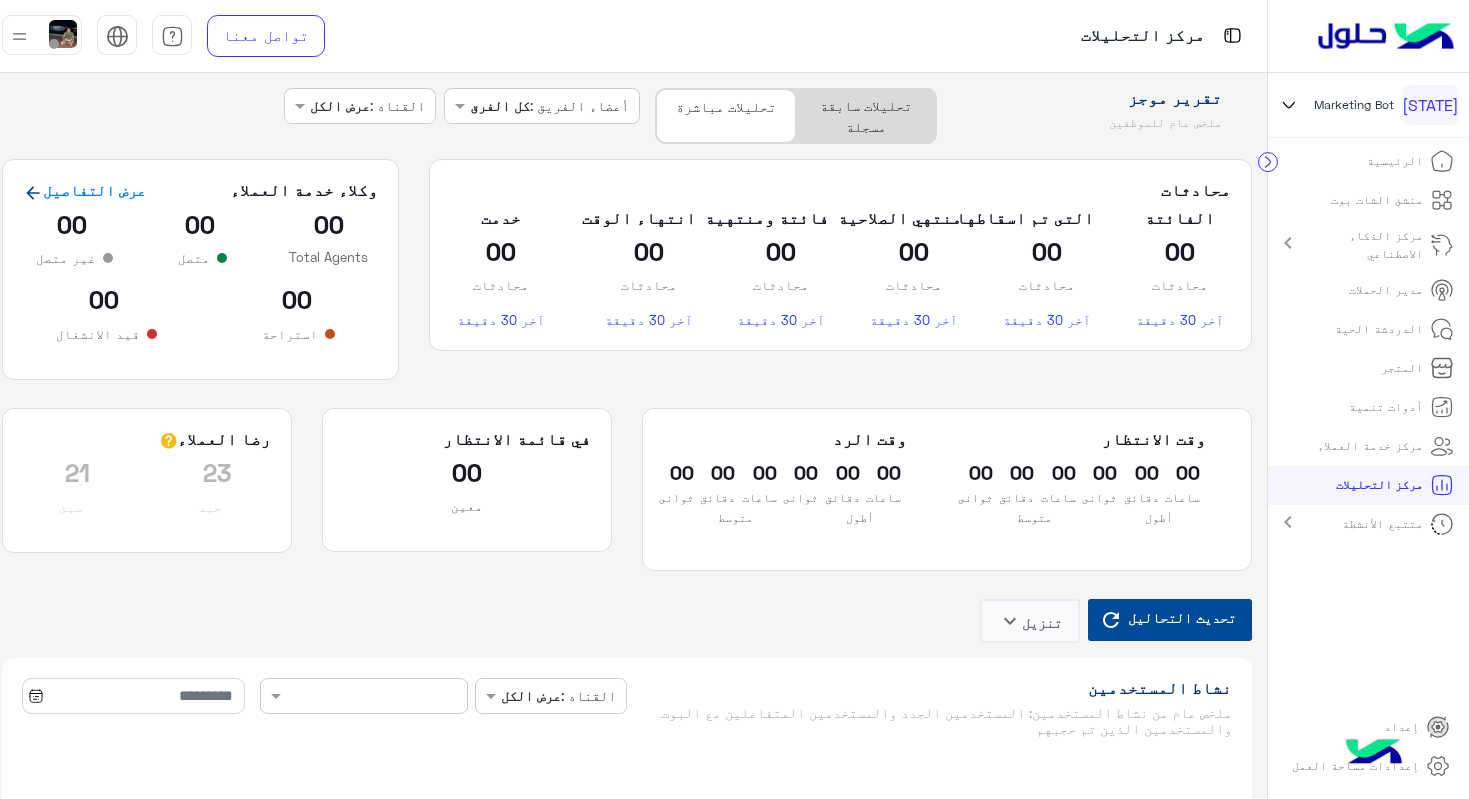 click on "تحليلات سابقة مسجلة" 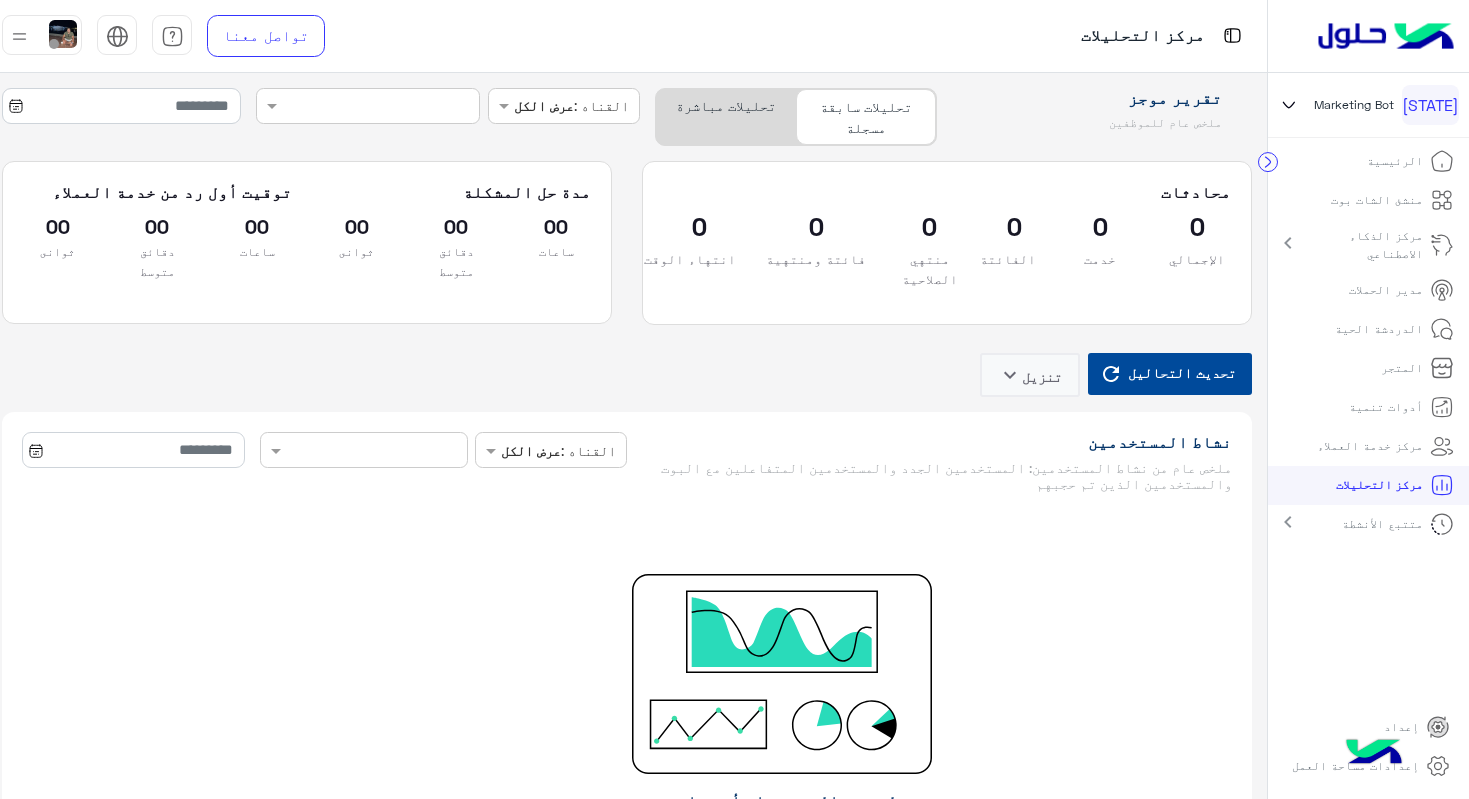 click on "تحليلات مباشرة" 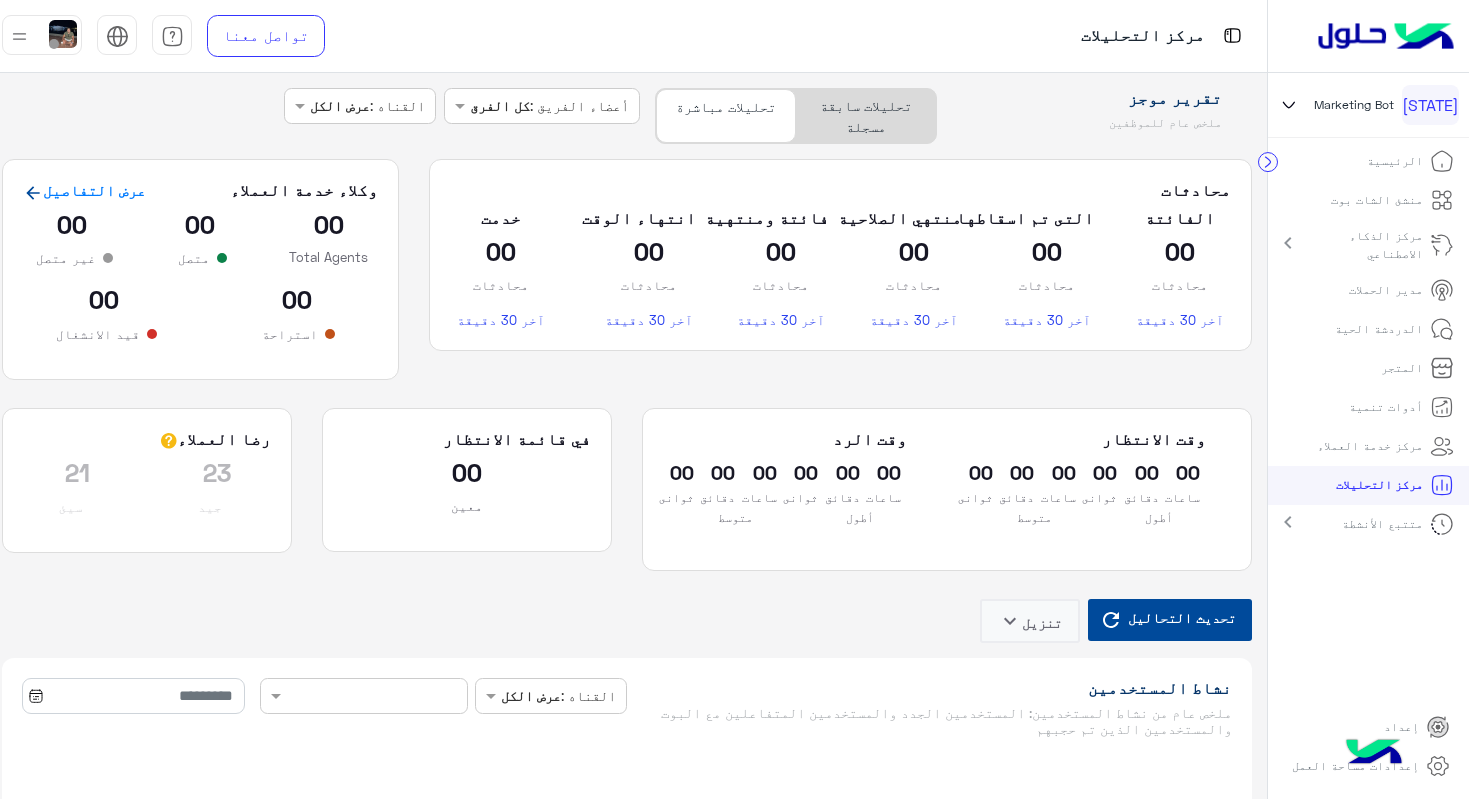 click on "تحليلات سابقة مسجلة" 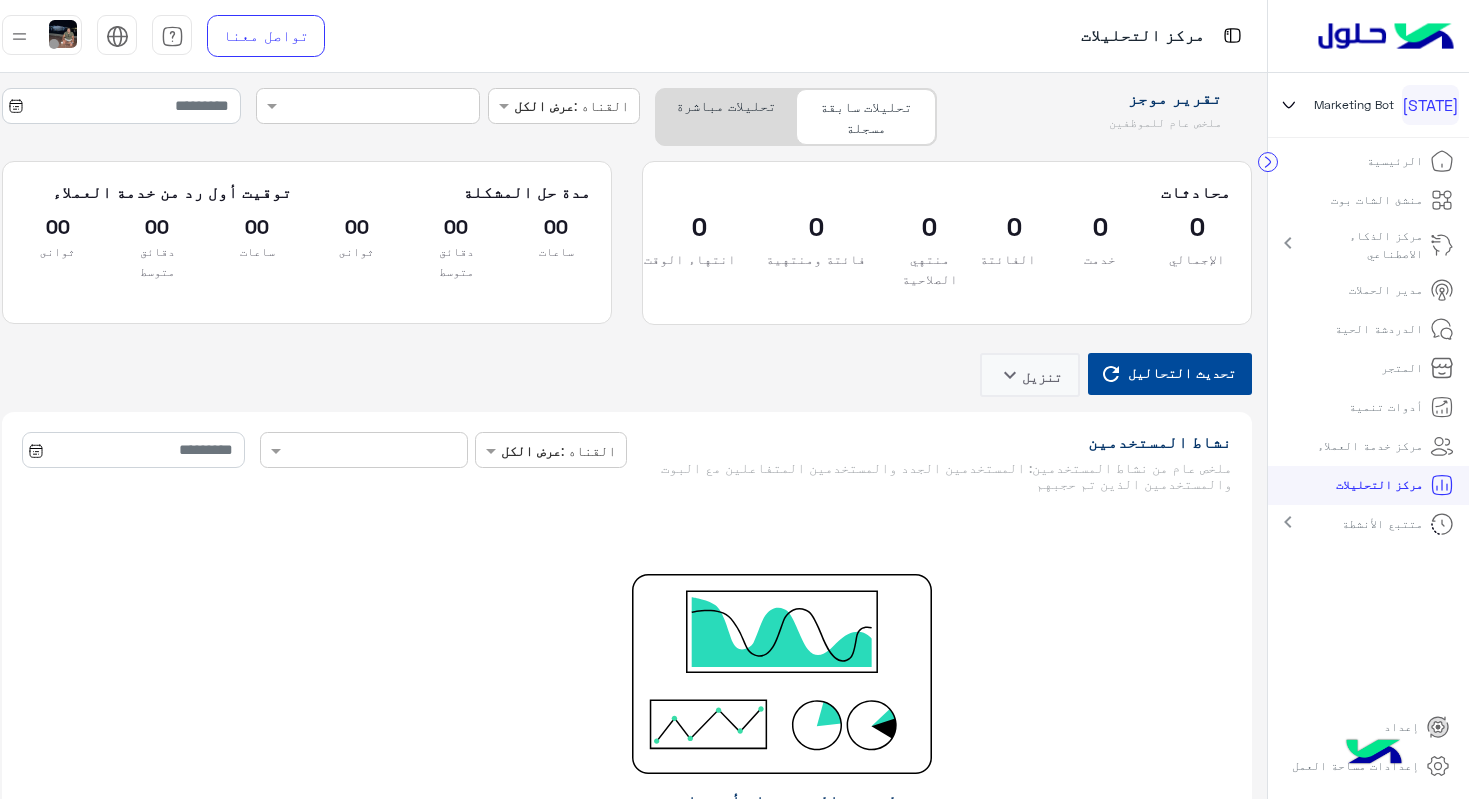 click 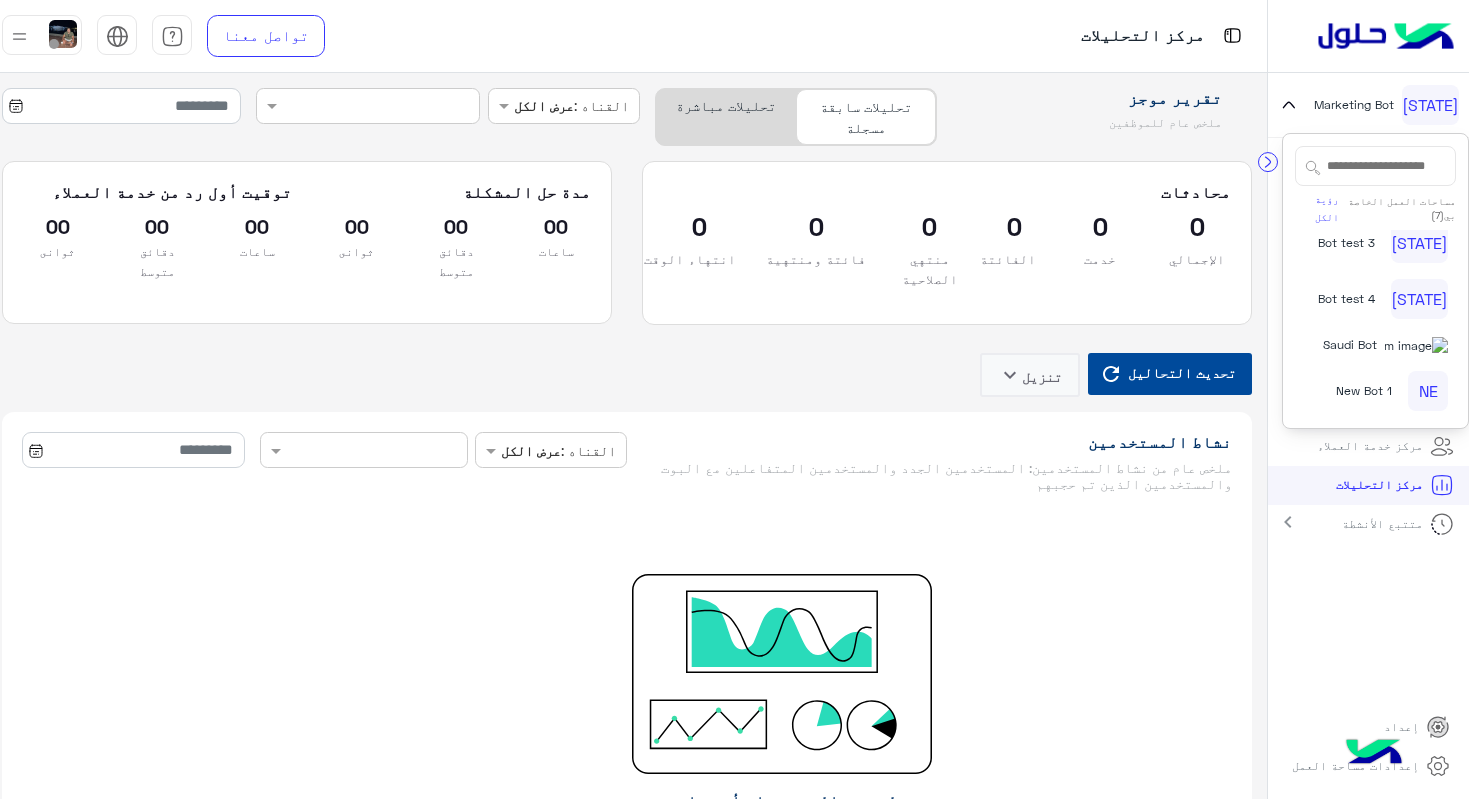 scroll, scrollTop: 121, scrollLeft: 0, axis: vertical 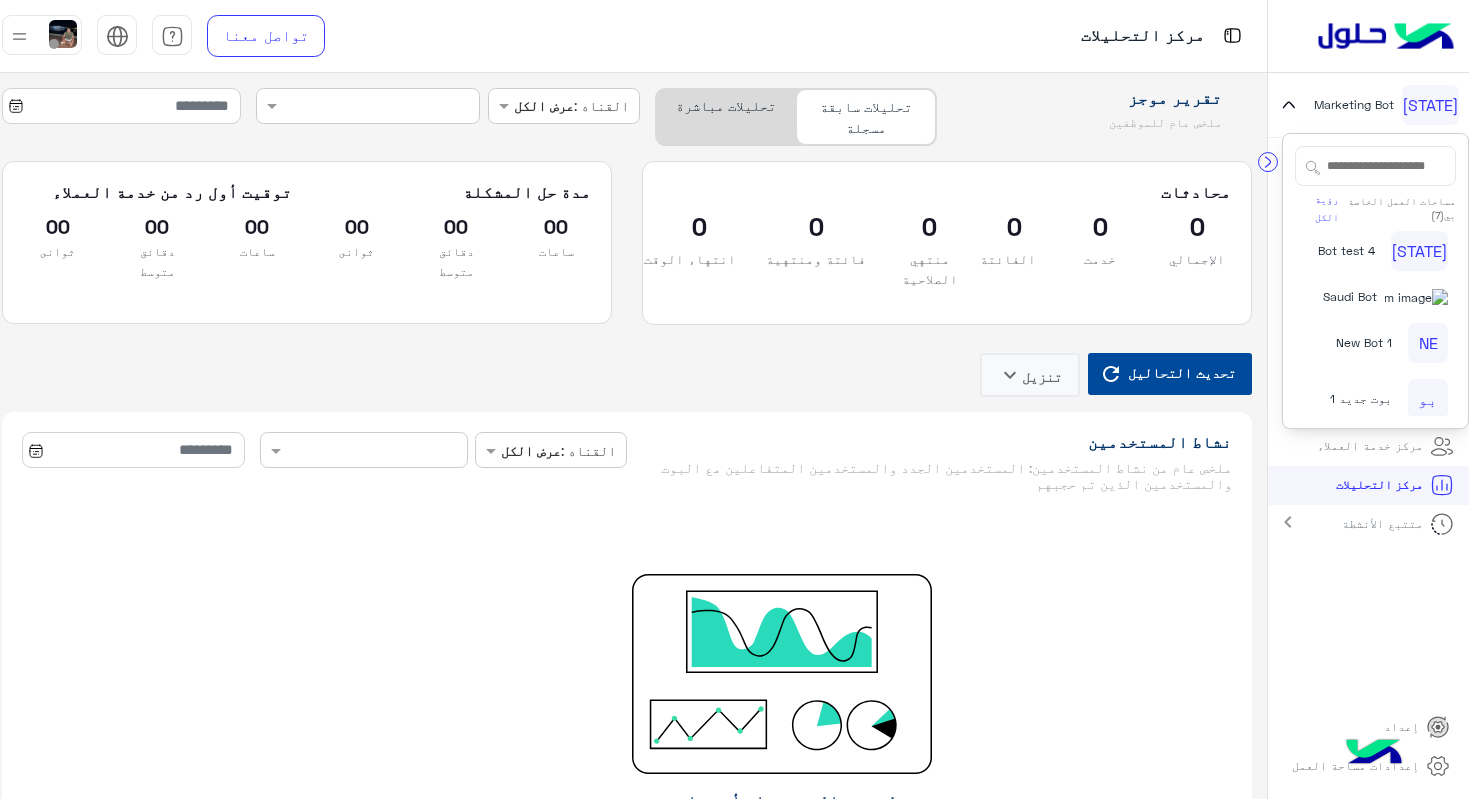 click on "Hulul Saudi Bot" 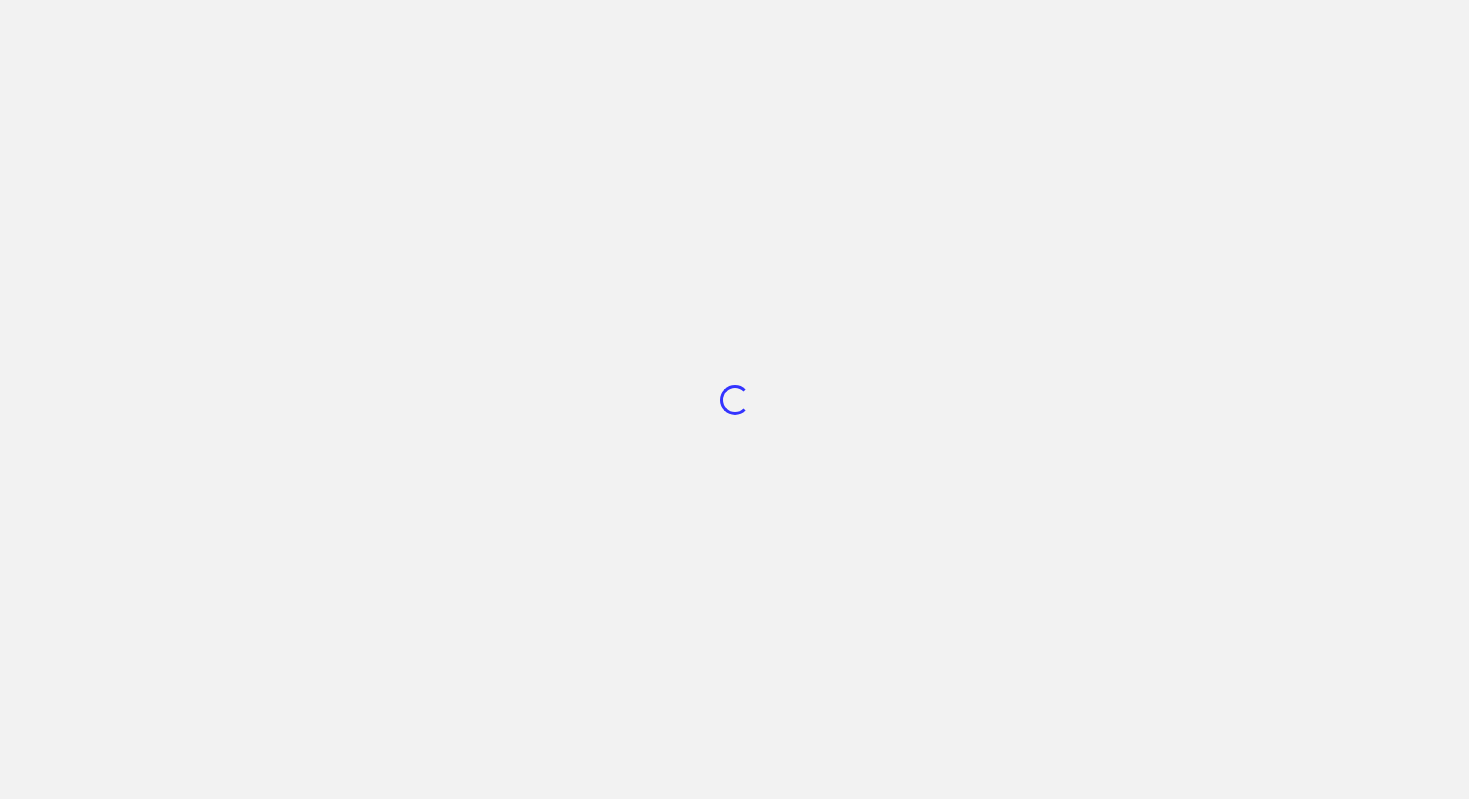 scroll, scrollTop: 0, scrollLeft: 0, axis: both 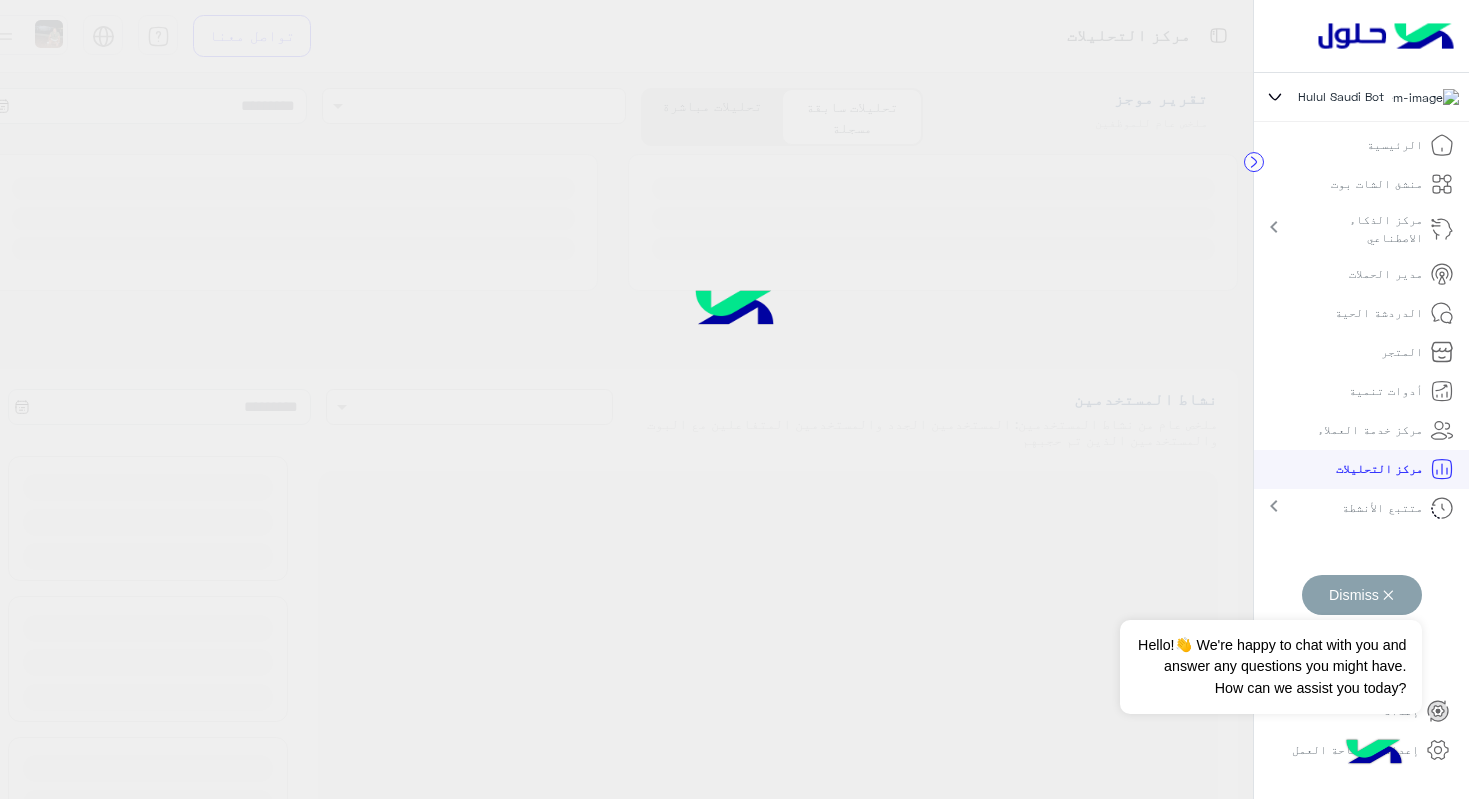 type on "**********" 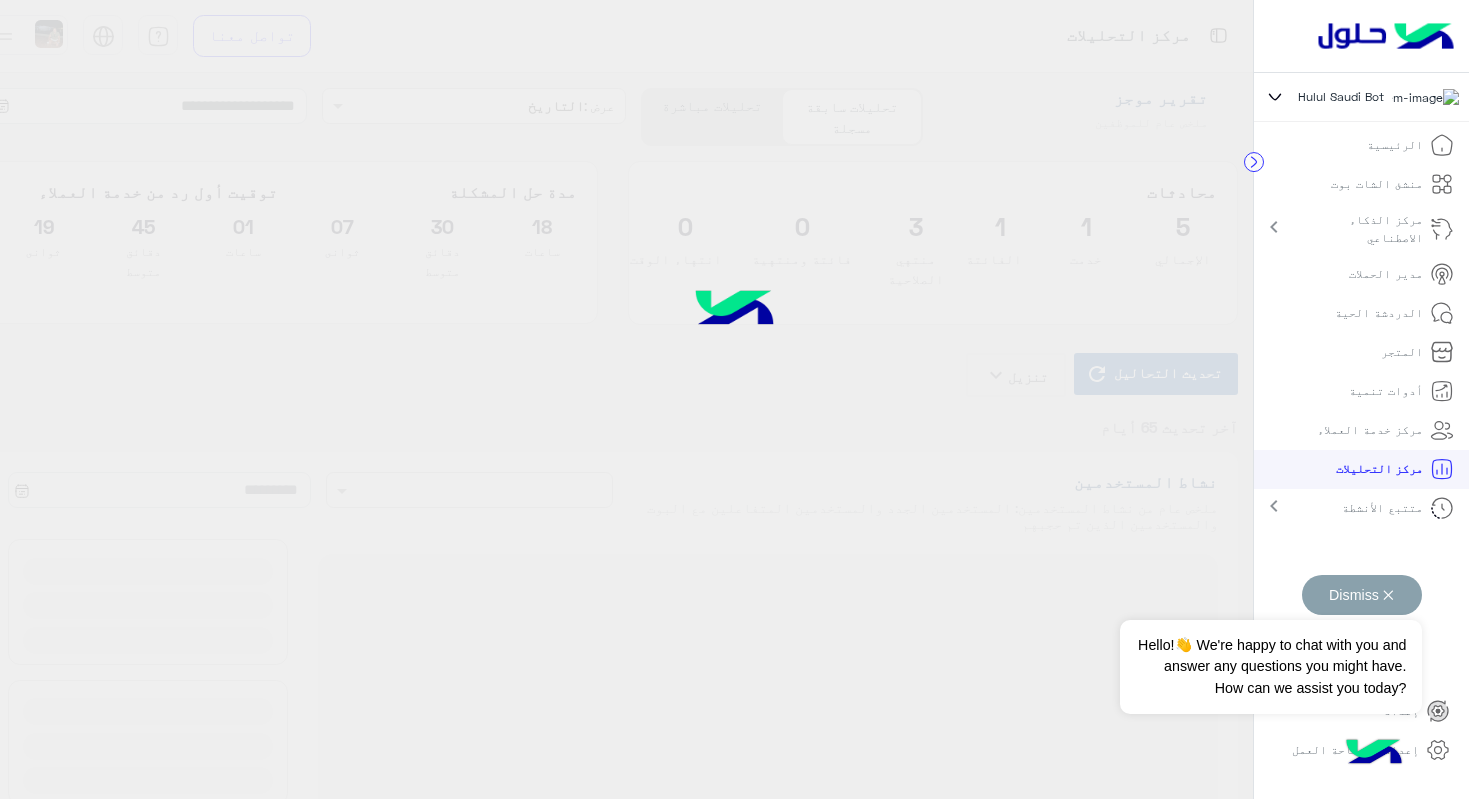 type on "**********" 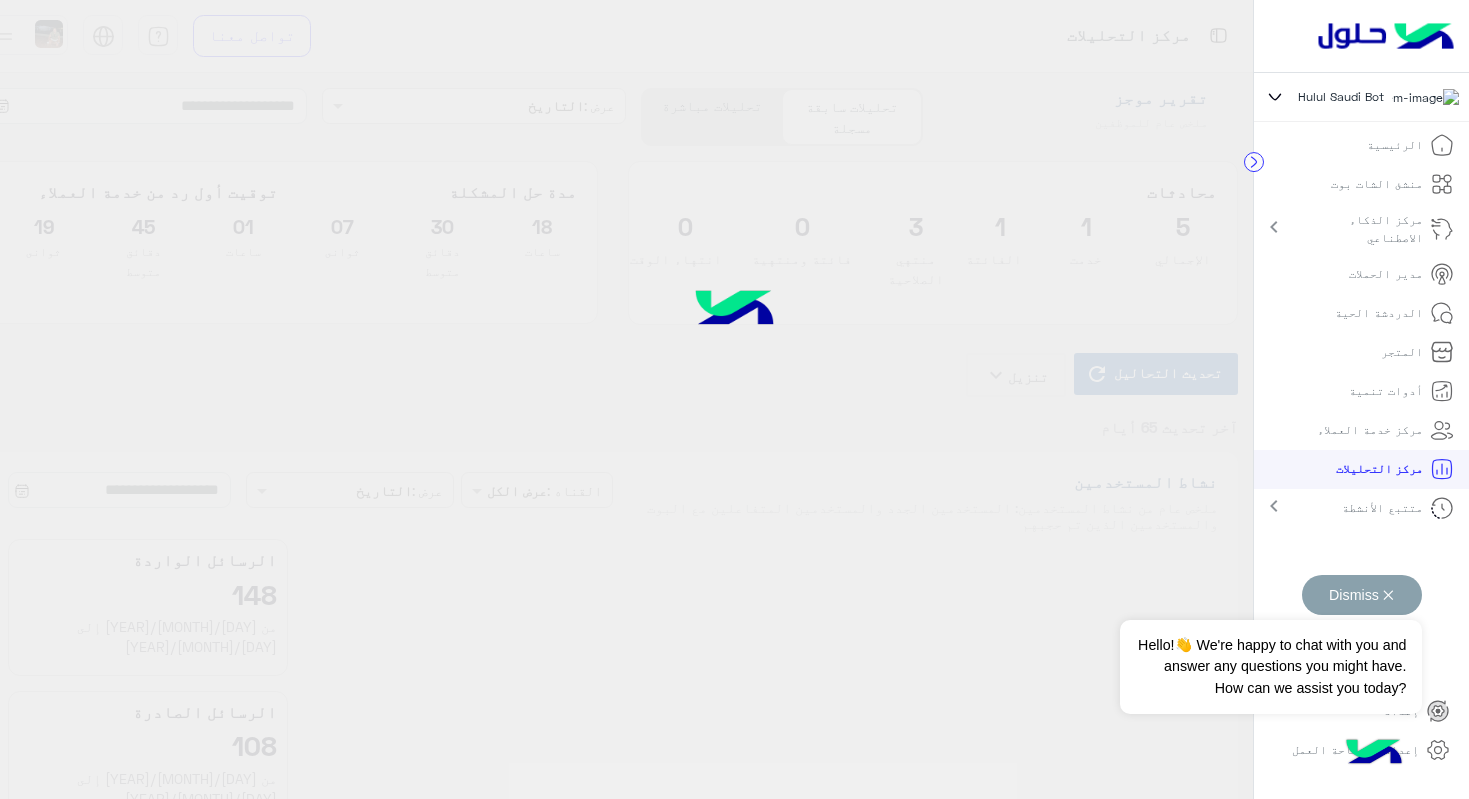 click on "Dismiss ✕" at bounding box center (1362, 595) 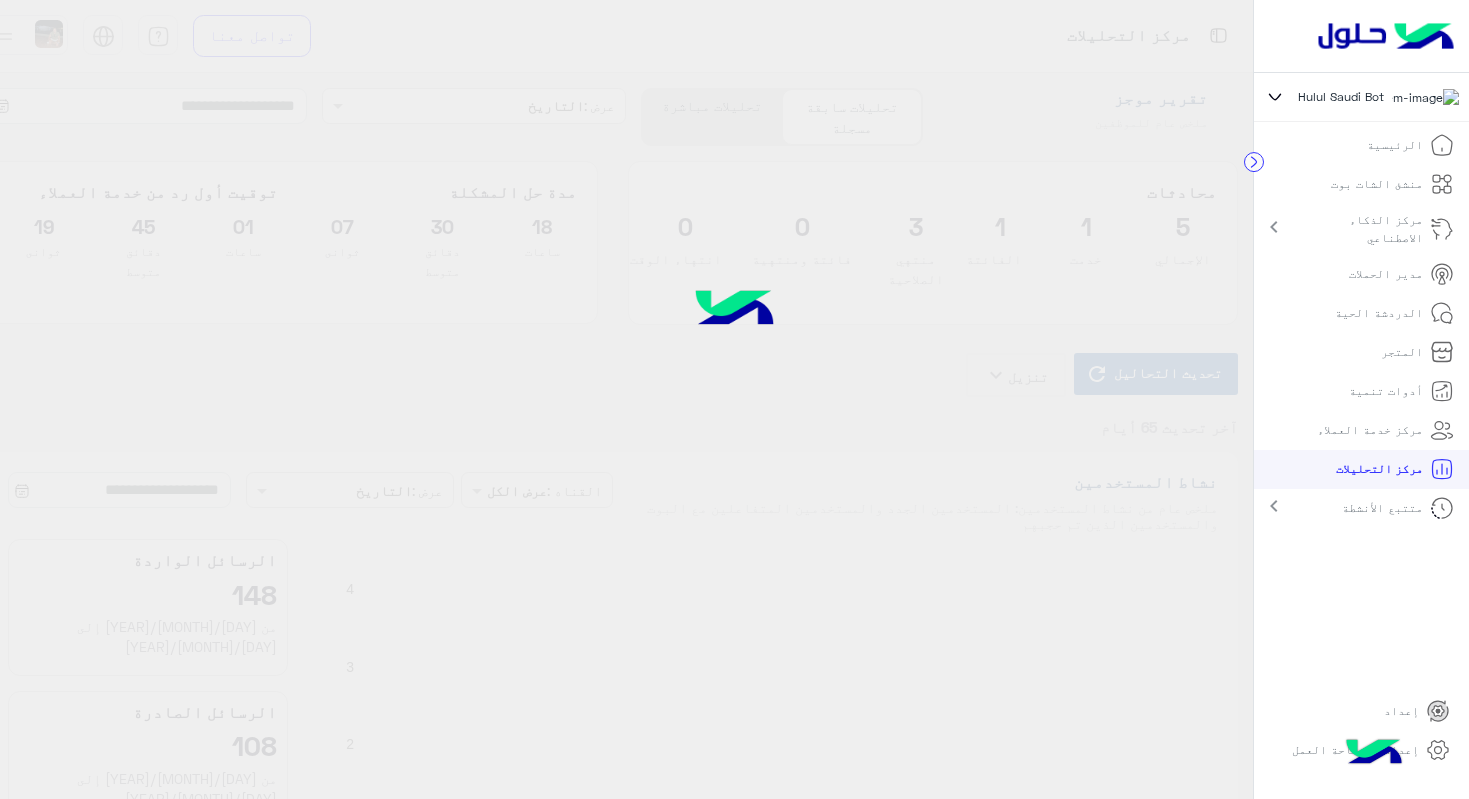 type on "**********" 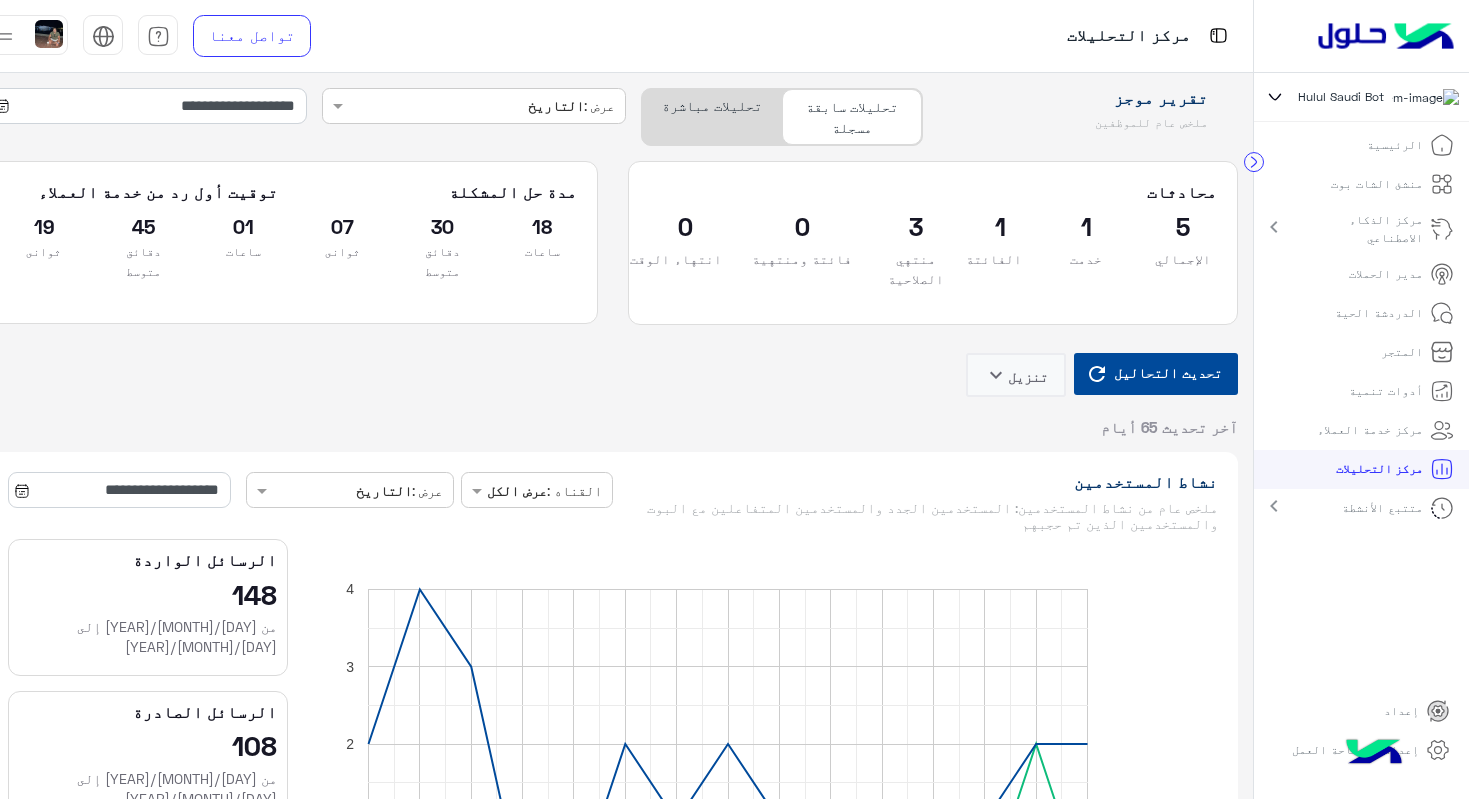 type on "**********" 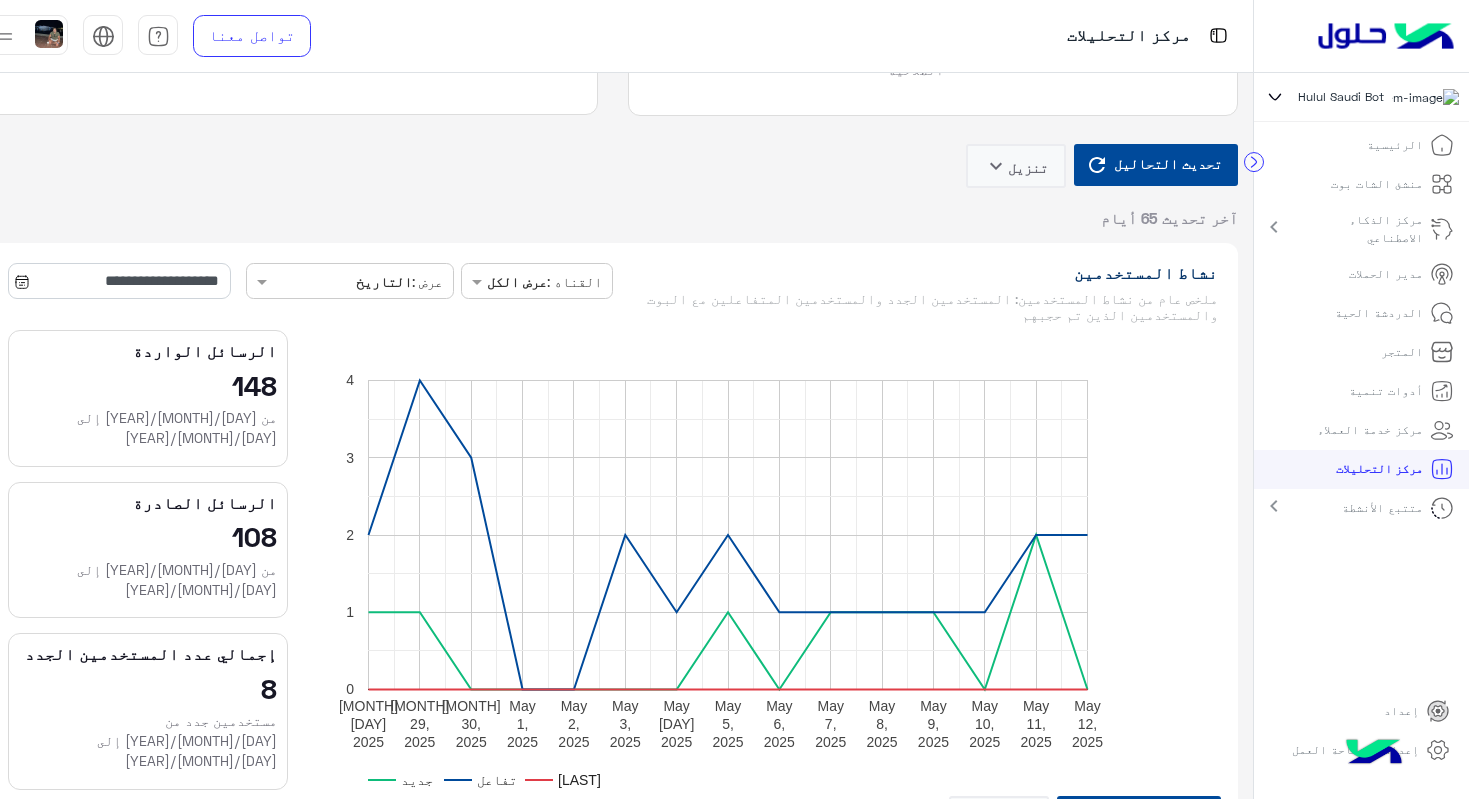 scroll, scrollTop: 229, scrollLeft: 0, axis: vertical 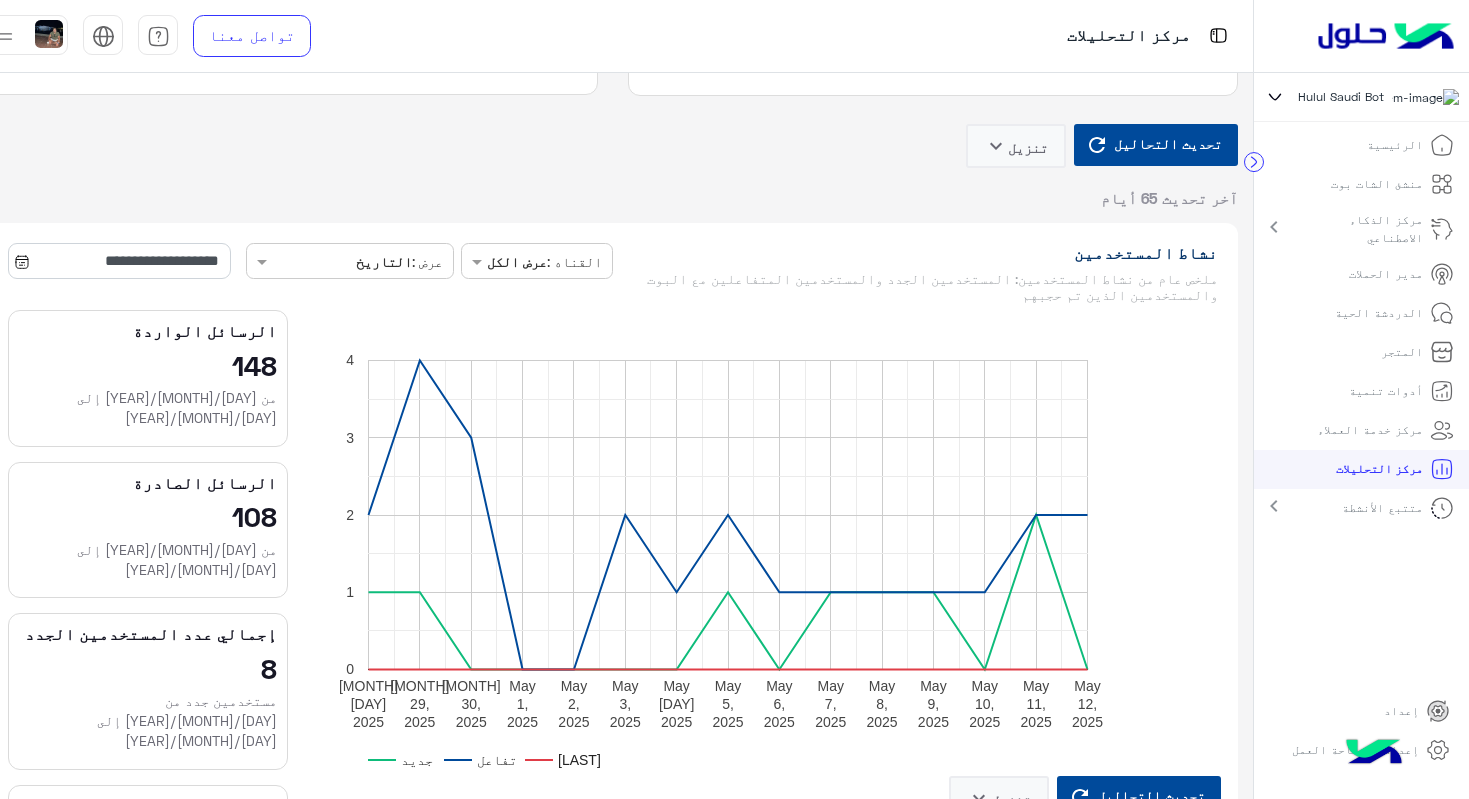 click 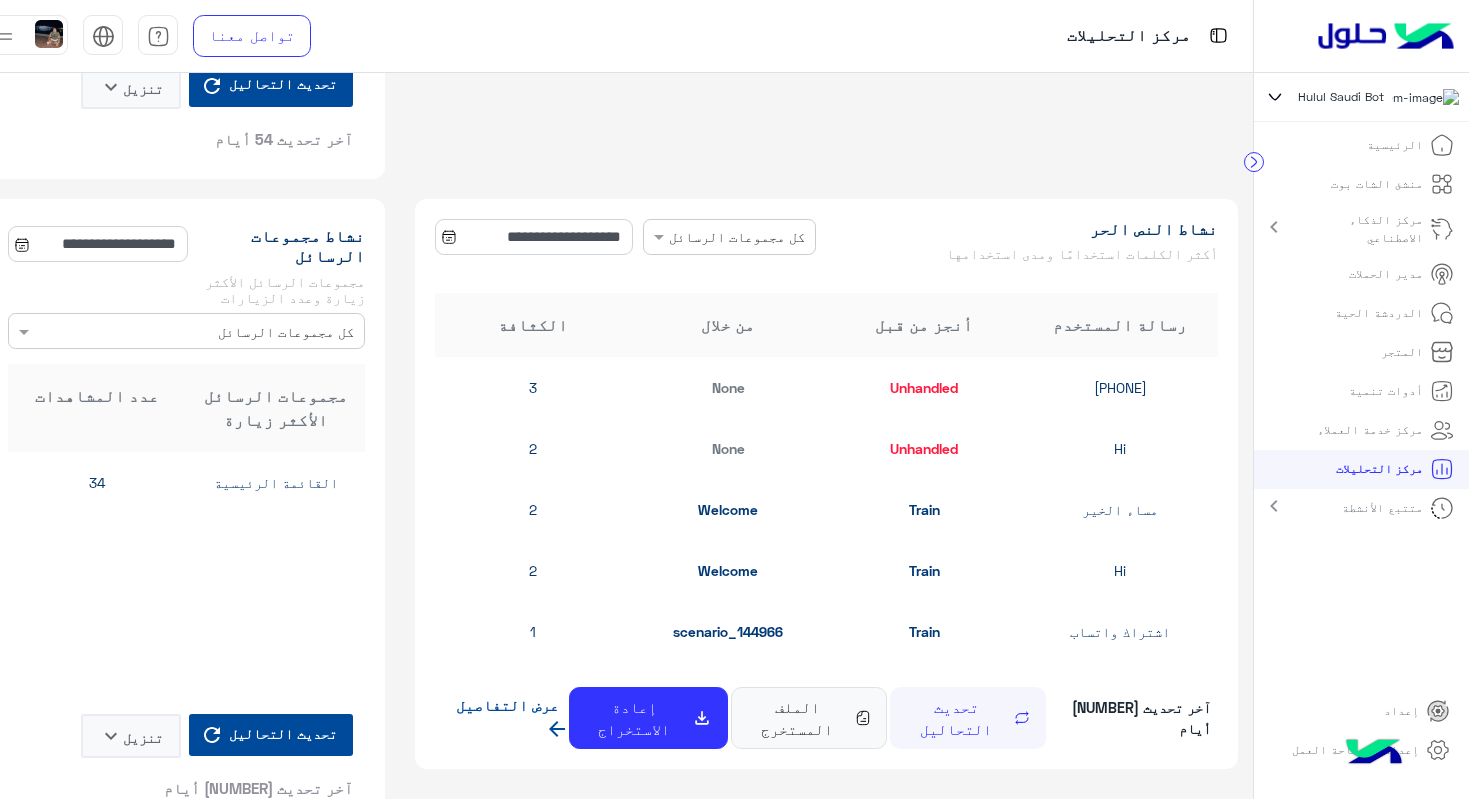 scroll, scrollTop: 2352, scrollLeft: 0, axis: vertical 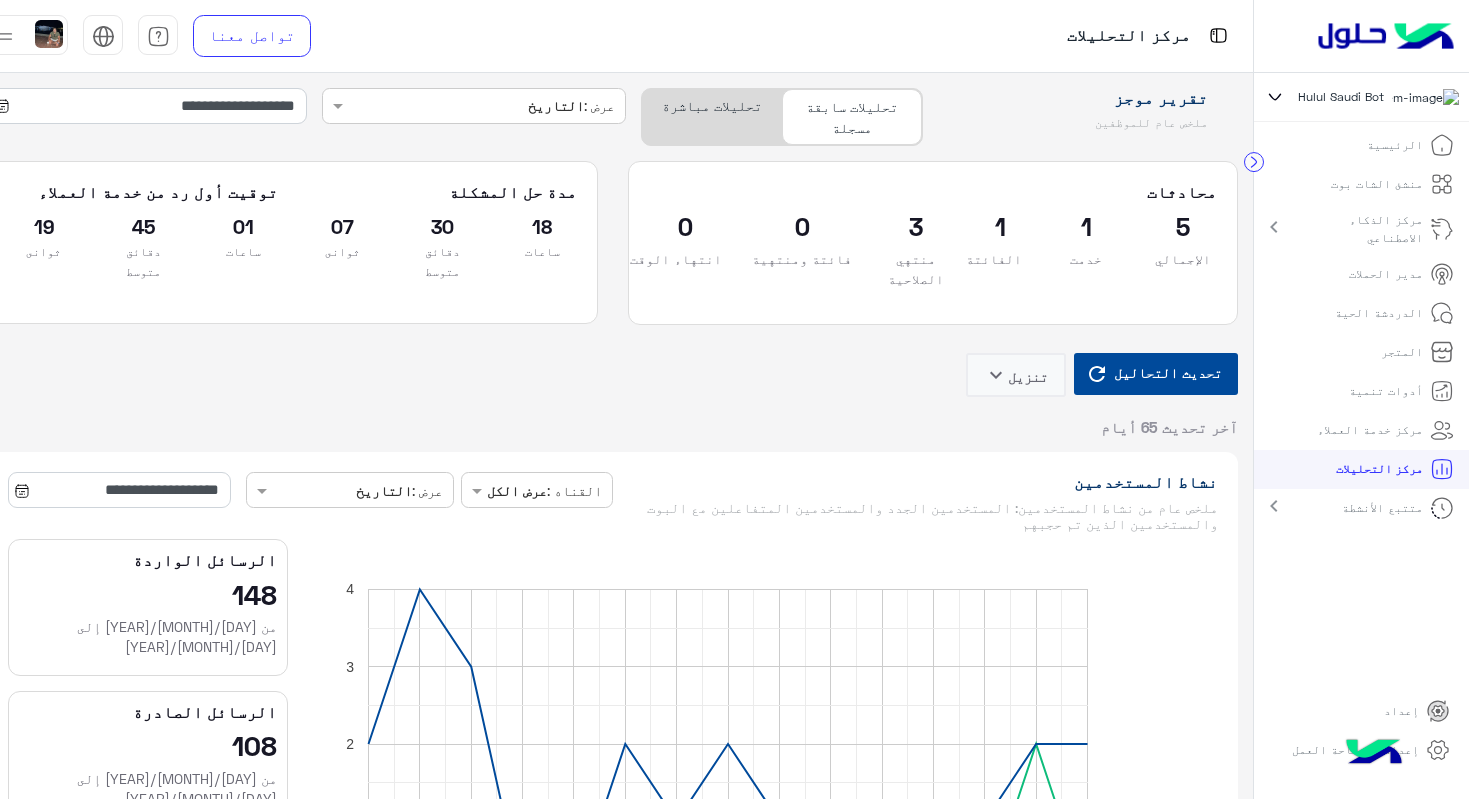 click on "تحليلات مباشرة" 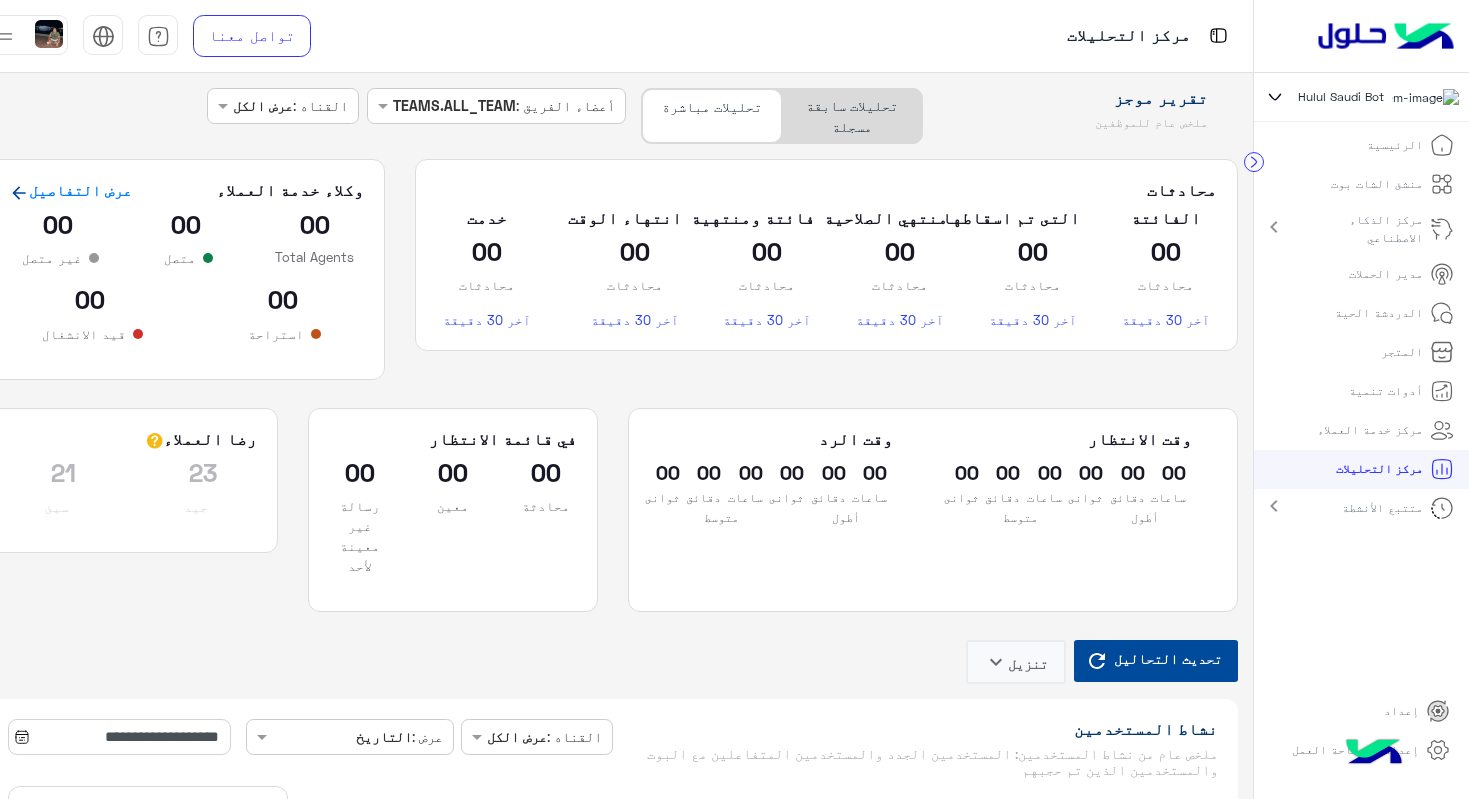 click on "تحليلات سابقة مسجلة" 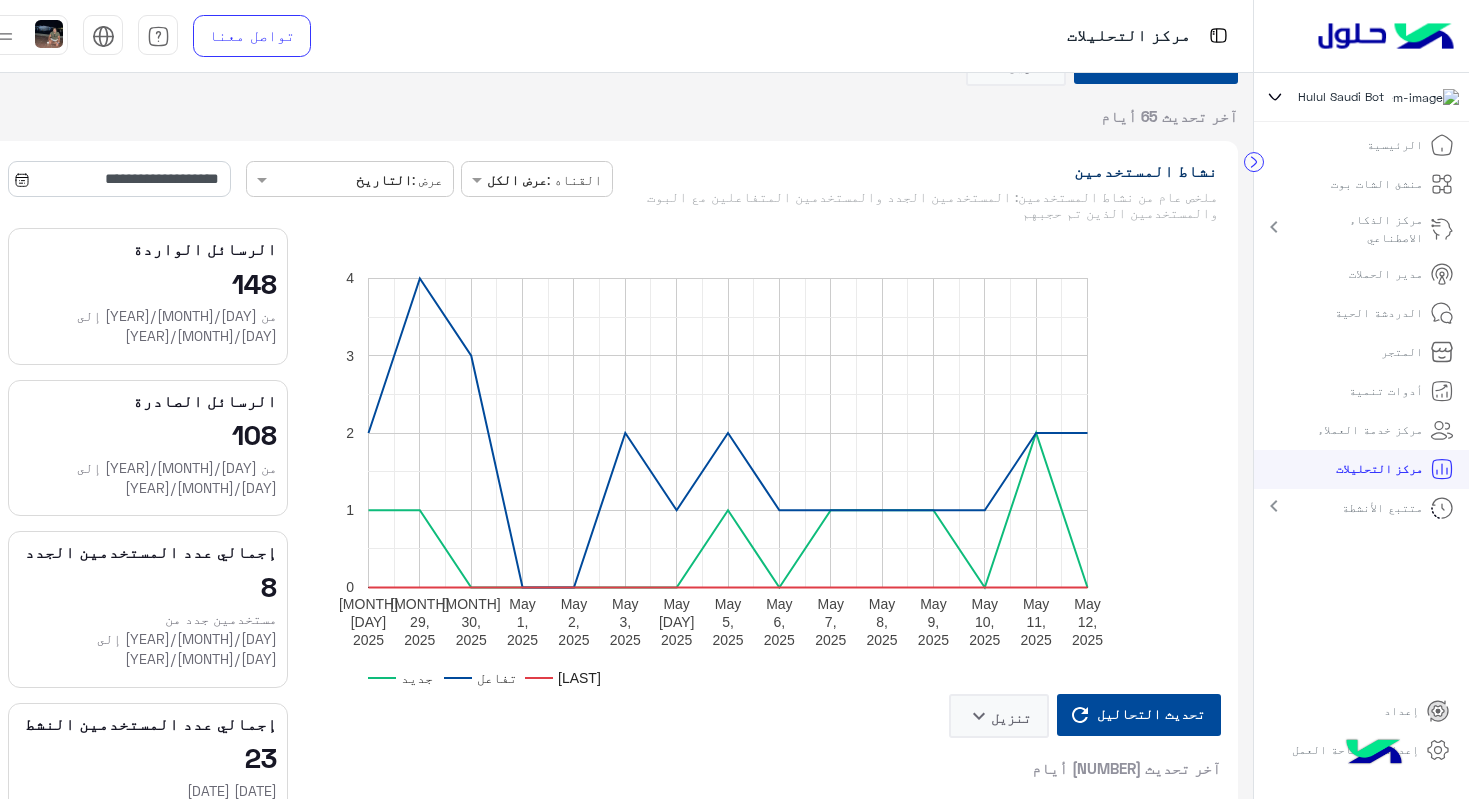 scroll, scrollTop: 415, scrollLeft: 0, axis: vertical 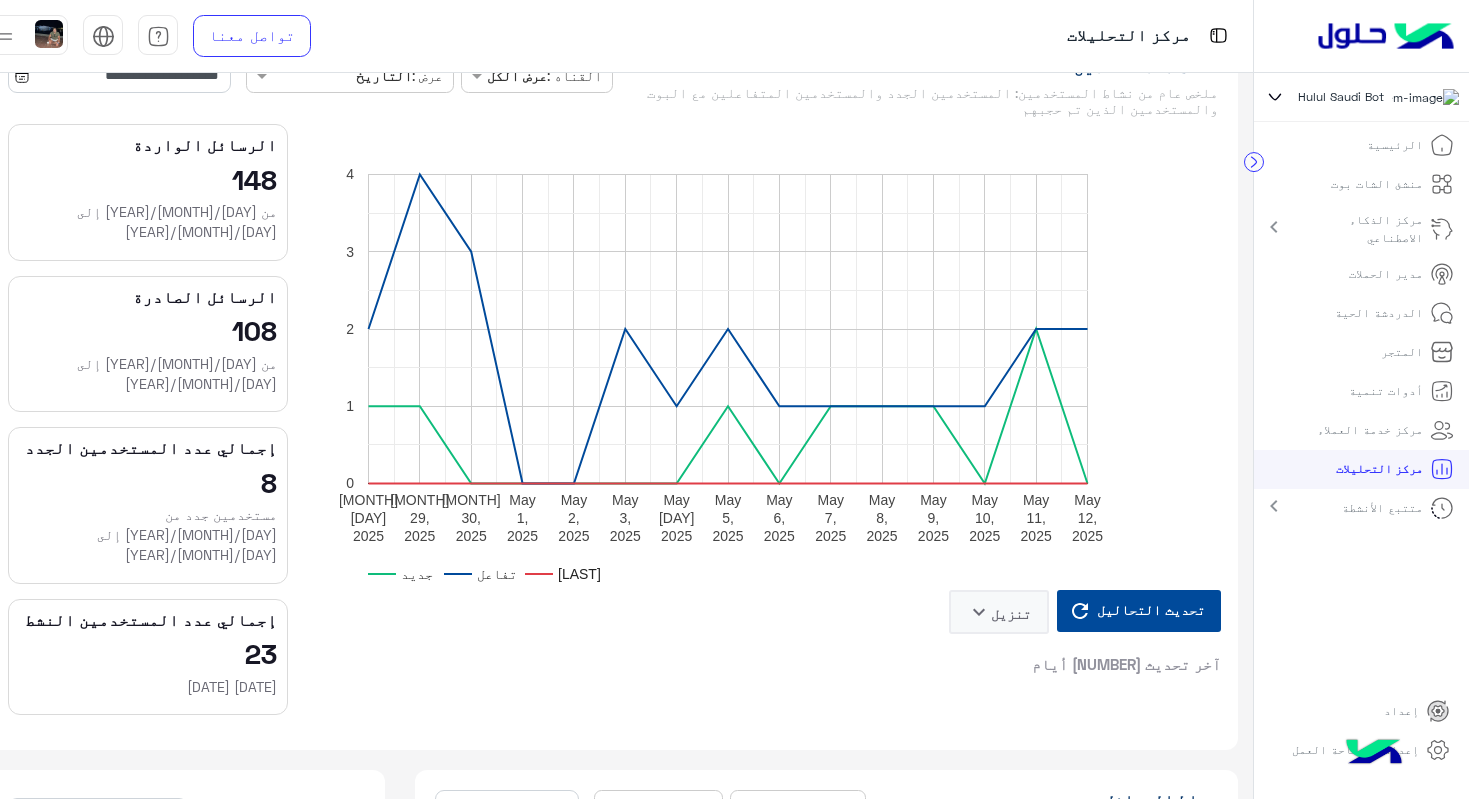 click 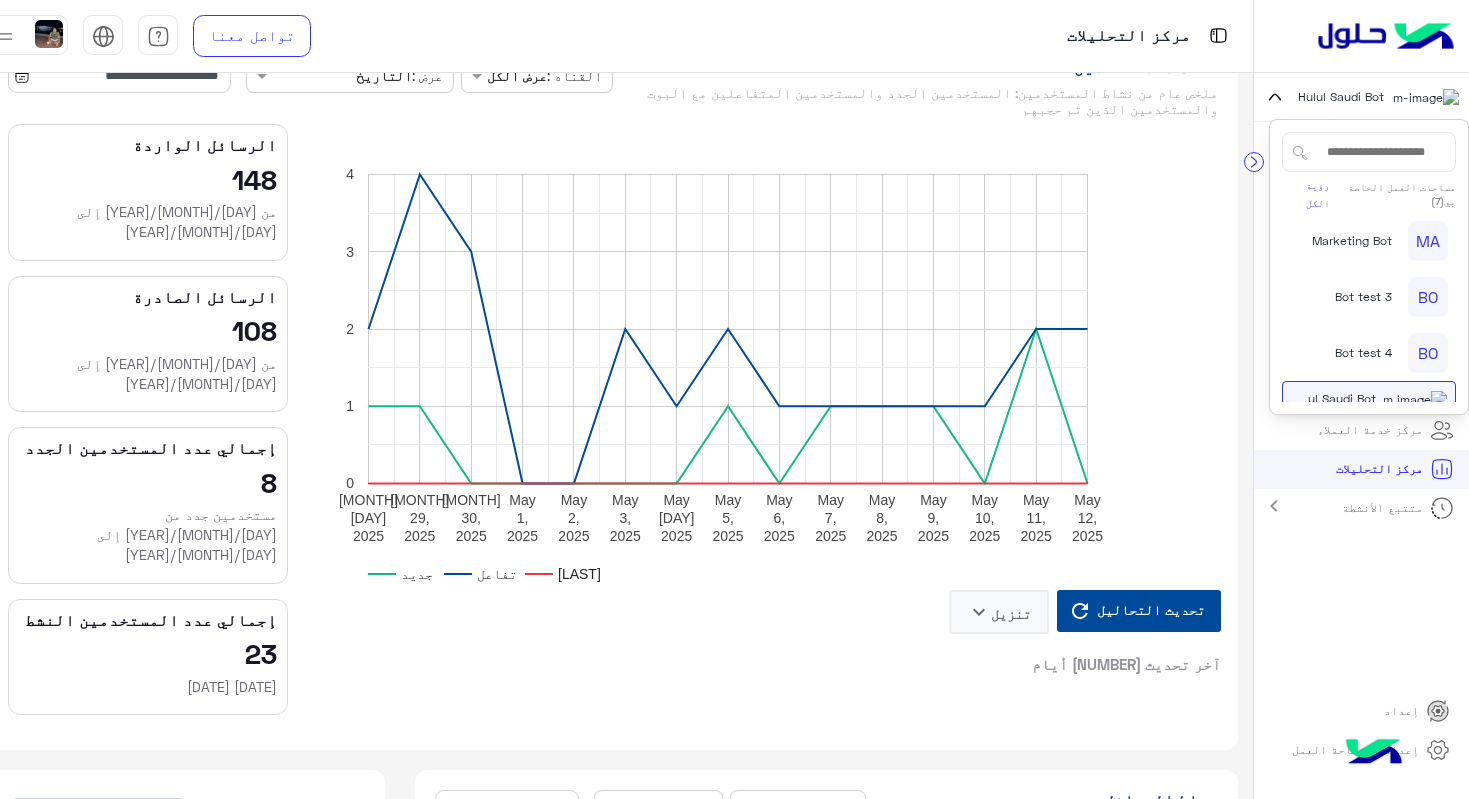 scroll, scrollTop: 0, scrollLeft: 0, axis: both 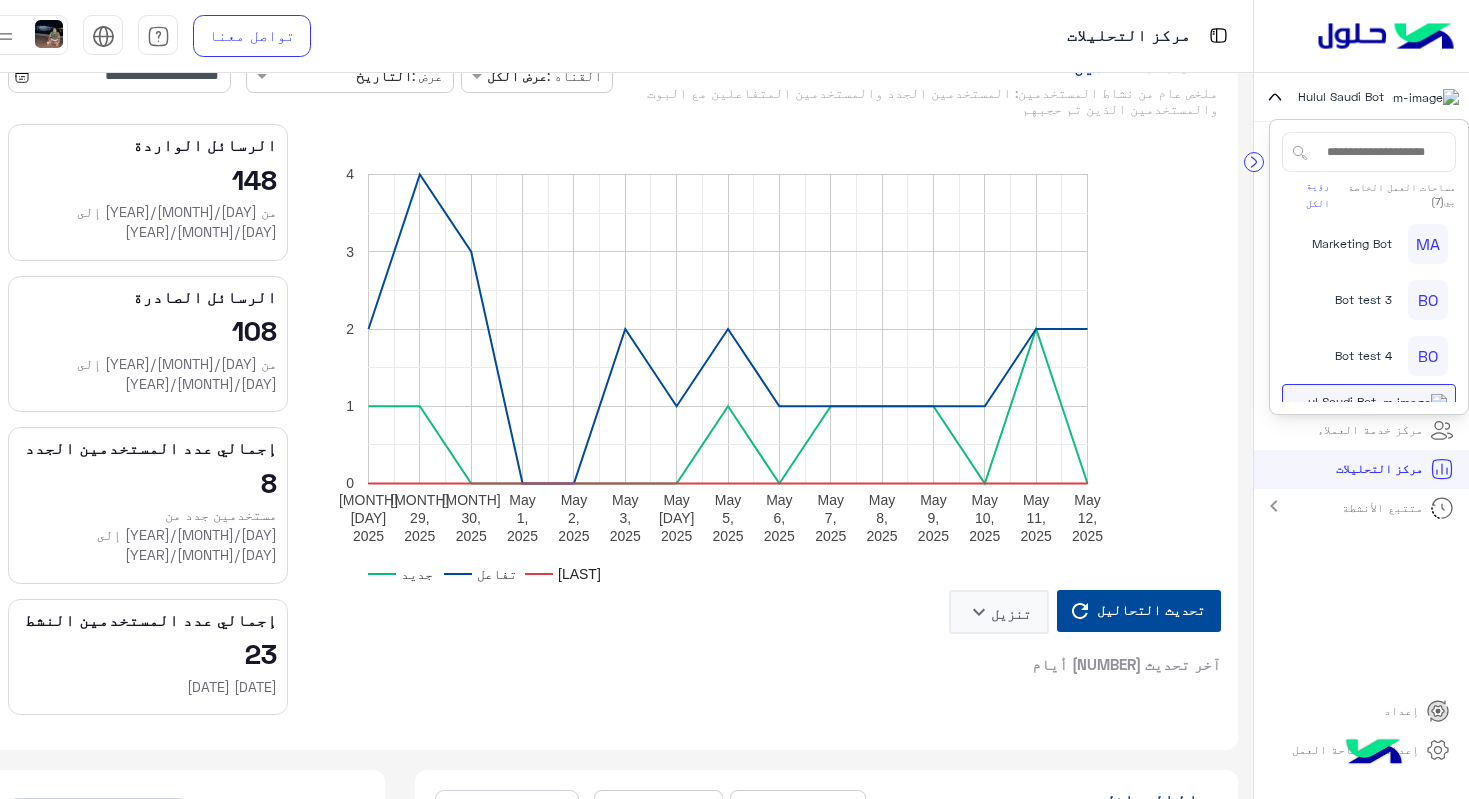 click on "جديد تفاعل محجوب April 28, 2025 April 29, 2025 April 30, 2025 May 1, 2025 May 2, 2025 May 3, 2025 May 4, 2025 May 5, 2025 May 6, 2025 May 7, 2025 May 8, 2025 May 9, 2025 May 10, 2025 May 11, 2025 May 12, 2025 0 1 2 3 4 التاريخ جديد تفاعل محجوب Apr 28, 2025 1 2 0 Apr 29, 2025 1 4 0 Apr 30, 2025 0 3 0 May 1, 2025 0 0 0 May 2, 2025 0 0 0 May 3, 2025 0 2 0 May 4, 2025 0 1 0 May 5, 2025 1 2 0 May 6, 2025 0 1 0 May 7, 2025 1 1 0 May 8, 2025 1 1 0 May 9, 2025 1 1 0 May 10, 2025 0 1 0 May 11, 2025 2 2 0 May 12, 2025 0 2 0 محجوب تحديث التحاليل  تنزيل   keyboard_arrow_down آخر تحديث 71 أيام" 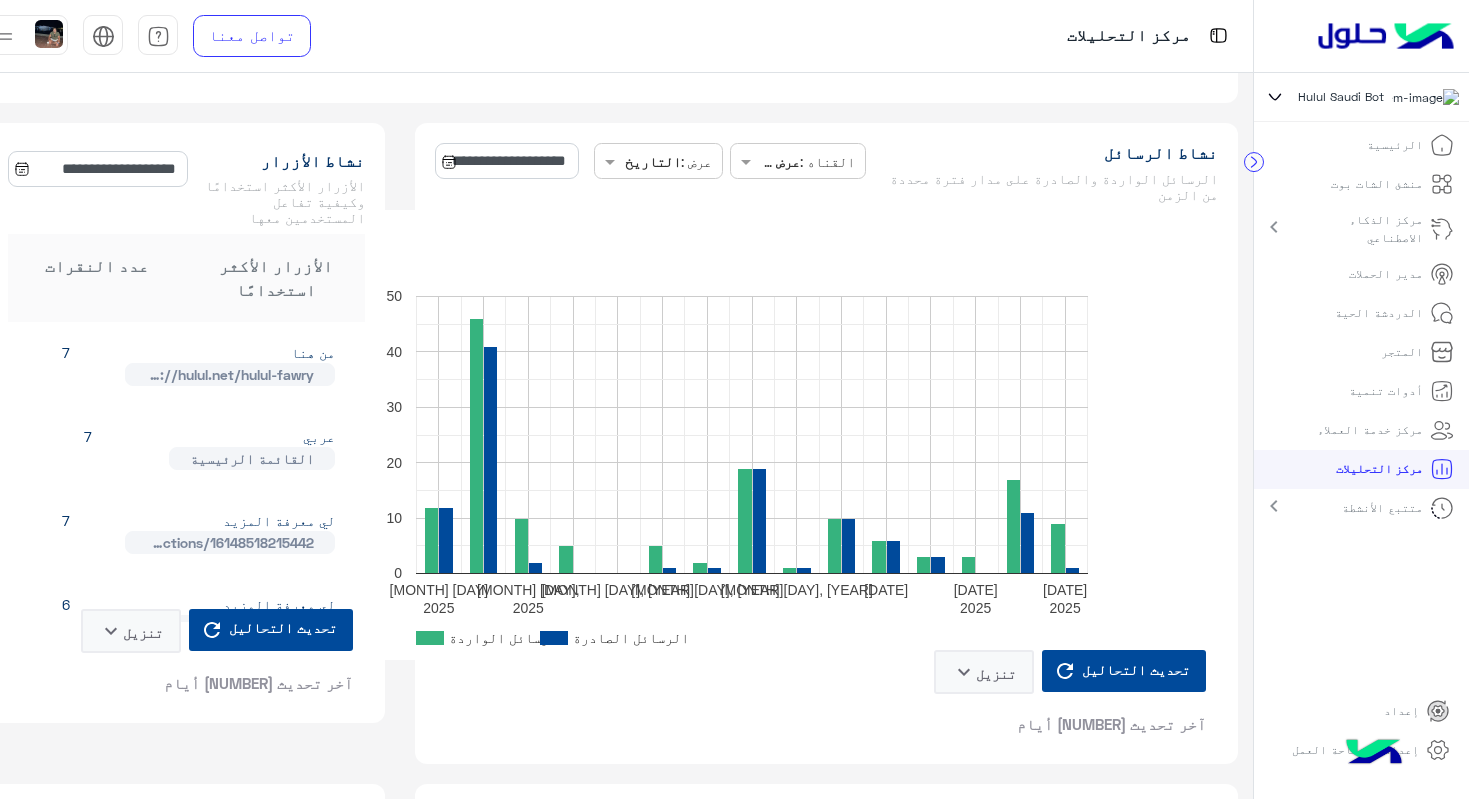 scroll, scrollTop: 1072, scrollLeft: 0, axis: vertical 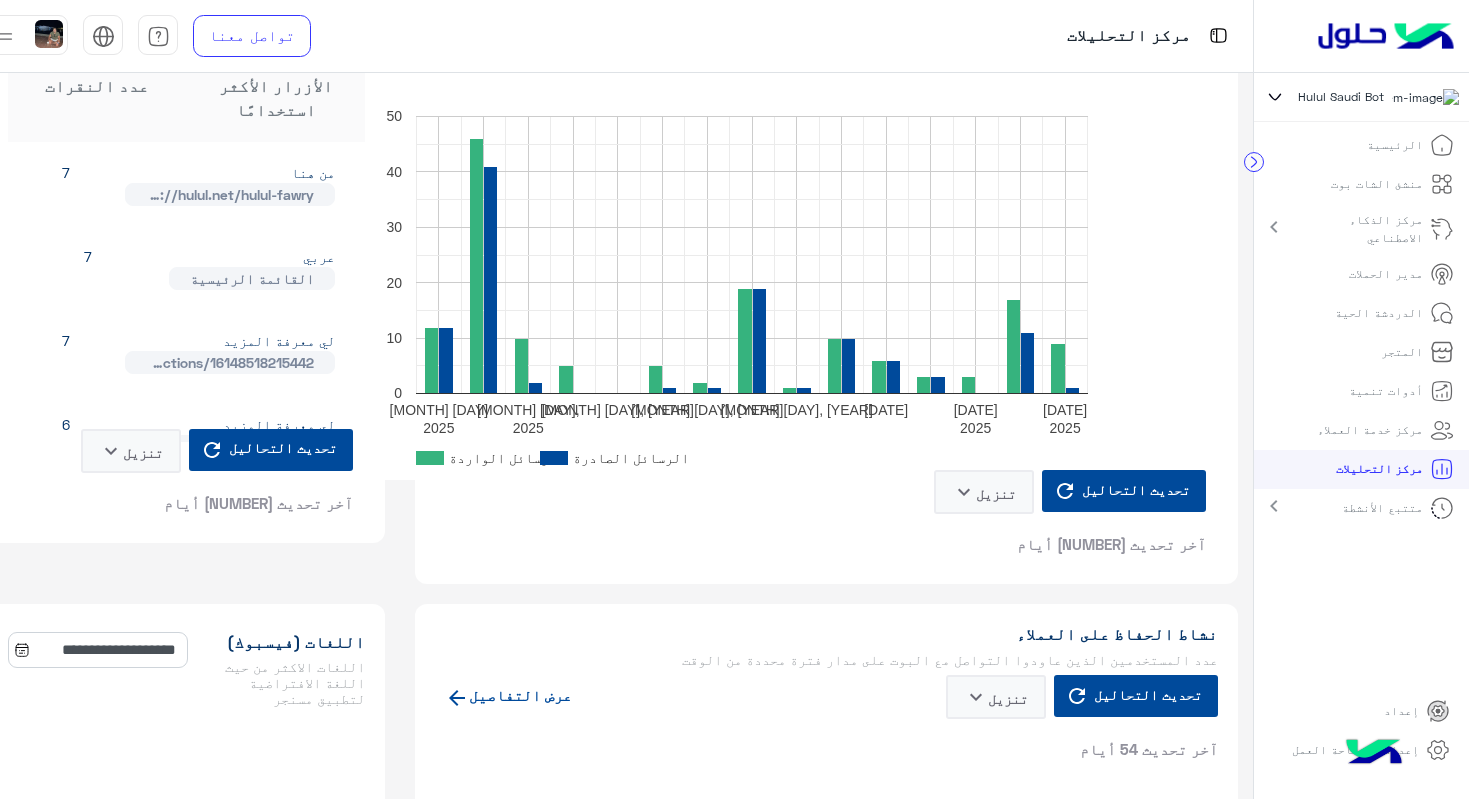 click on "مركز خدمة العملاء" at bounding box center (1370, 430) 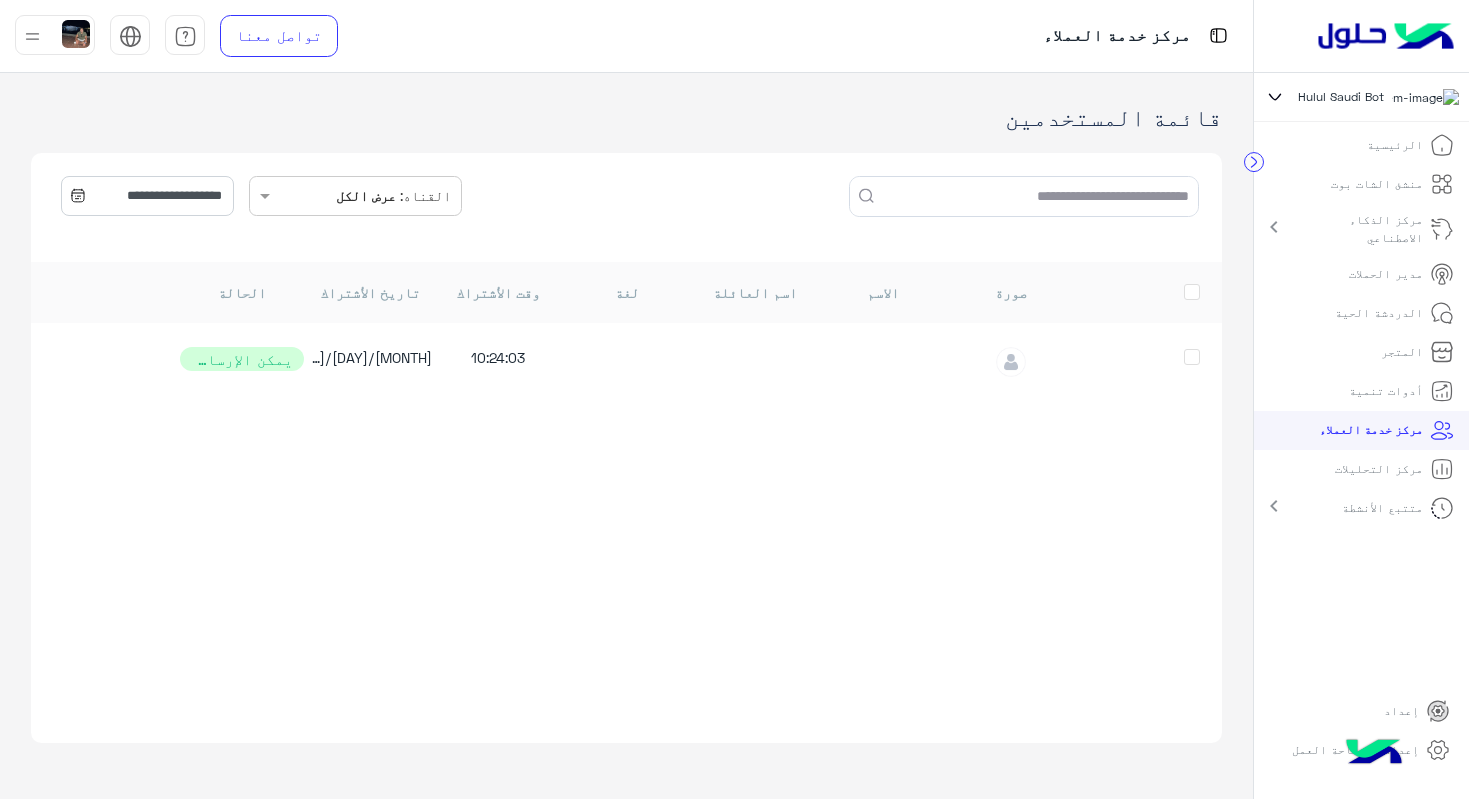 click on "صورة الاسم اسم العائلة لغة وقت الأشتراك تاريخ الأشتراك الحالة  10:24:03   07/22/2025   يمكن الإرسال له" 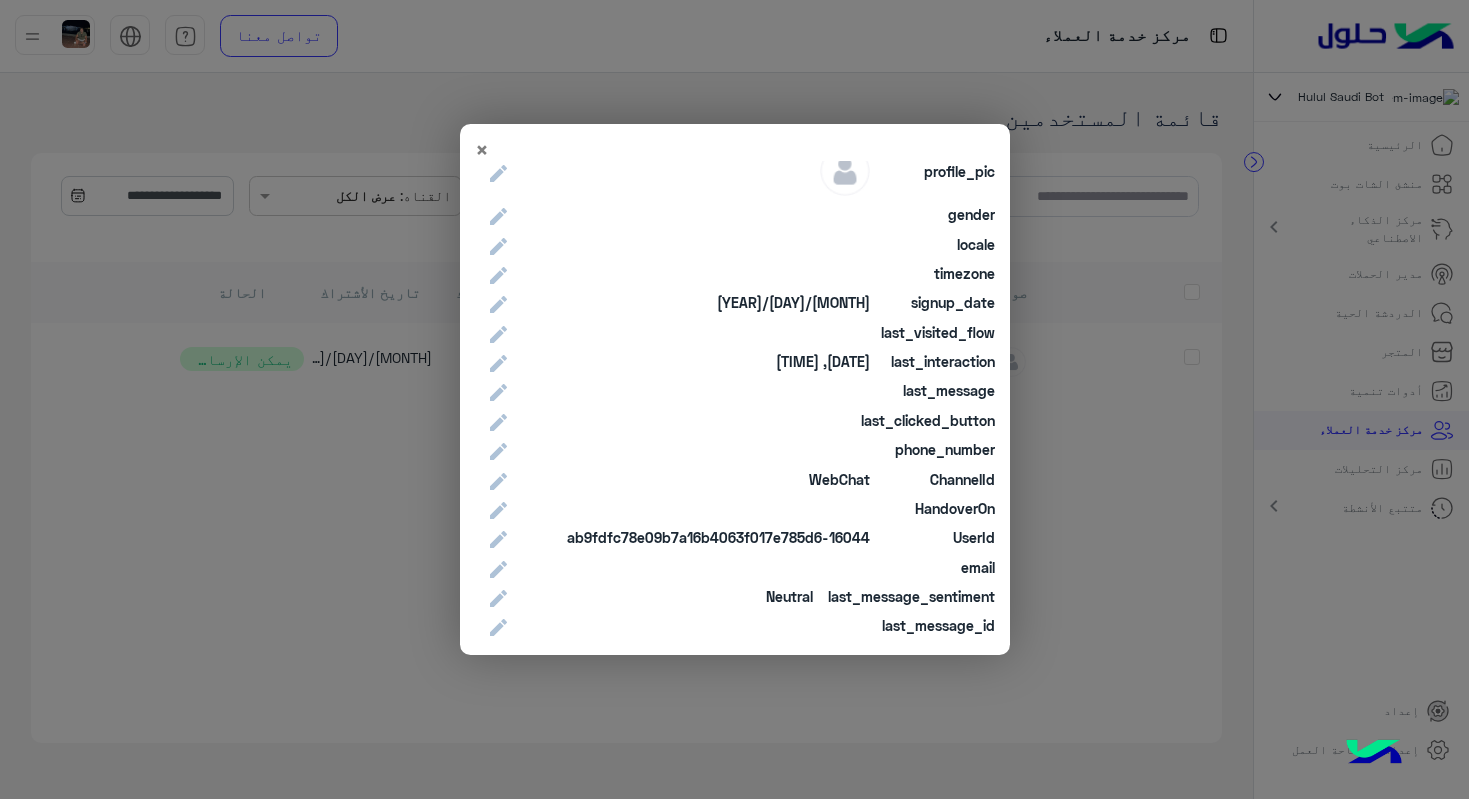 scroll, scrollTop: 0, scrollLeft: 0, axis: both 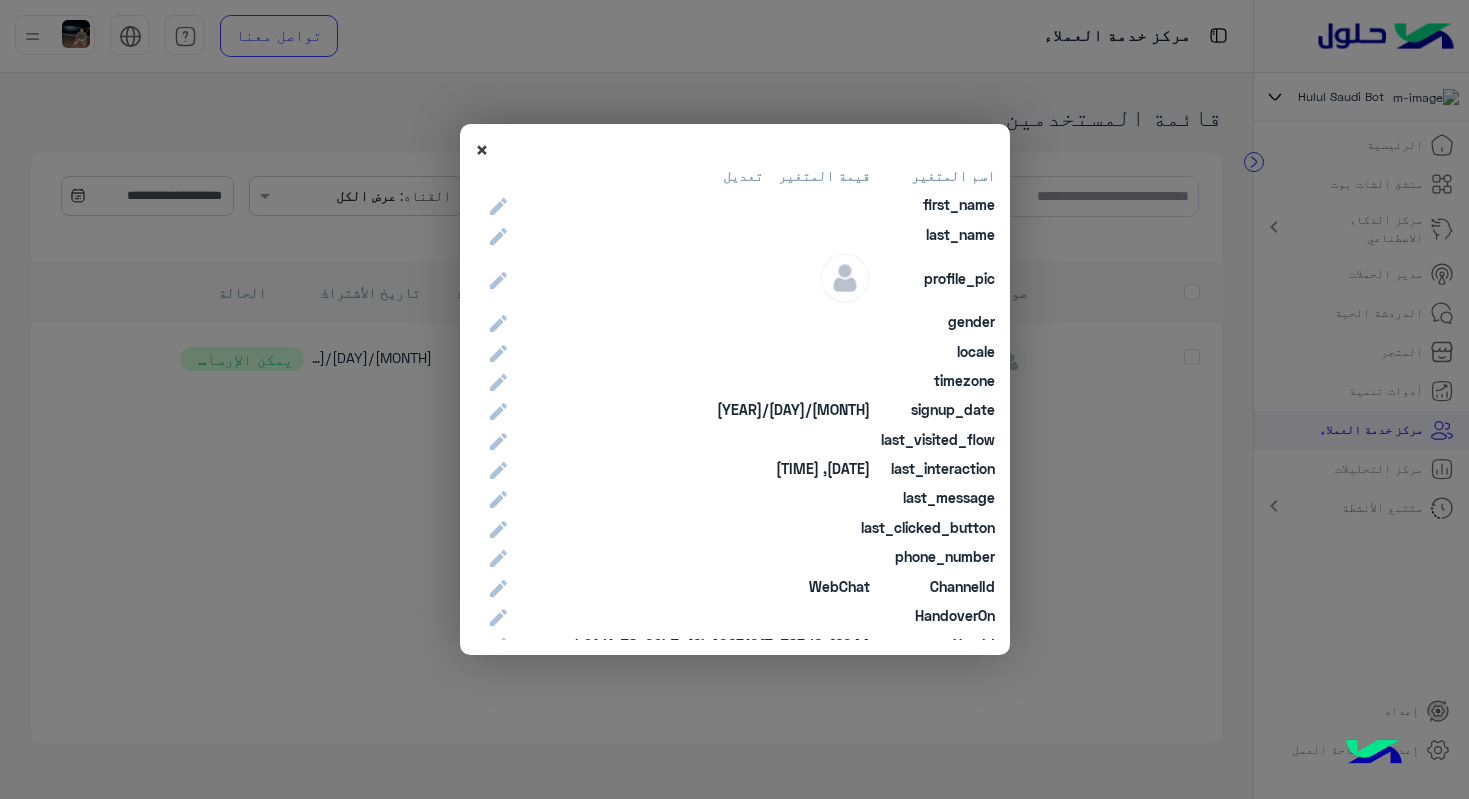 click on "×" 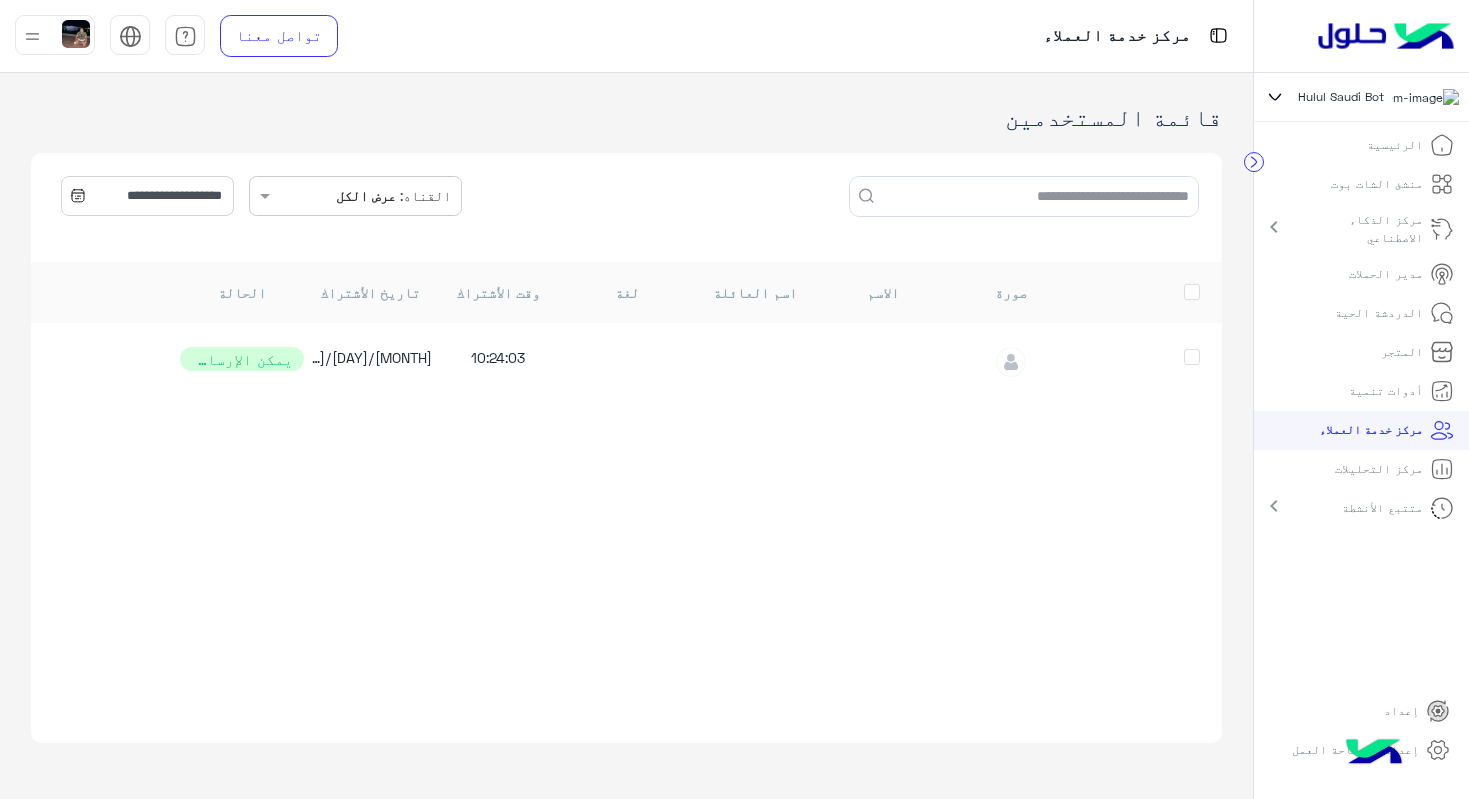 click on "أدوات تنمية" at bounding box center (1386, 391) 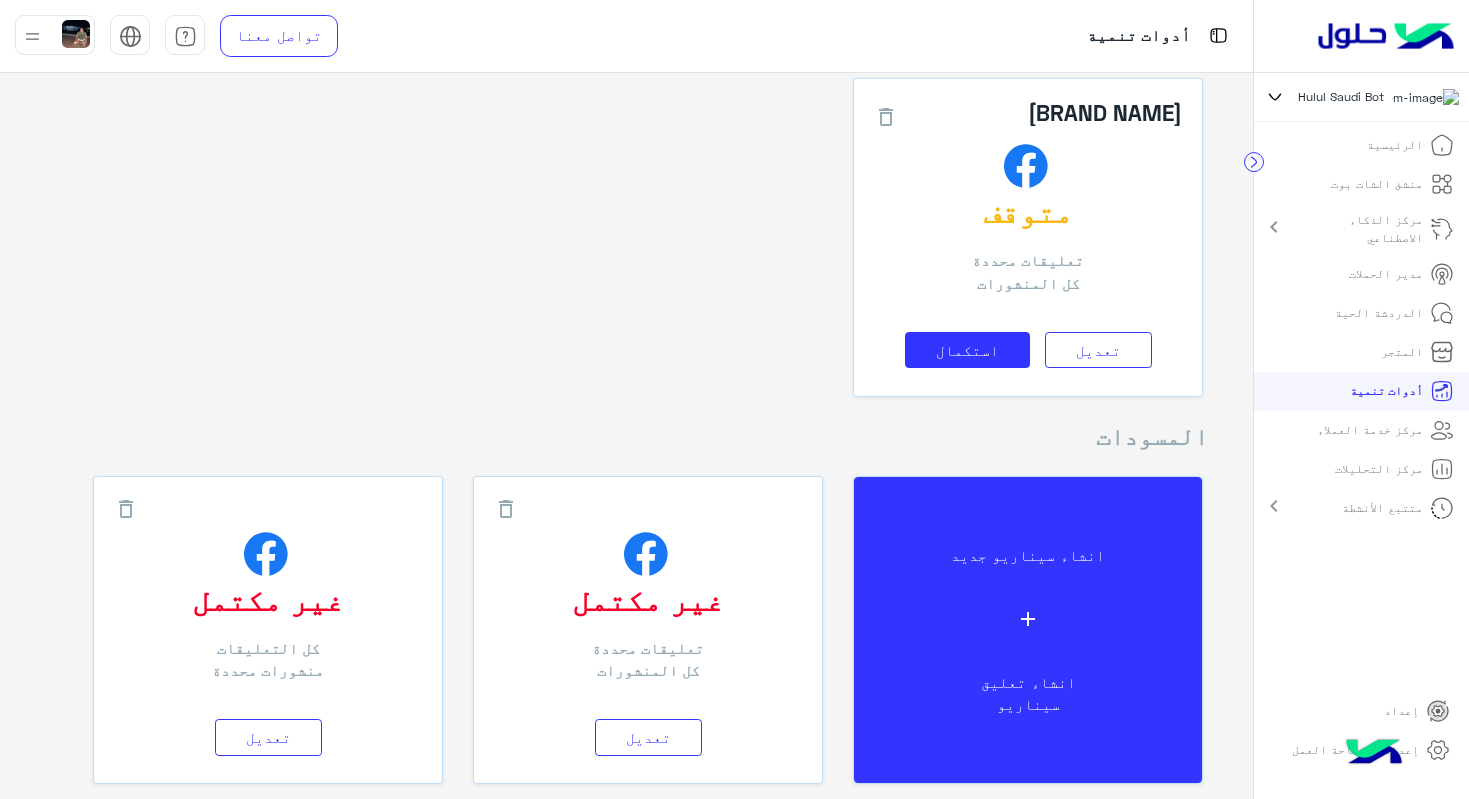 scroll, scrollTop: 0, scrollLeft: 0, axis: both 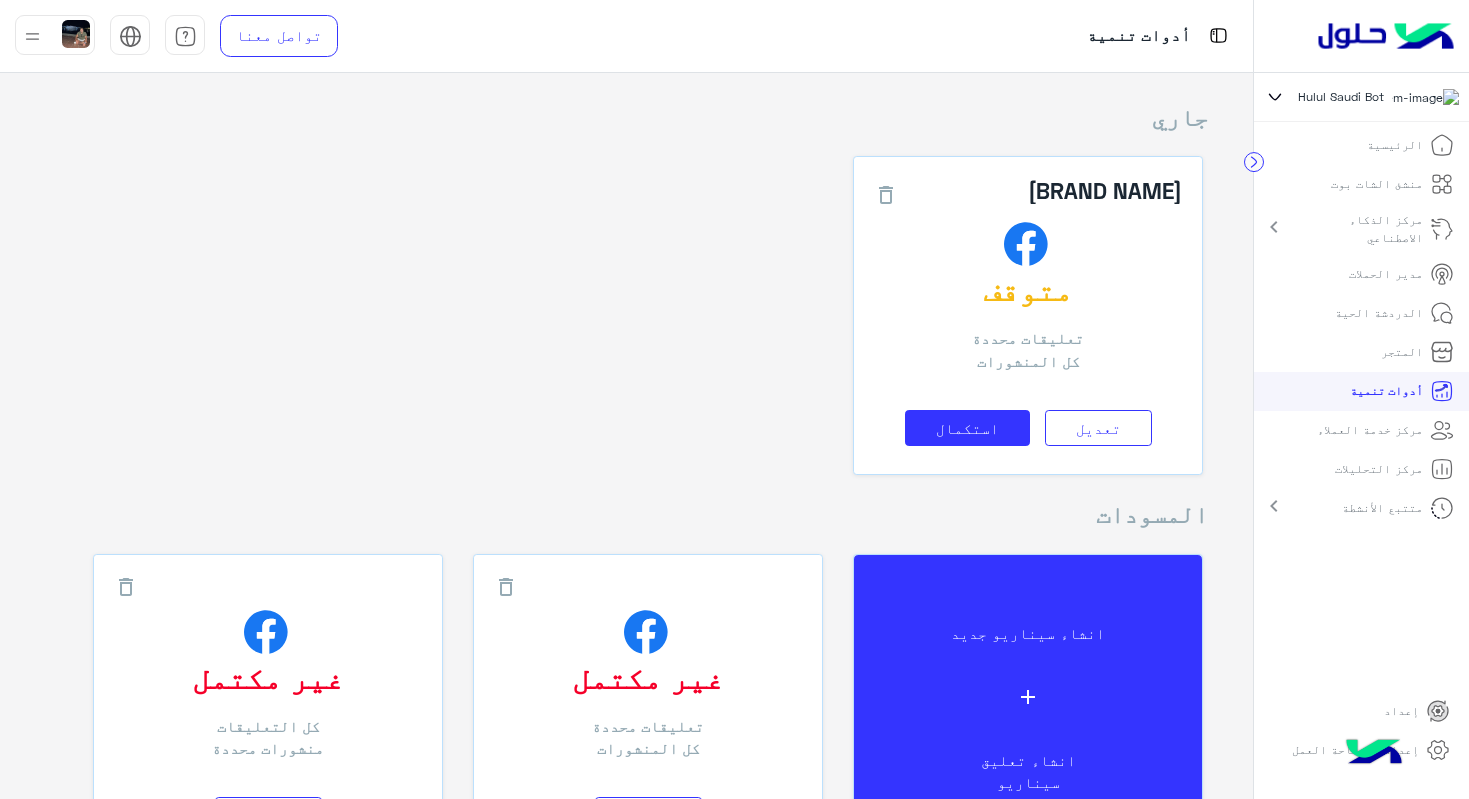 click on "المتجر" at bounding box center [1402, 352] 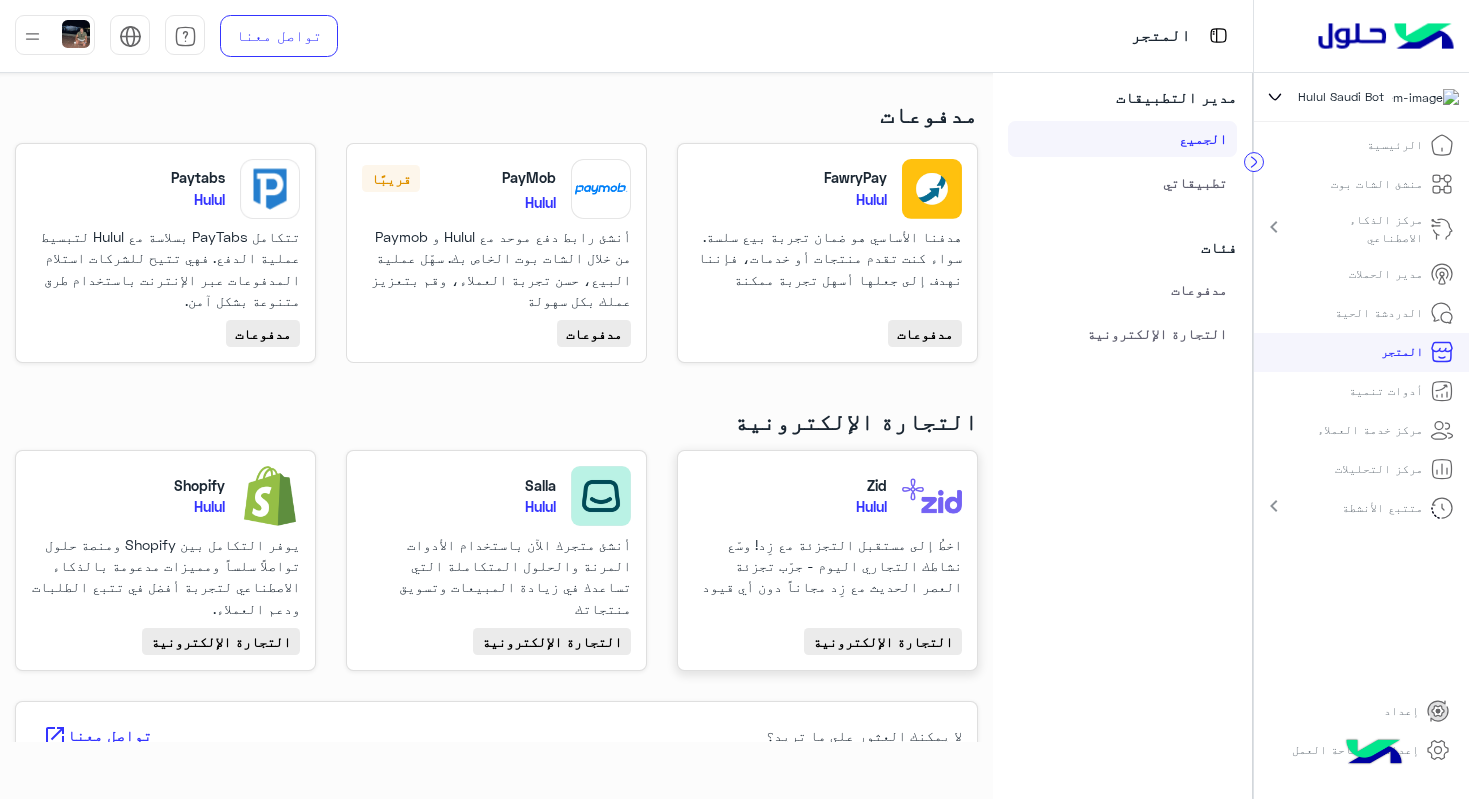 scroll, scrollTop: 91, scrollLeft: 0, axis: vertical 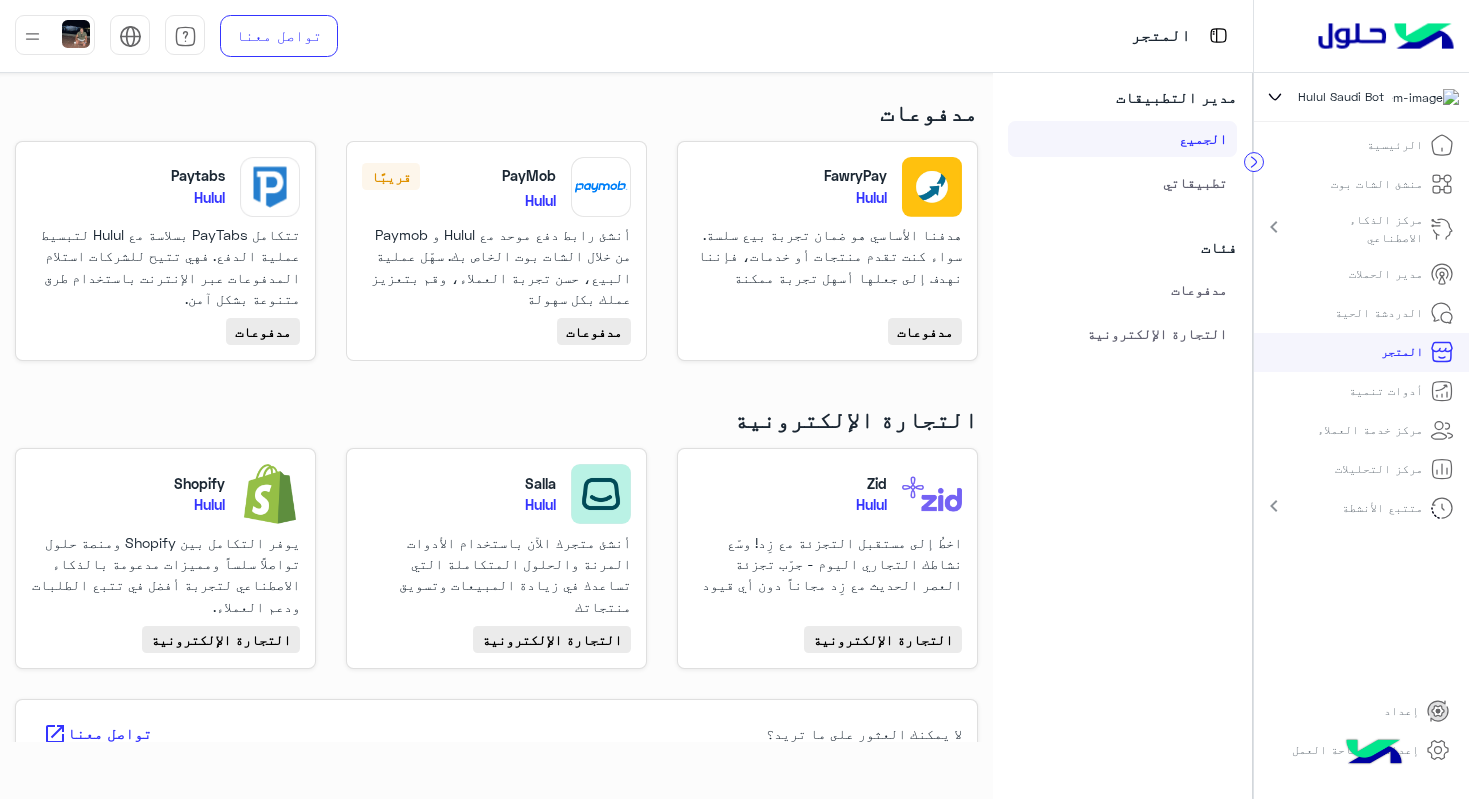 click on "الدردشة الحية" at bounding box center (1379, 313) 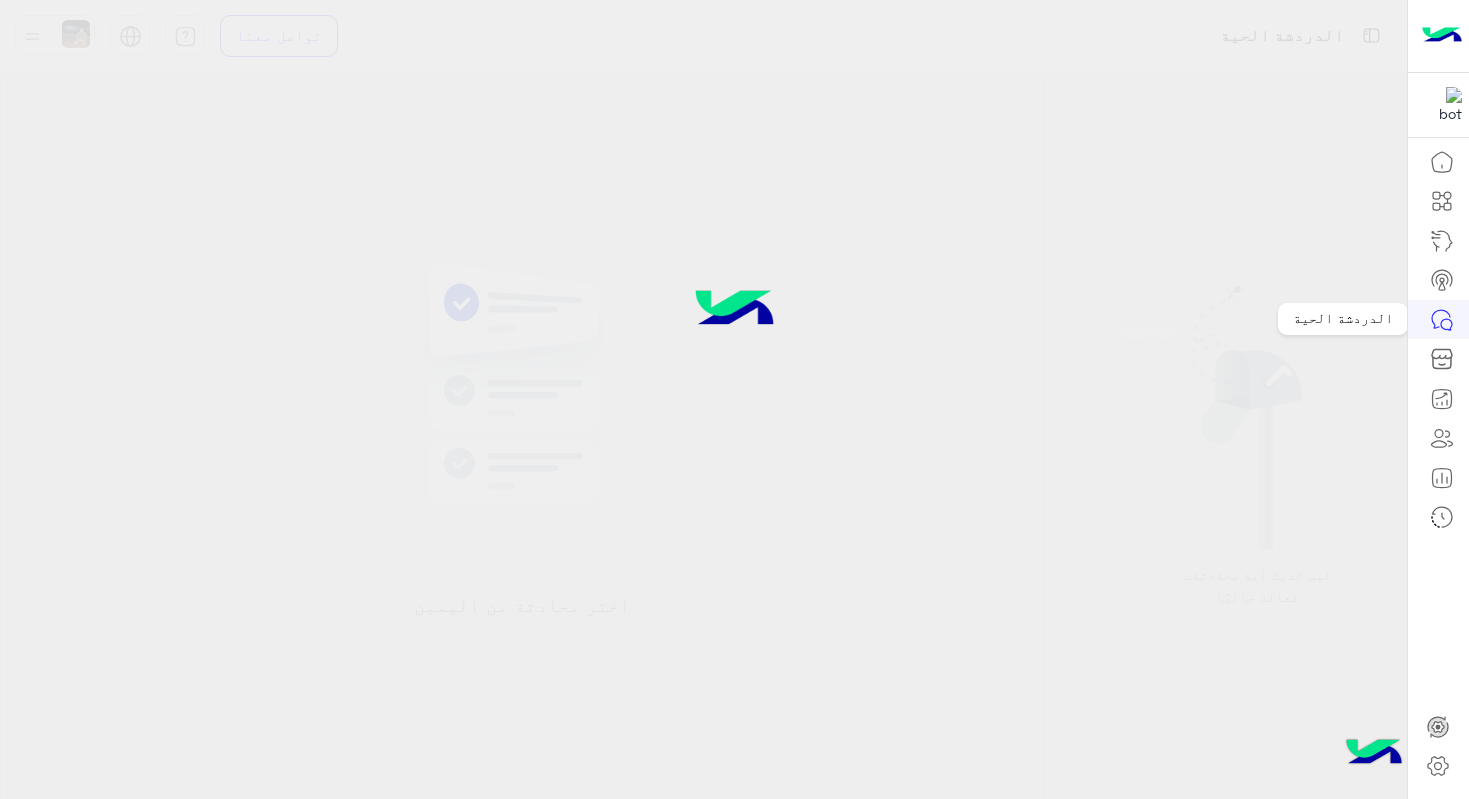 click 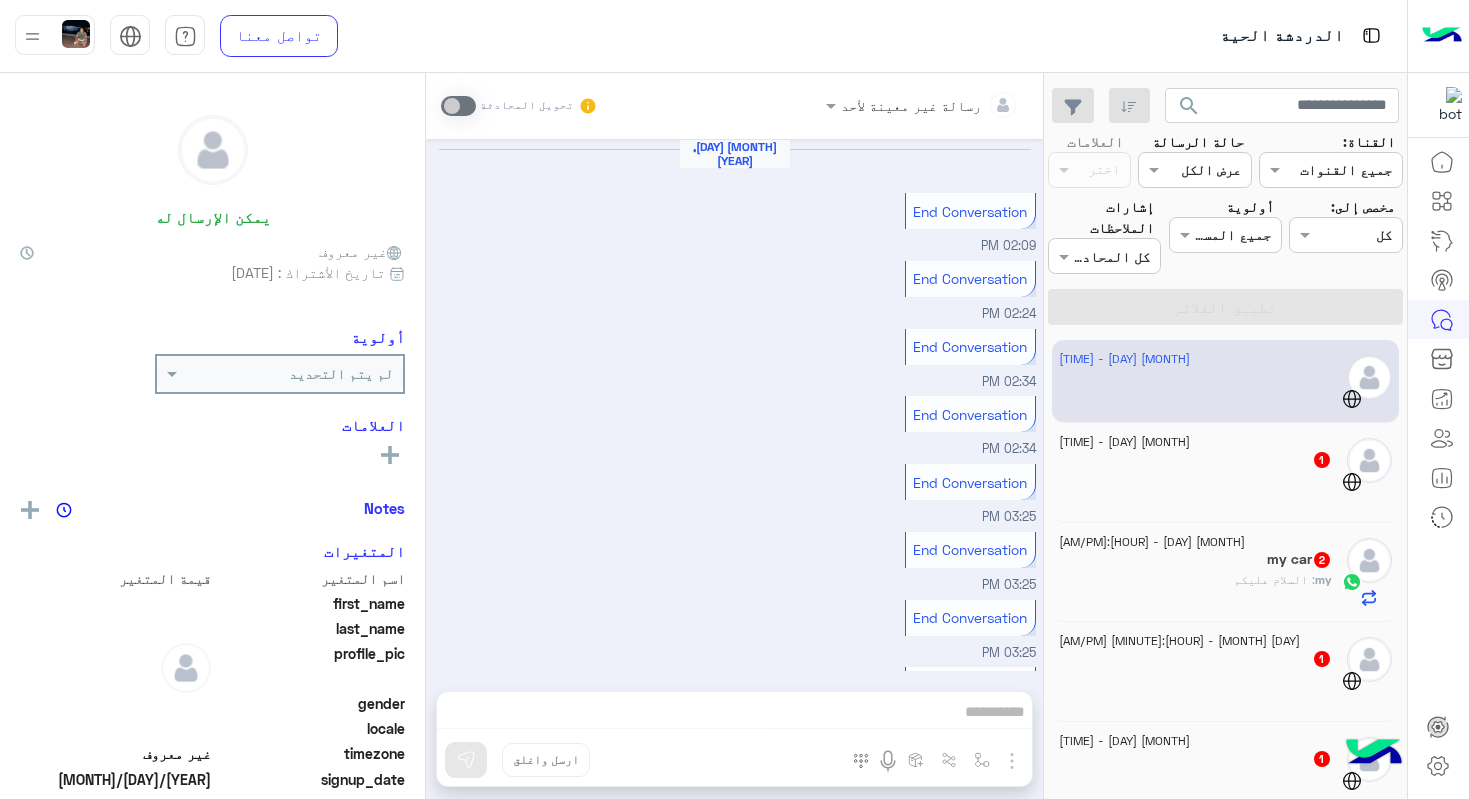 scroll, scrollTop: 922, scrollLeft: 0, axis: vertical 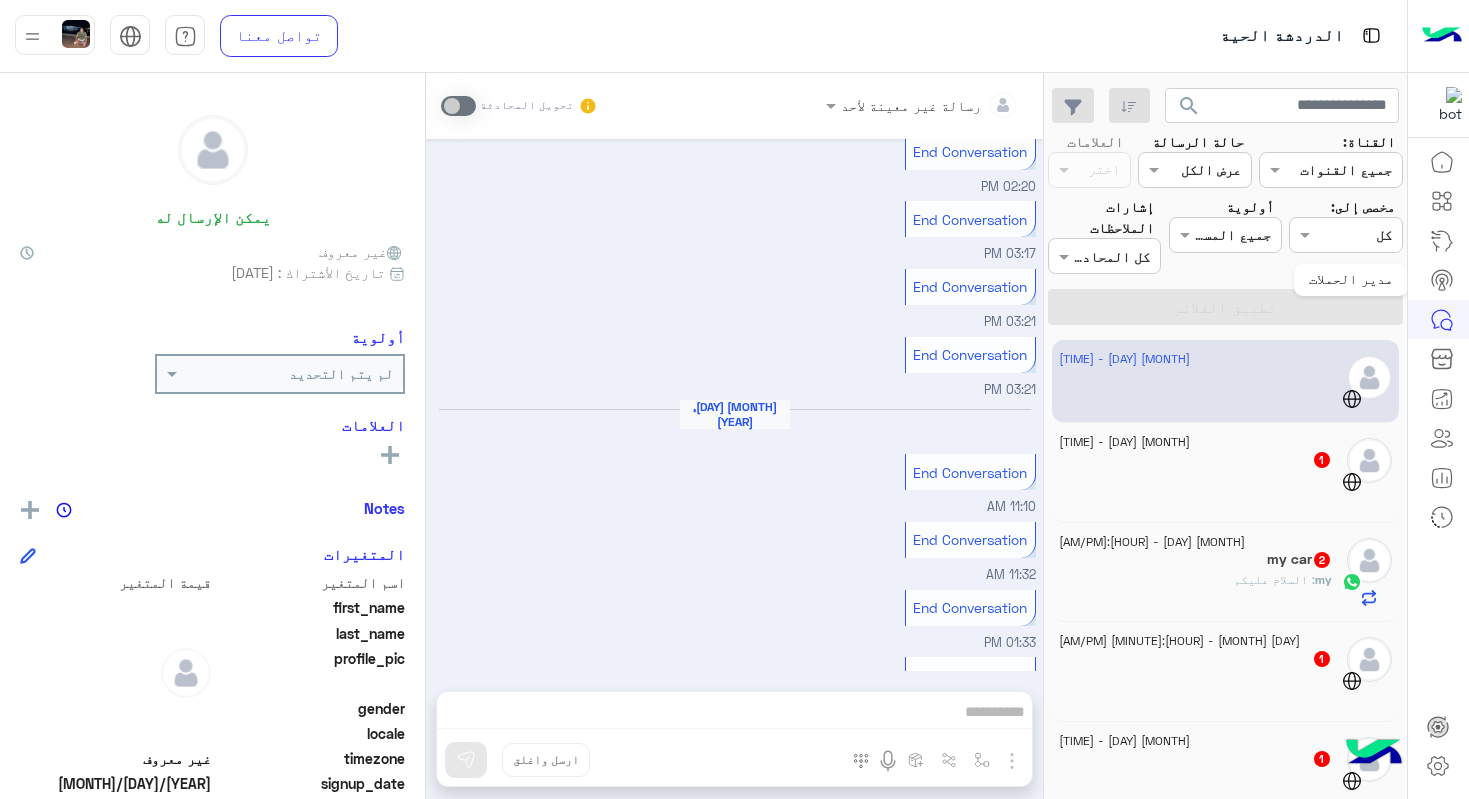 click 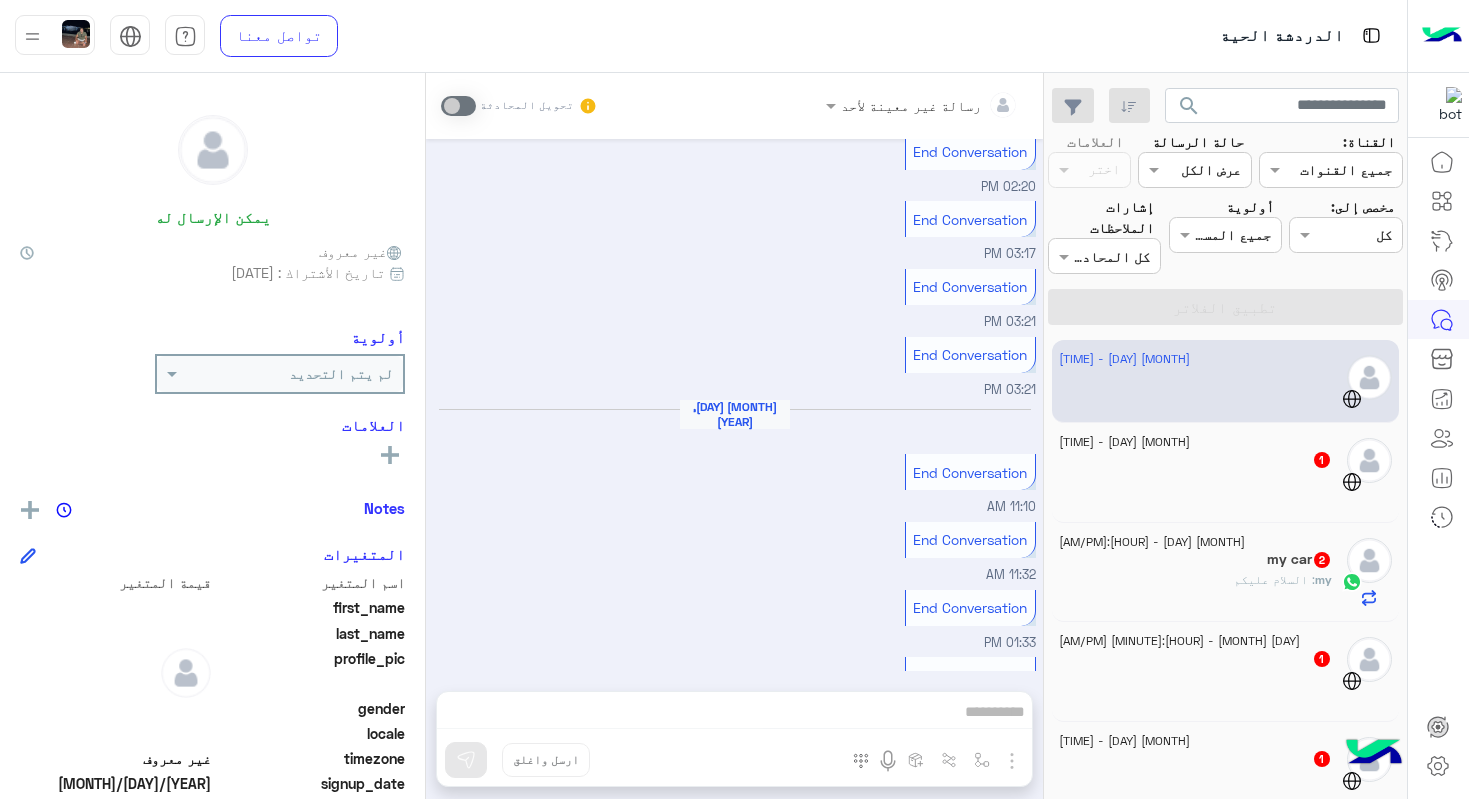 click 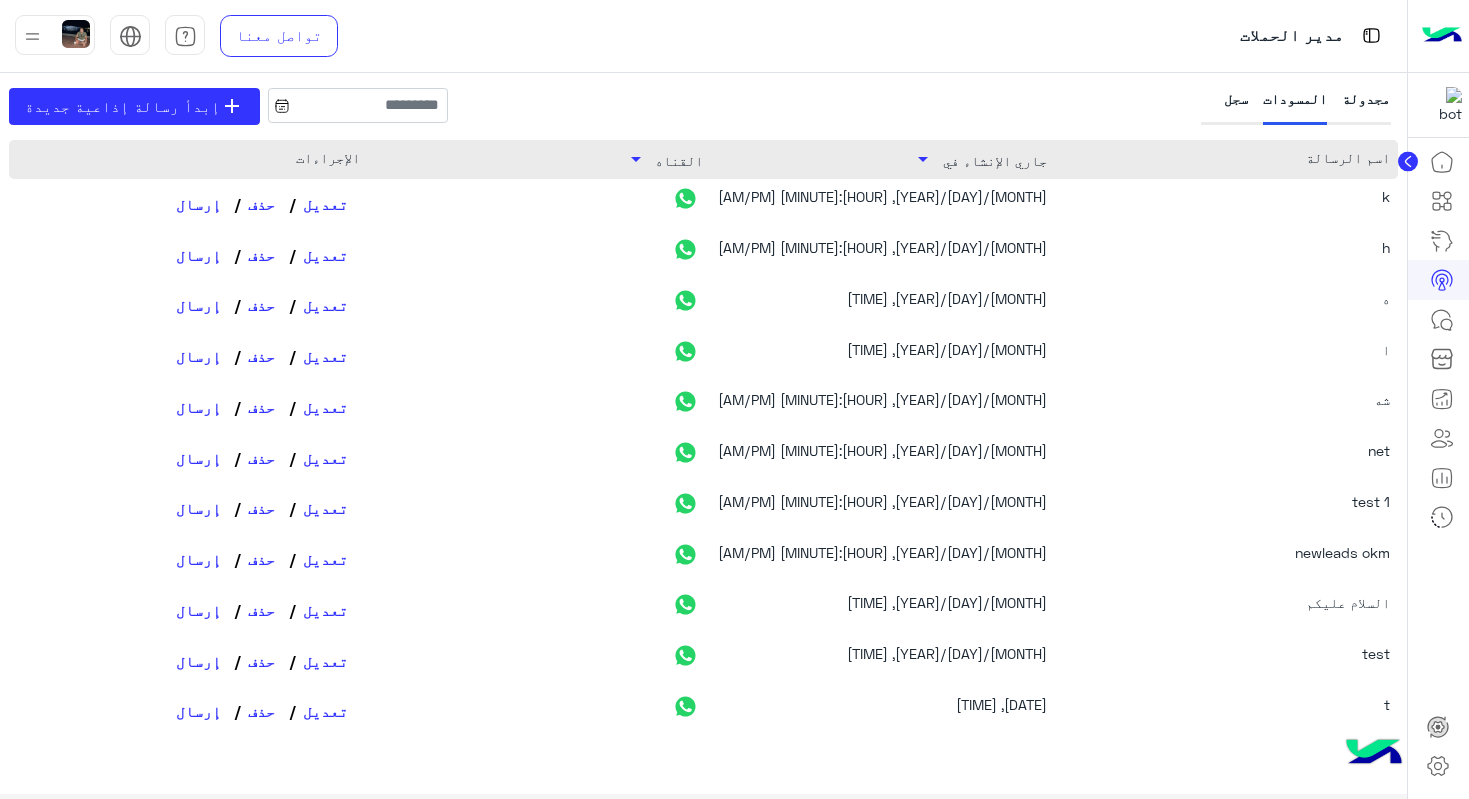 click 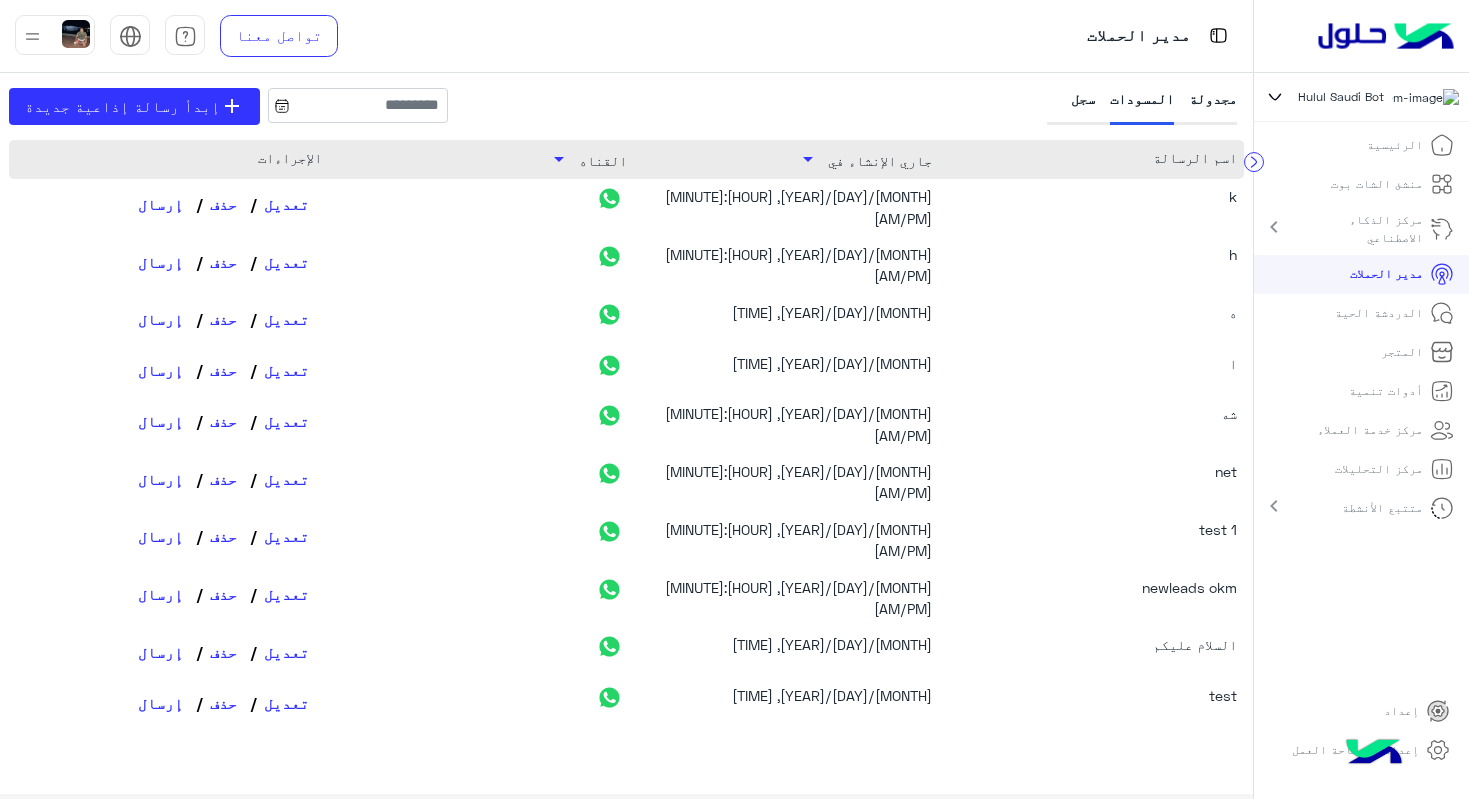 click on "مركز الذكاء الاصطناعي" at bounding box center [1369, 229] 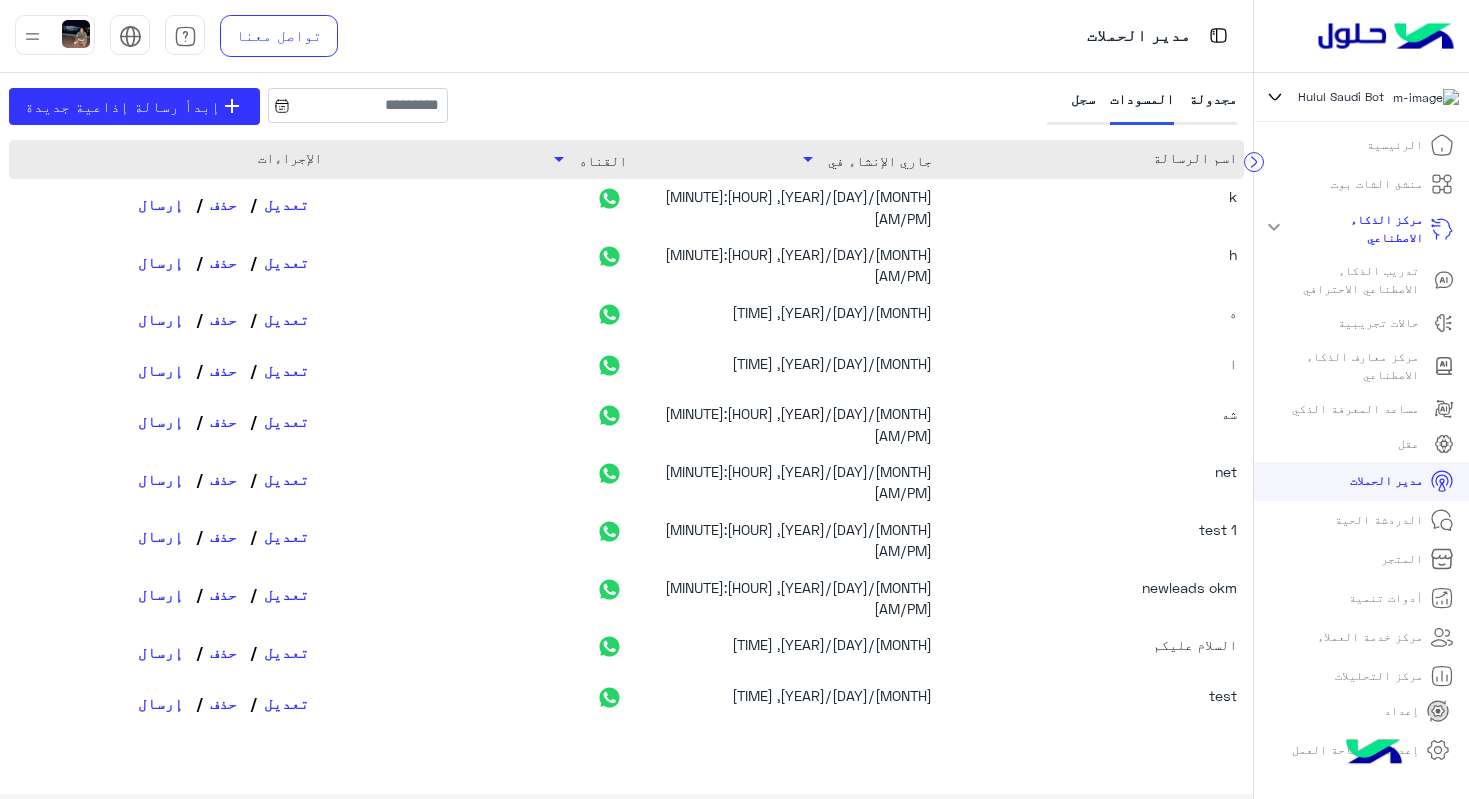 click on "منشئ الشات بوت" at bounding box center (1377, 184) 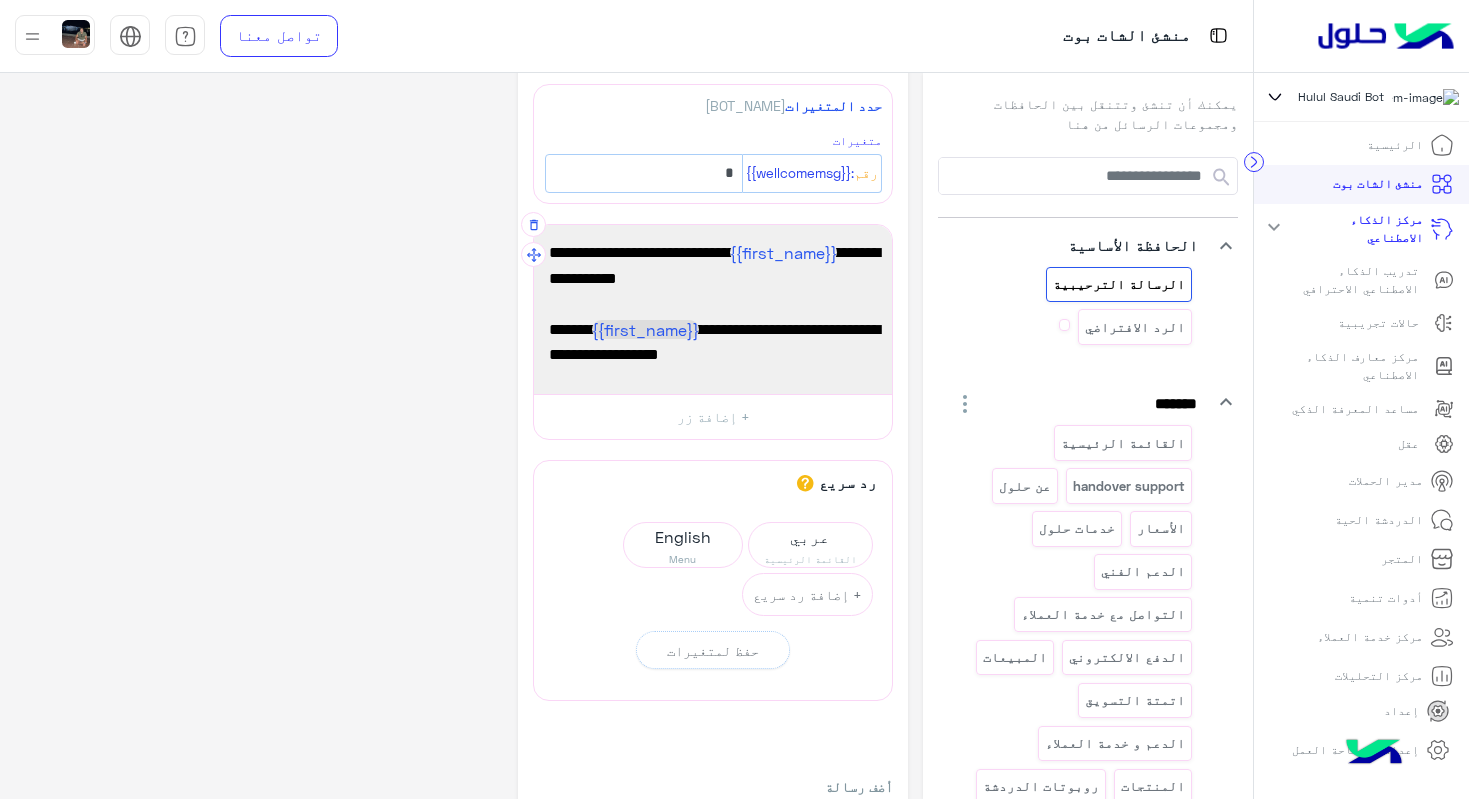scroll, scrollTop: 65, scrollLeft: 0, axis: vertical 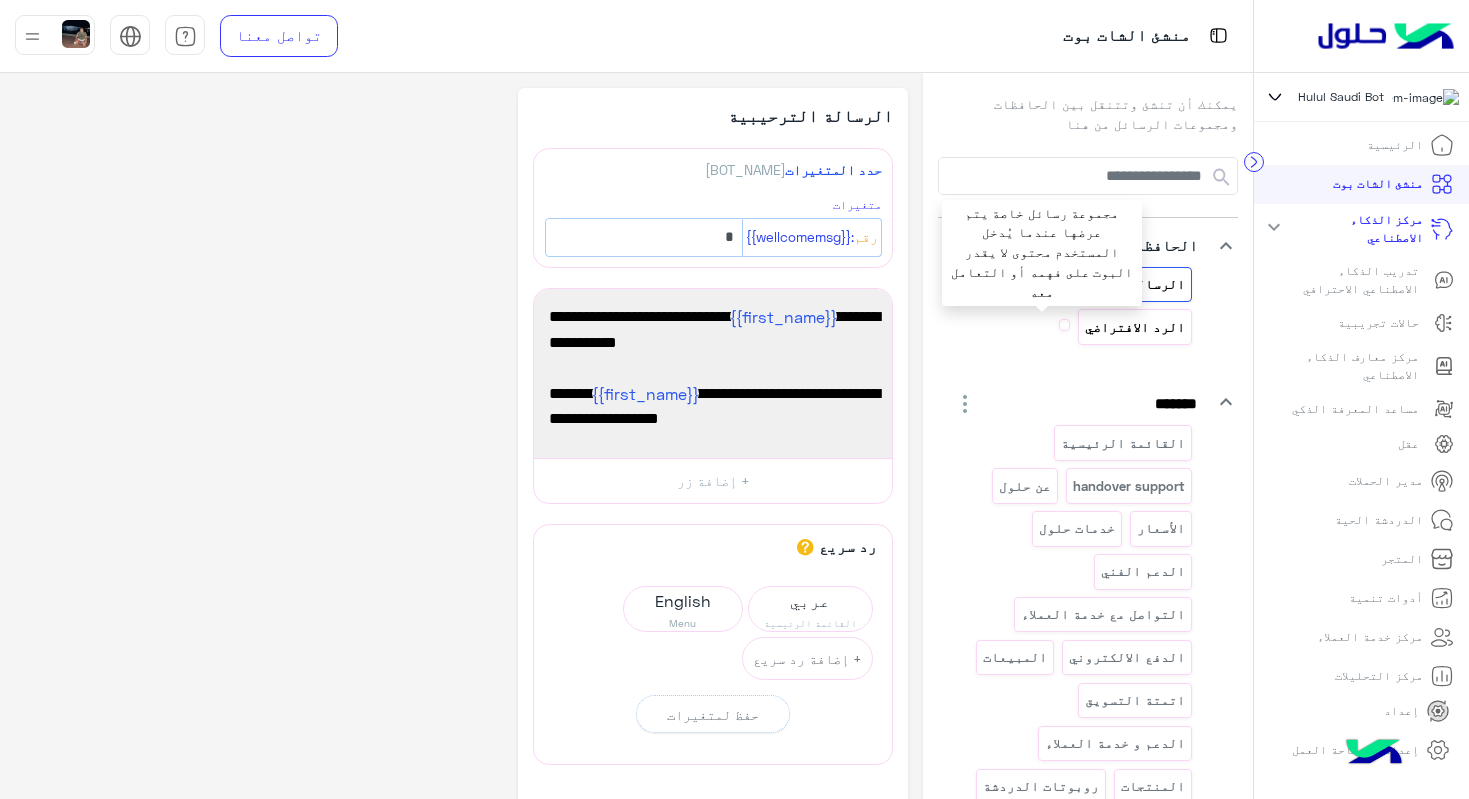 click on "الرد الافتراضي" at bounding box center [1134, 327] 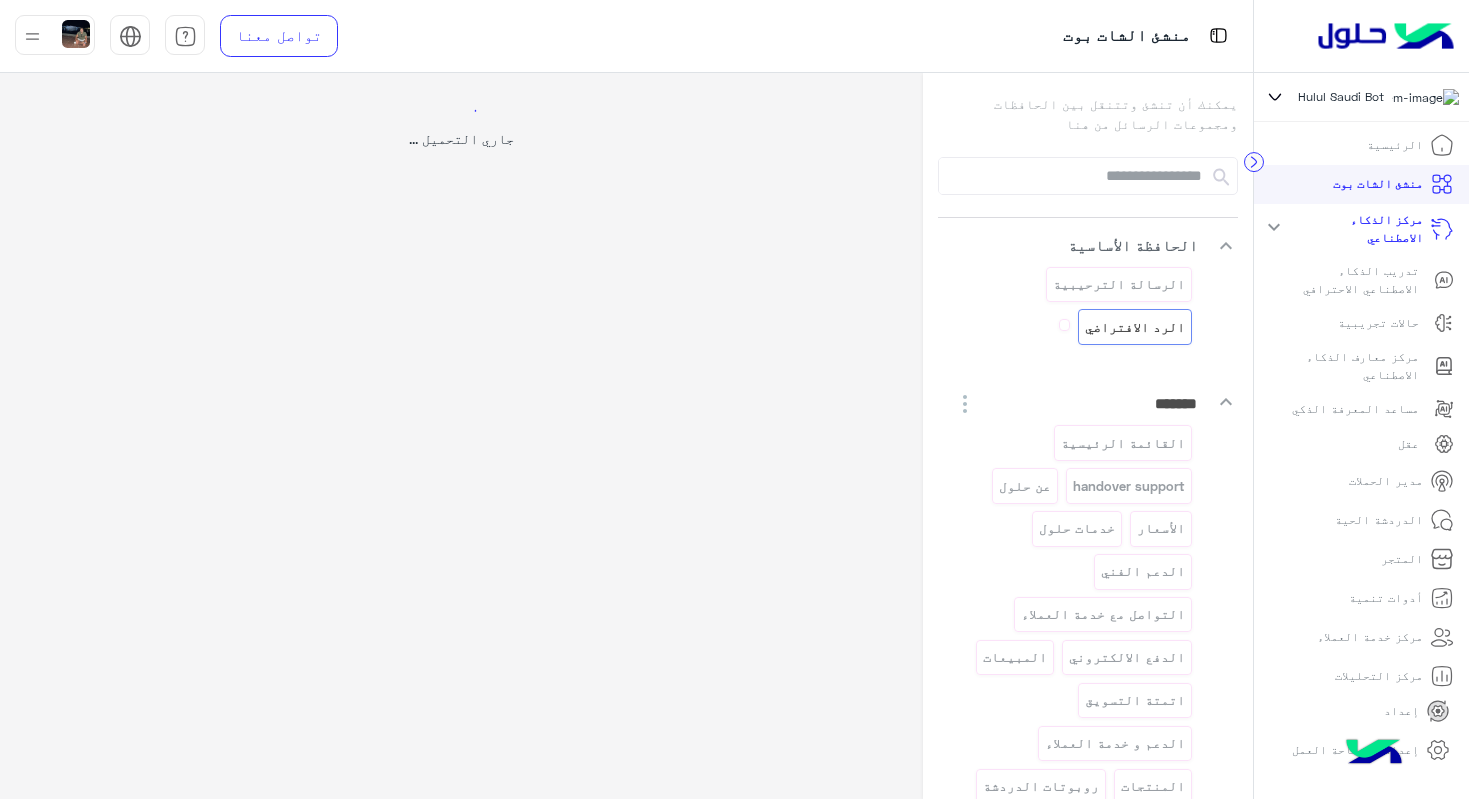 select on "*" 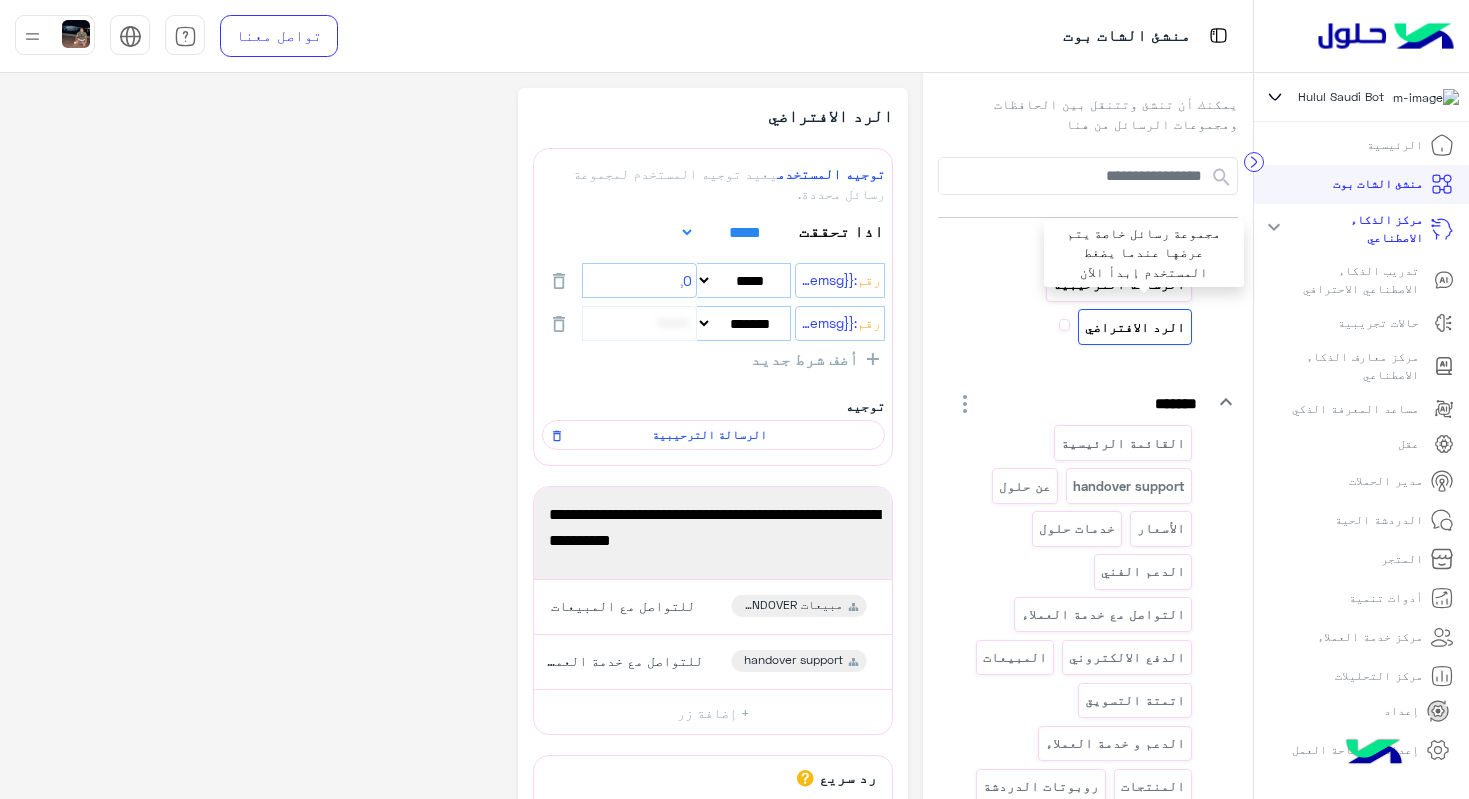 click on "الرسالة الترحيبية" at bounding box center [1118, 284] 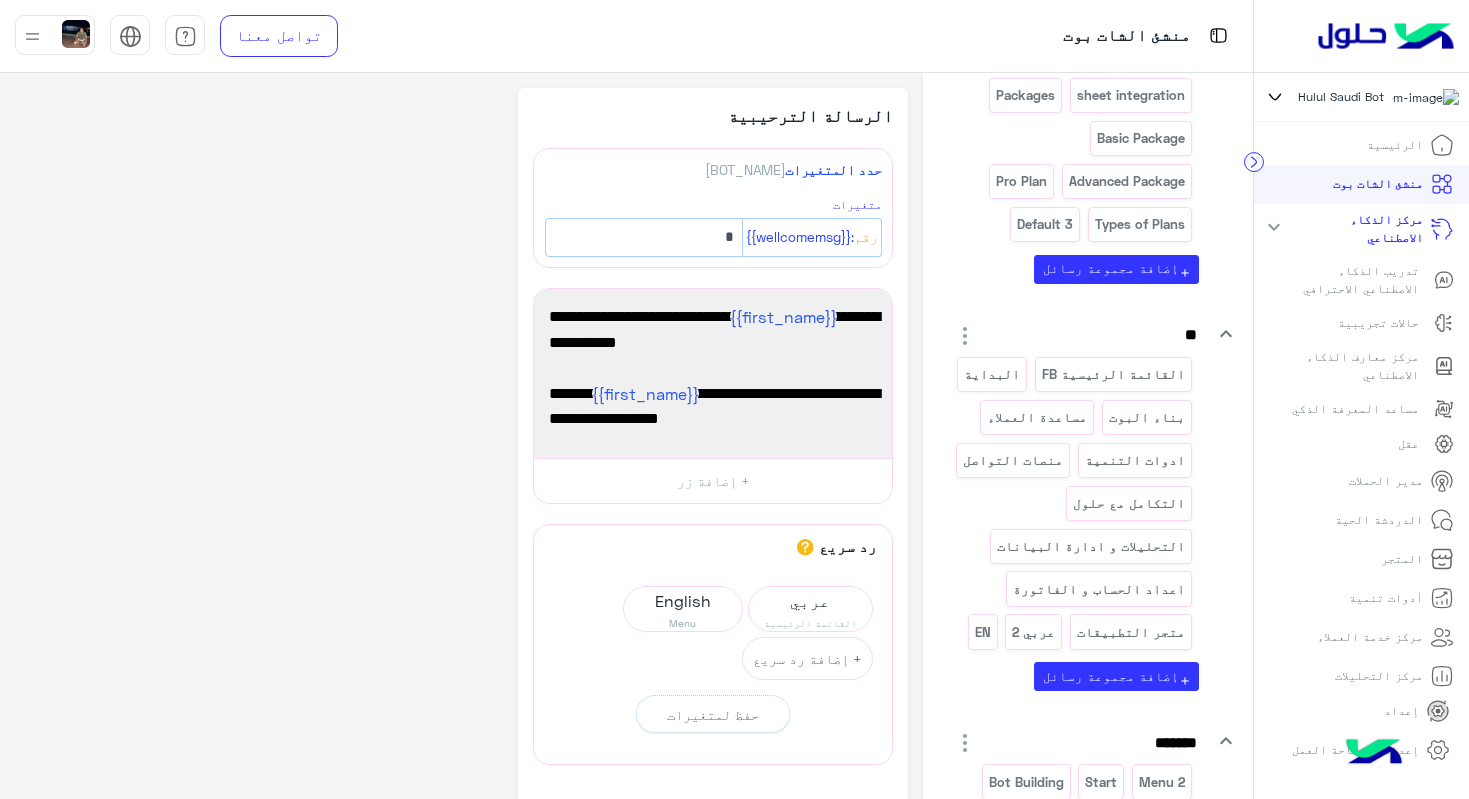 scroll, scrollTop: 2305, scrollLeft: 0, axis: vertical 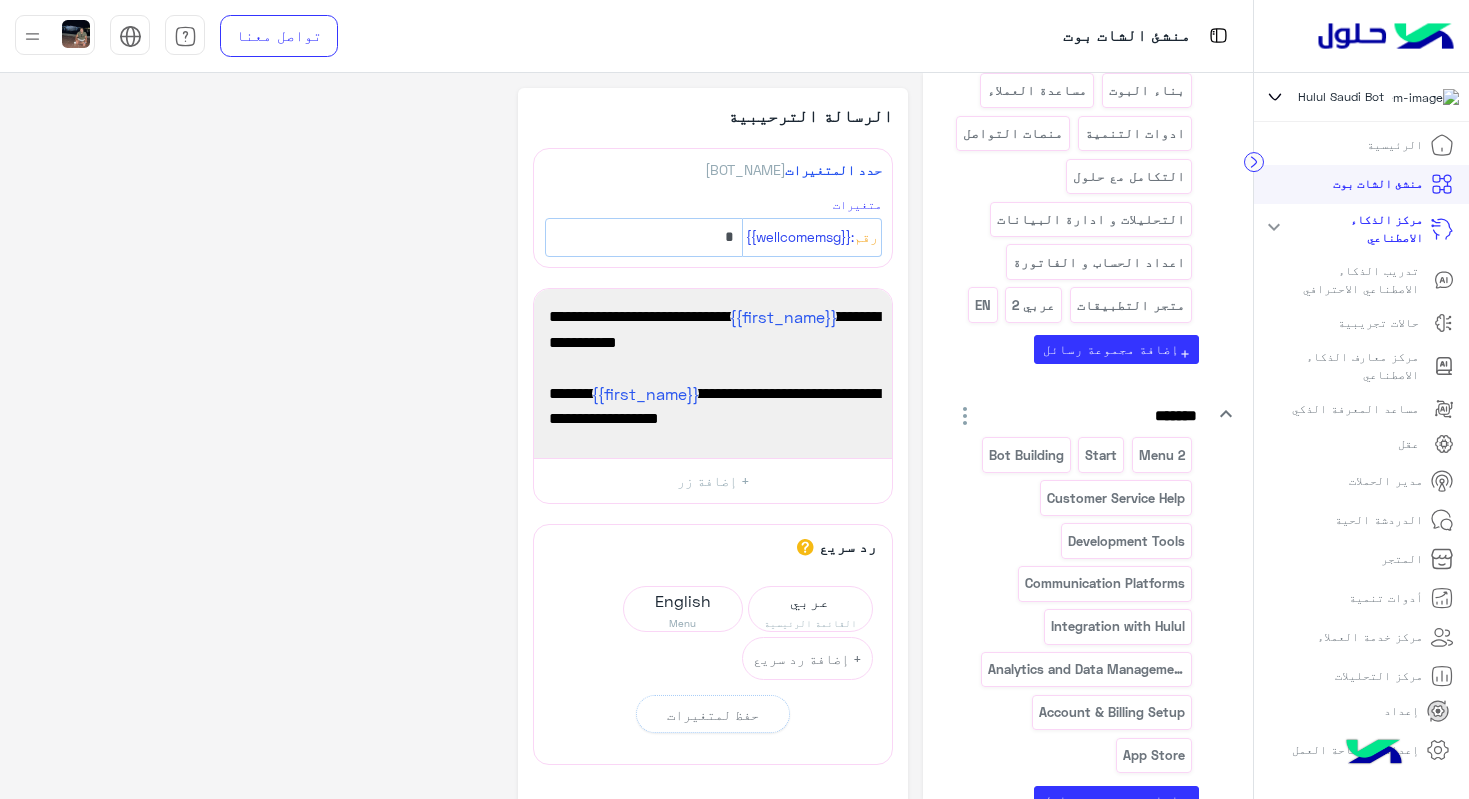 click on "keyboard_arrow_down" at bounding box center [1226, 414] 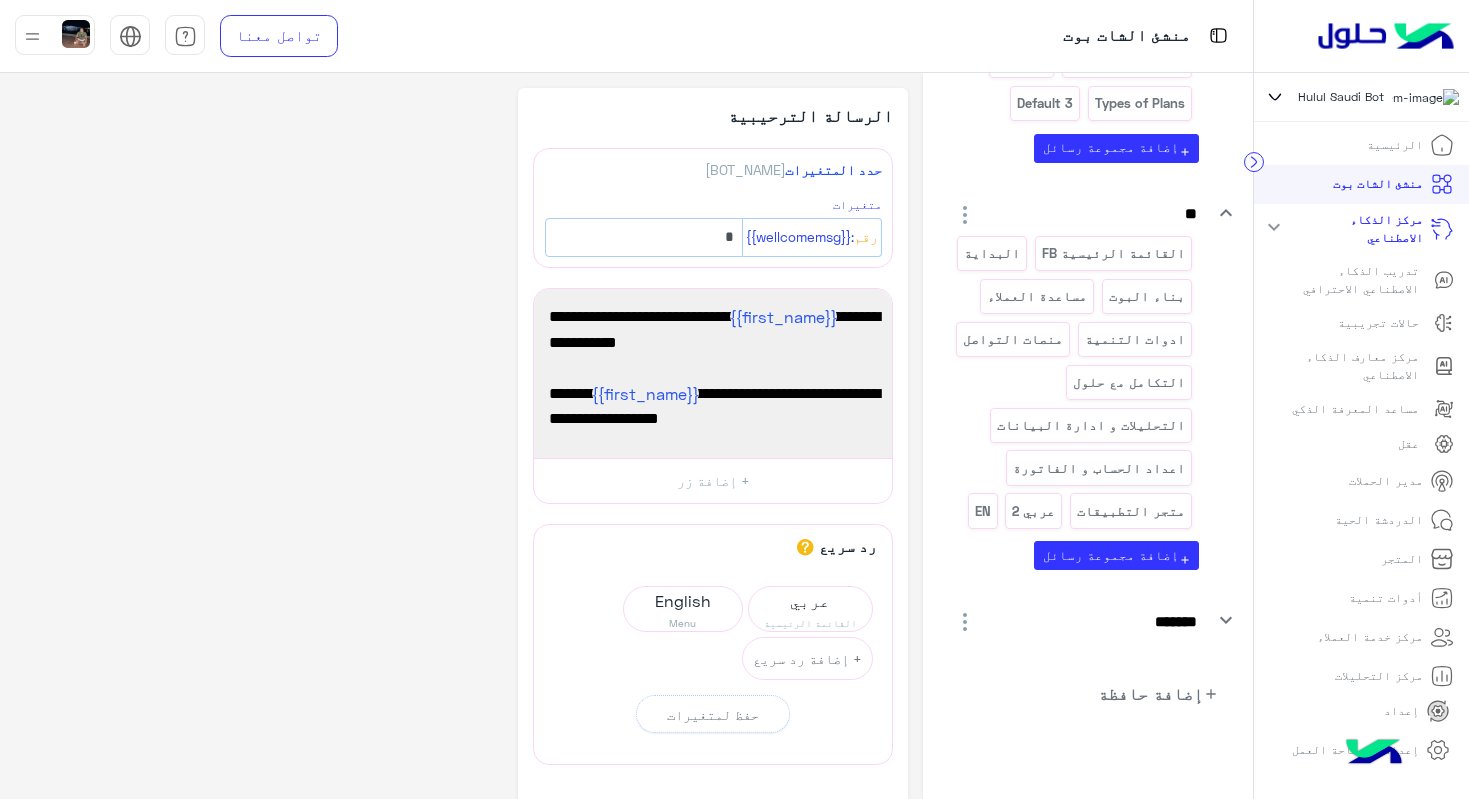 scroll, scrollTop: 1927, scrollLeft: 0, axis: vertical 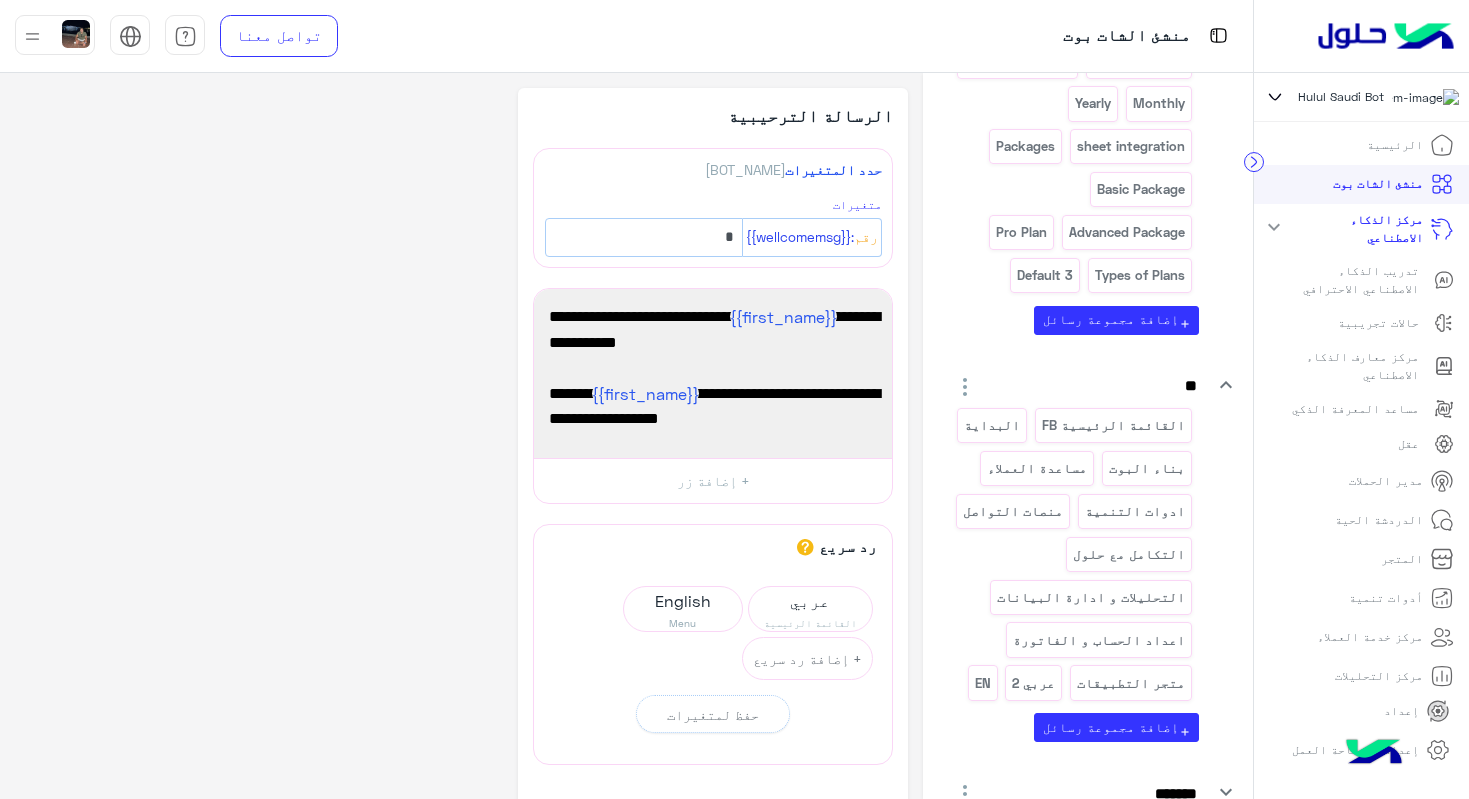 click on "keyboard_arrow_down" at bounding box center [1226, 385] 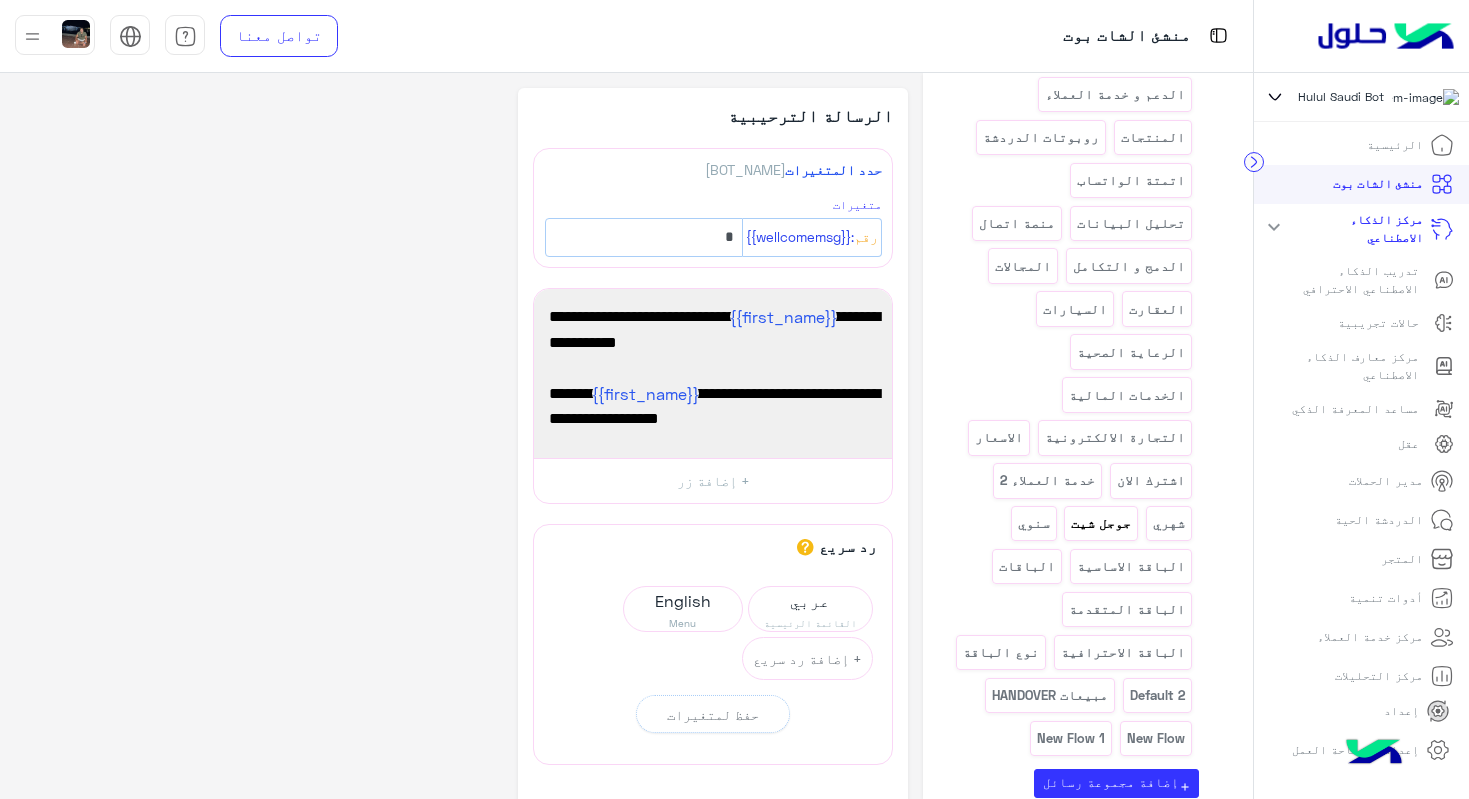 scroll, scrollTop: 648, scrollLeft: 0, axis: vertical 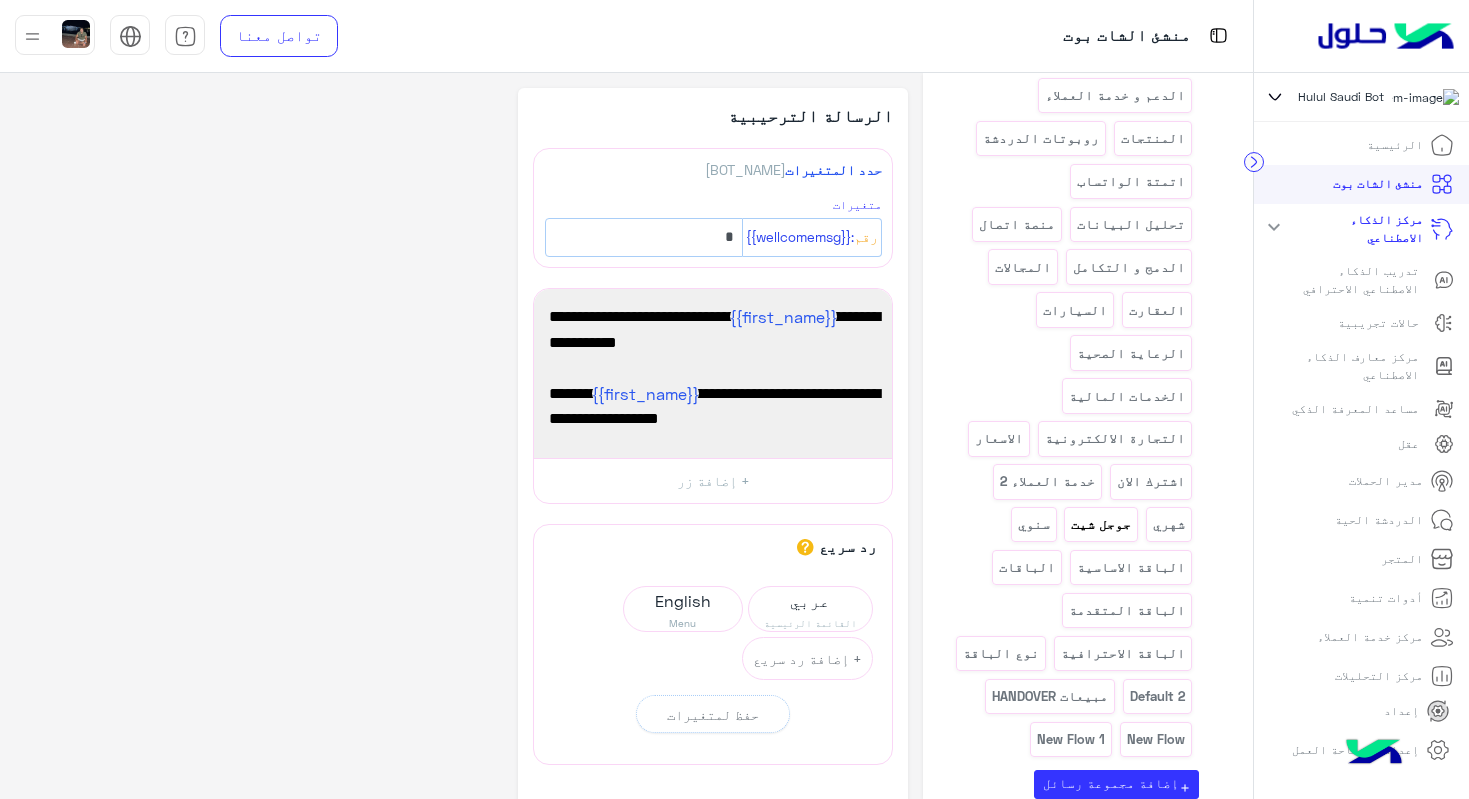 click on "جوجل شيت" at bounding box center (1101, 524) 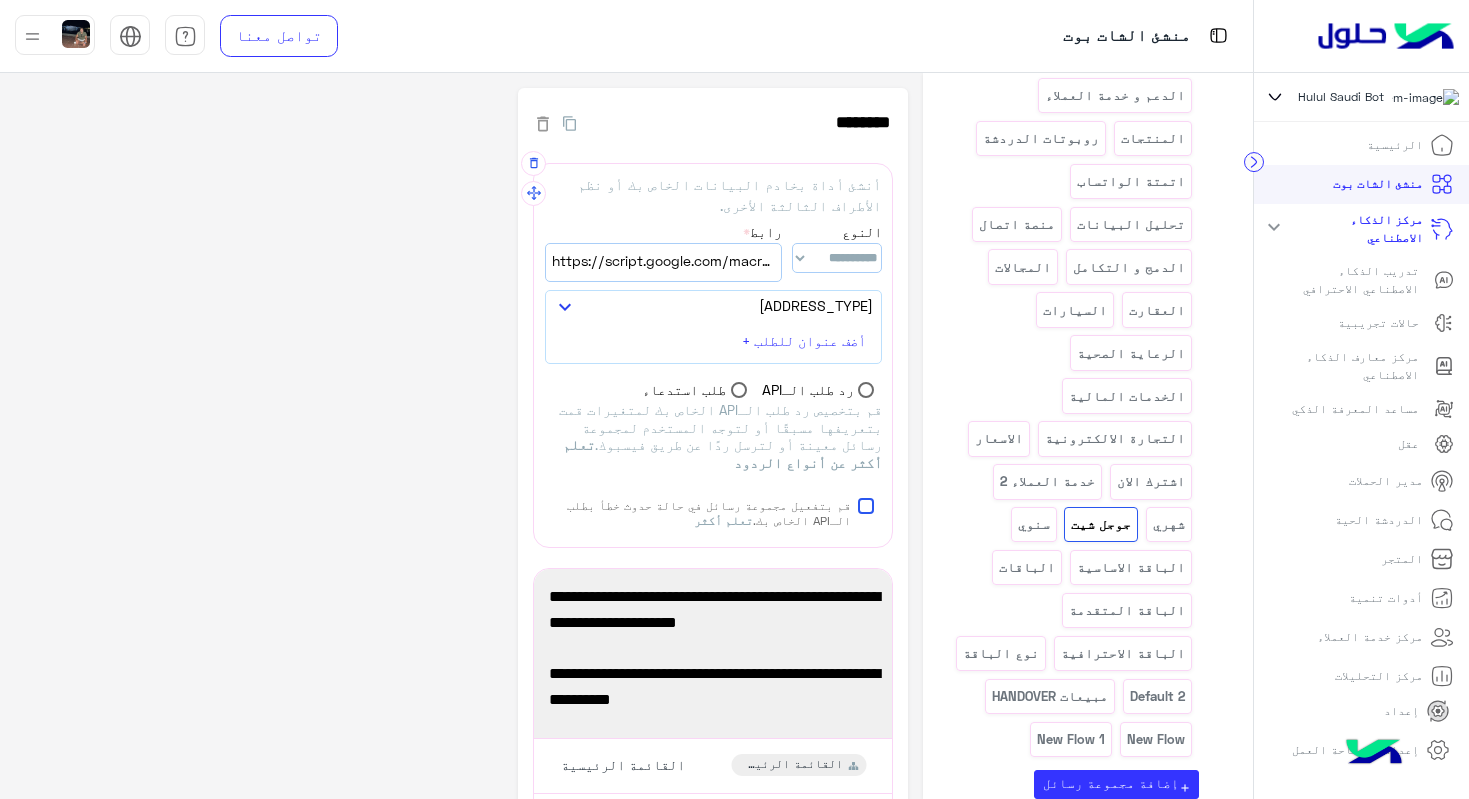 click on "https://script.google.com/macros/s/AKfycbwzTBGalhFyPERitKq76c935ak6CNAORS-zgsolusL0jeSDIhq9KVP6mpWJvlq7PKA/exec?name= {{user_name}} &phone number= {{phone_num}}" at bounding box center [663, 261] 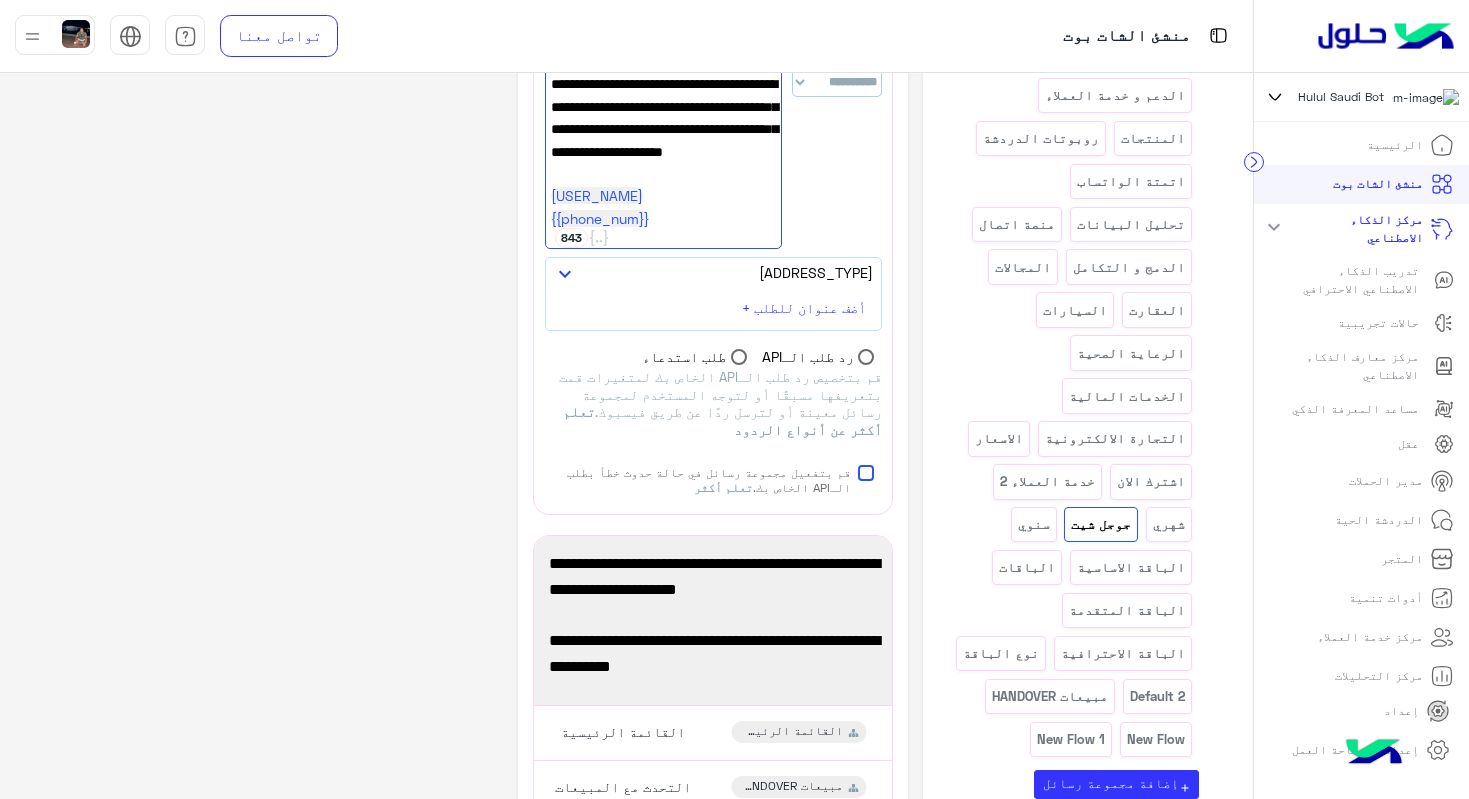 scroll, scrollTop: 195, scrollLeft: 0, axis: vertical 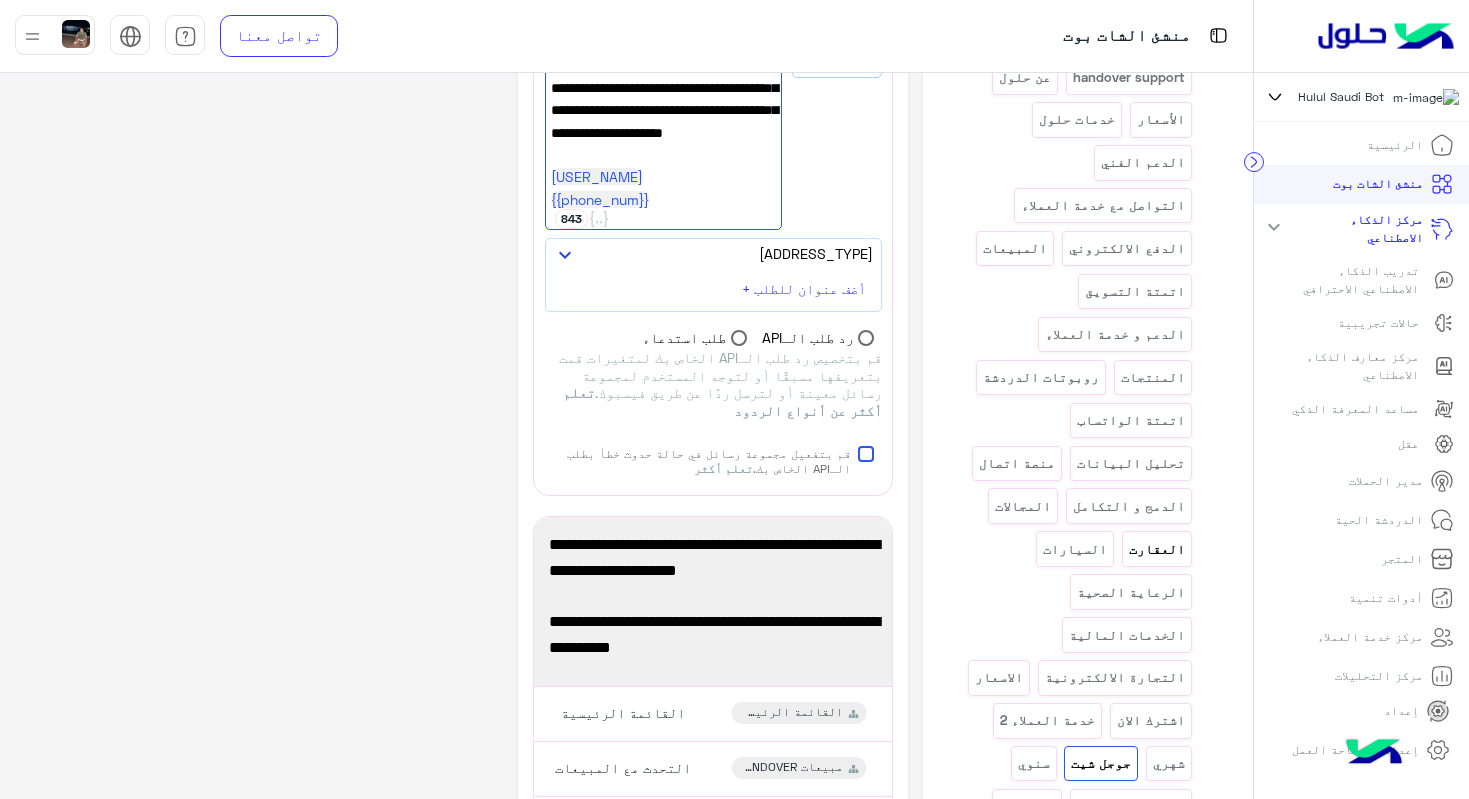 click on "العقارت" at bounding box center [1156, 549] 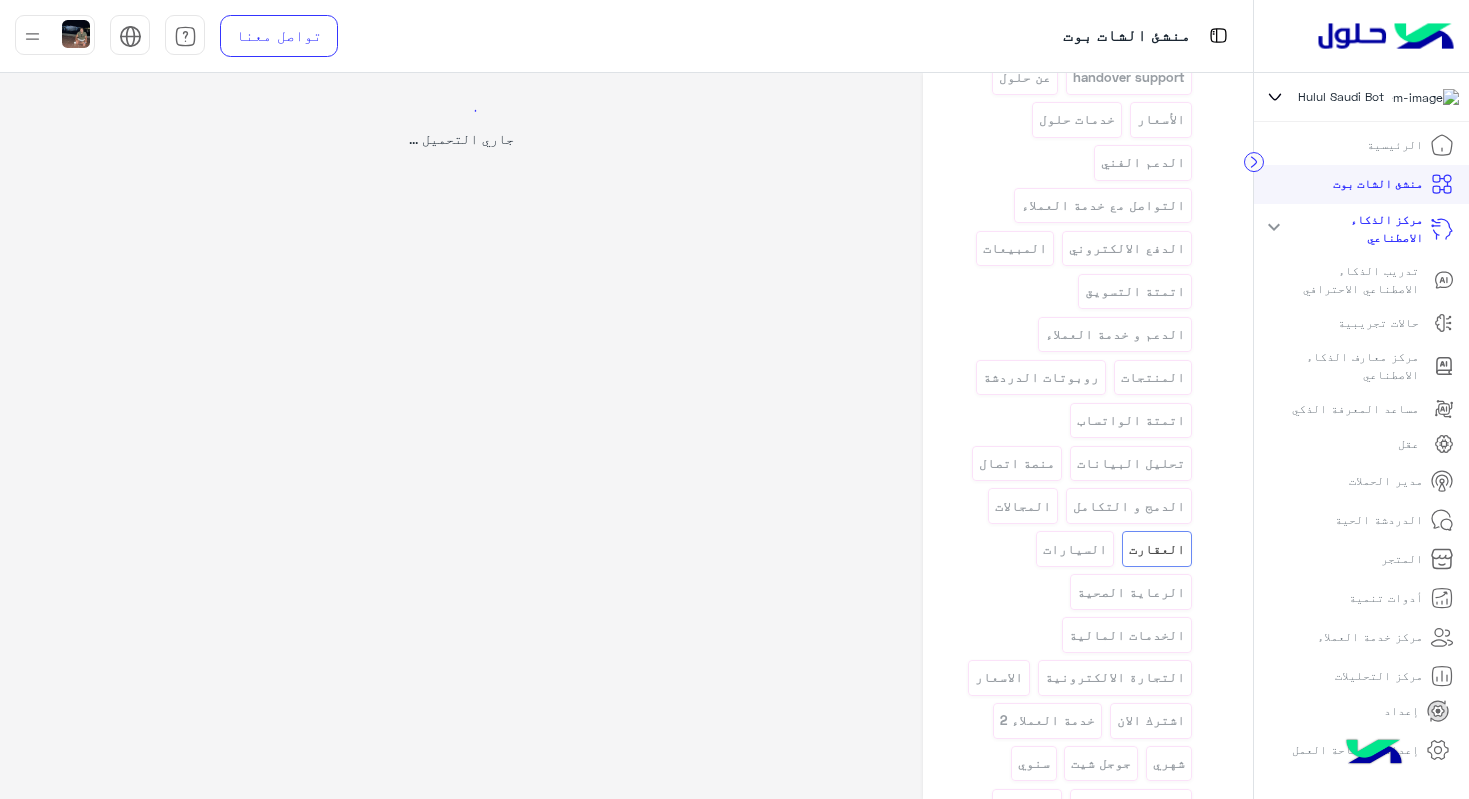 scroll, scrollTop: 0, scrollLeft: 0, axis: both 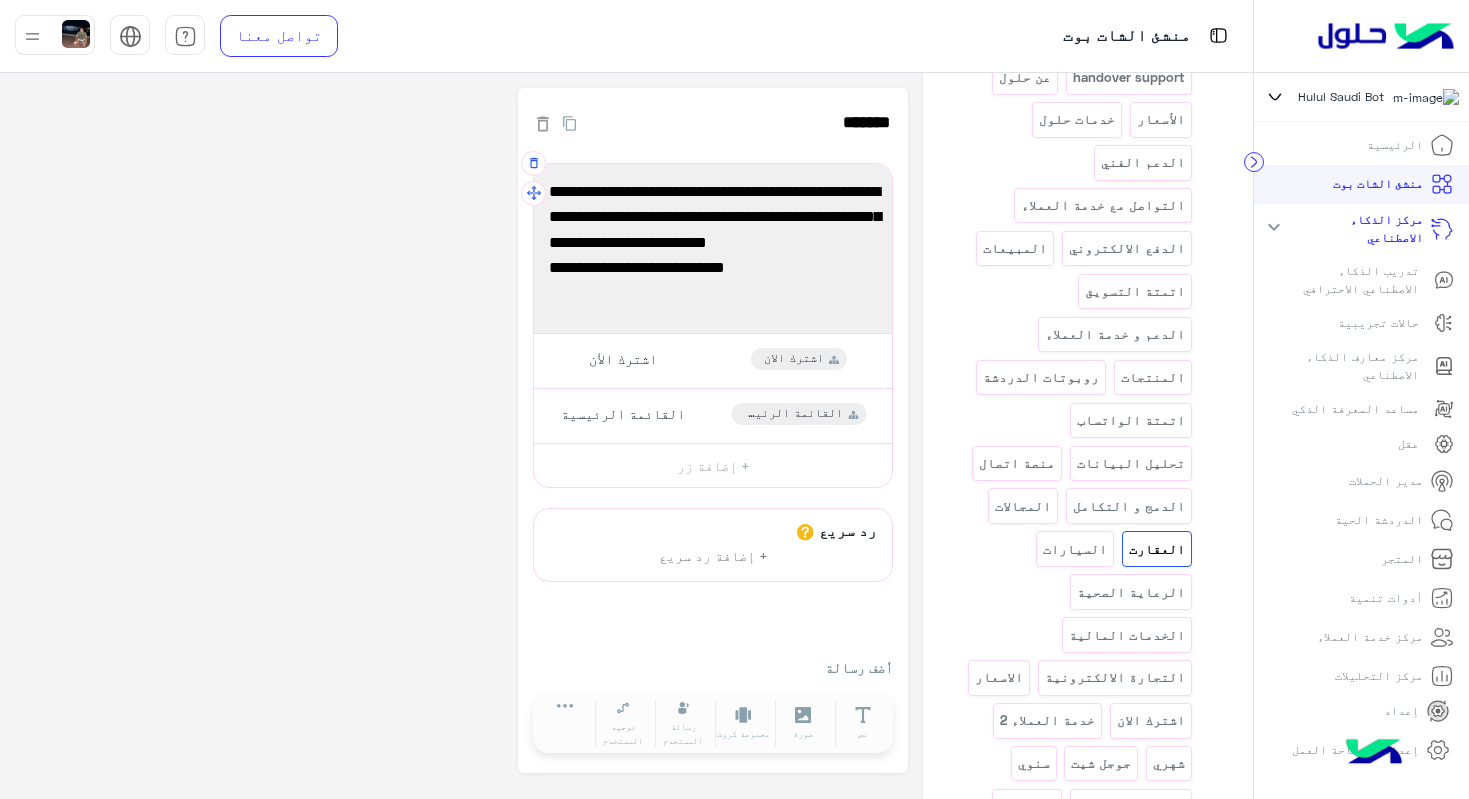 click on "https://hulul.net/real-estate" at bounding box center [713, 319] 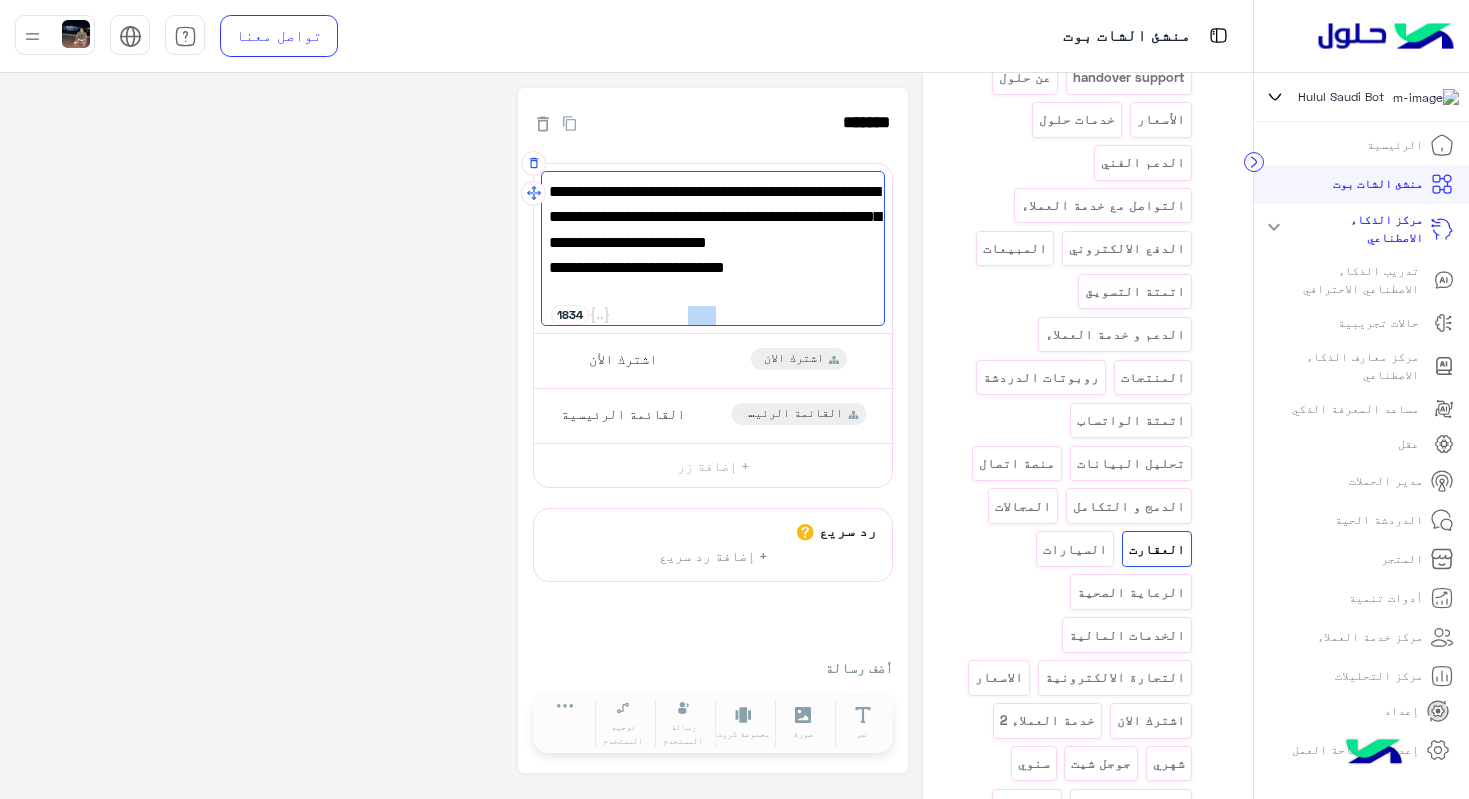 click on "https://hulul.net/real-estate" at bounding box center (713, 319) 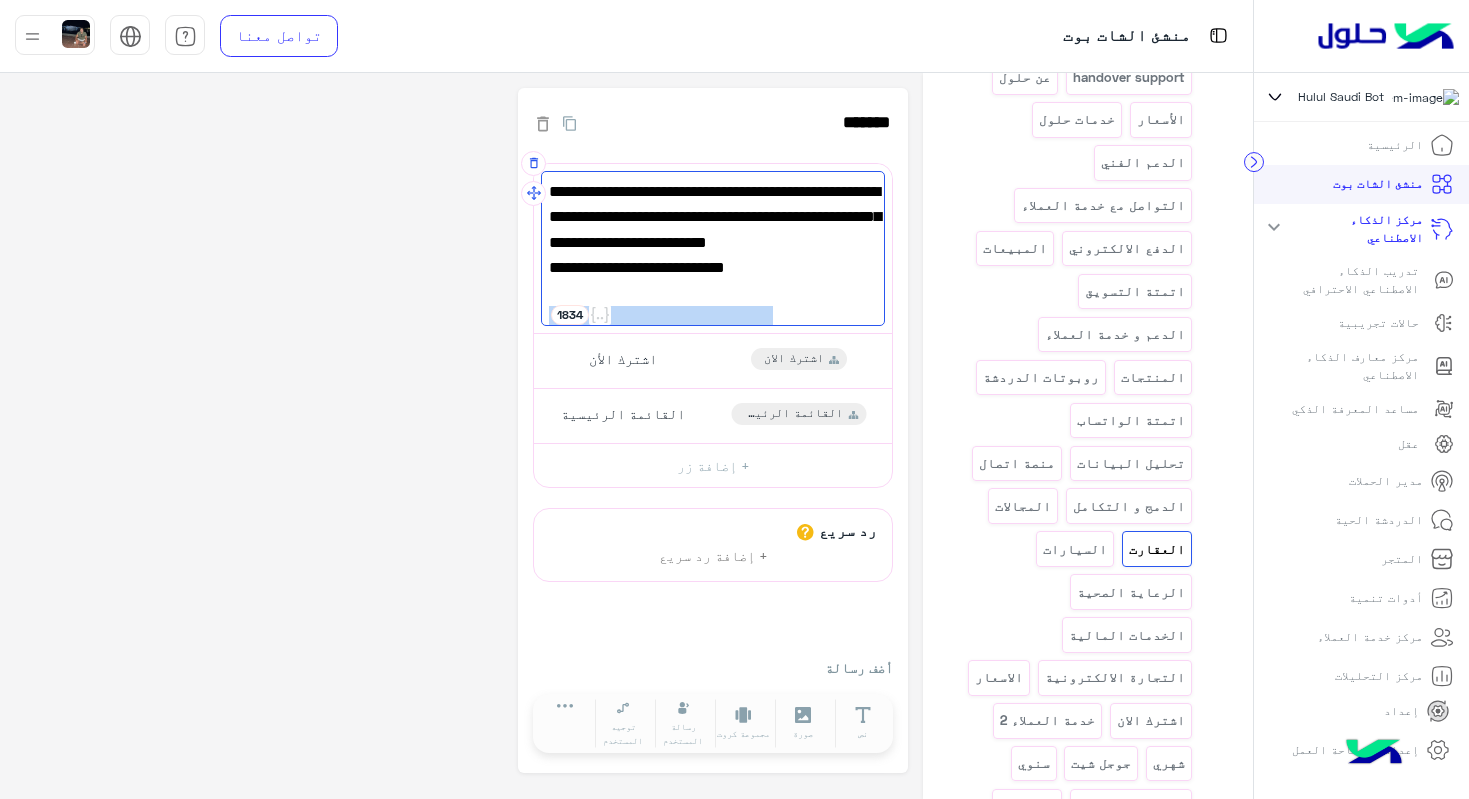 click on "https://hulul.net/real-estate" at bounding box center (713, 319) 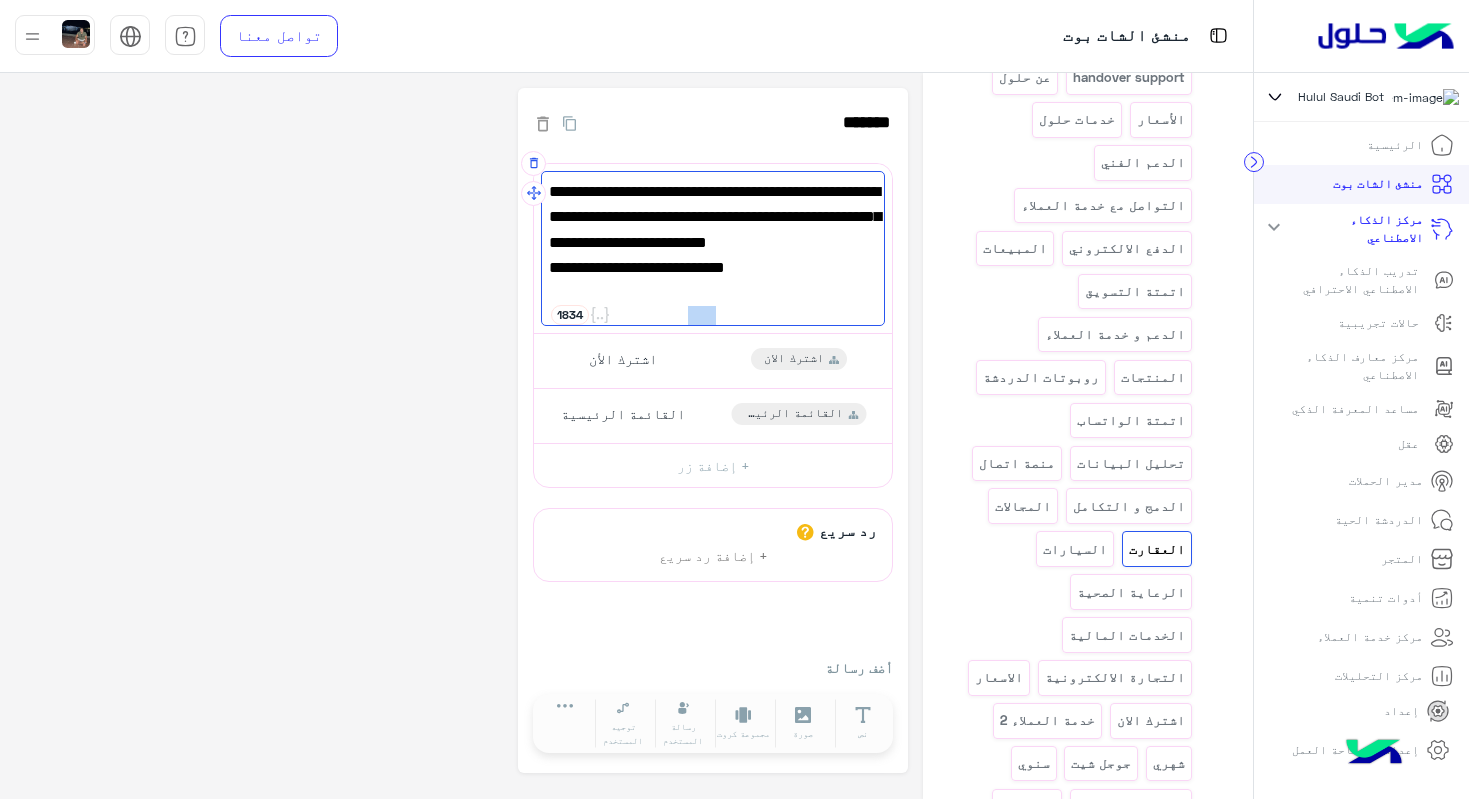 drag, startPoint x: 701, startPoint y: 299, endPoint x: 650, endPoint y: 292, distance: 51.47815 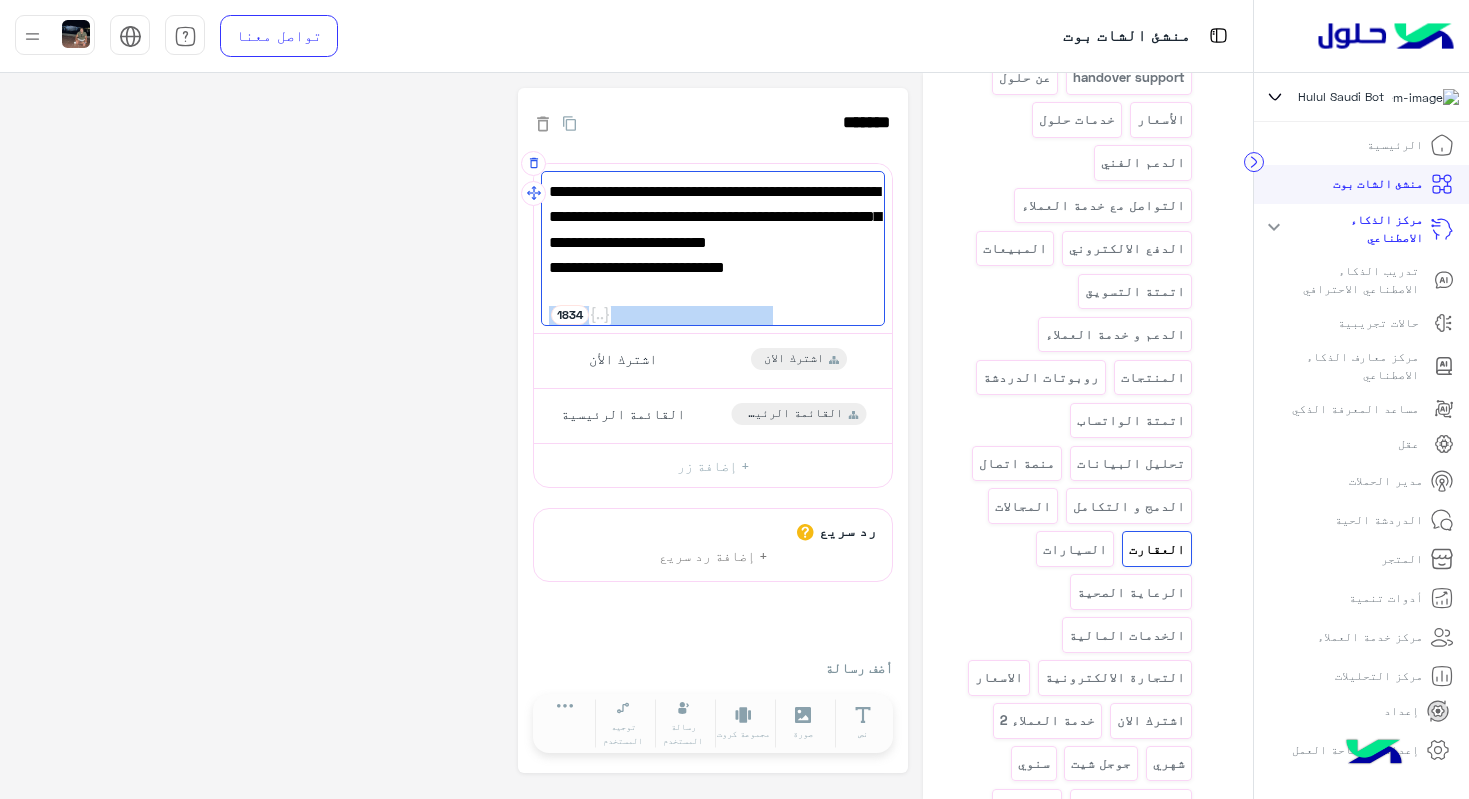 click on "https://hulul.net/real-estate" at bounding box center (713, 319) 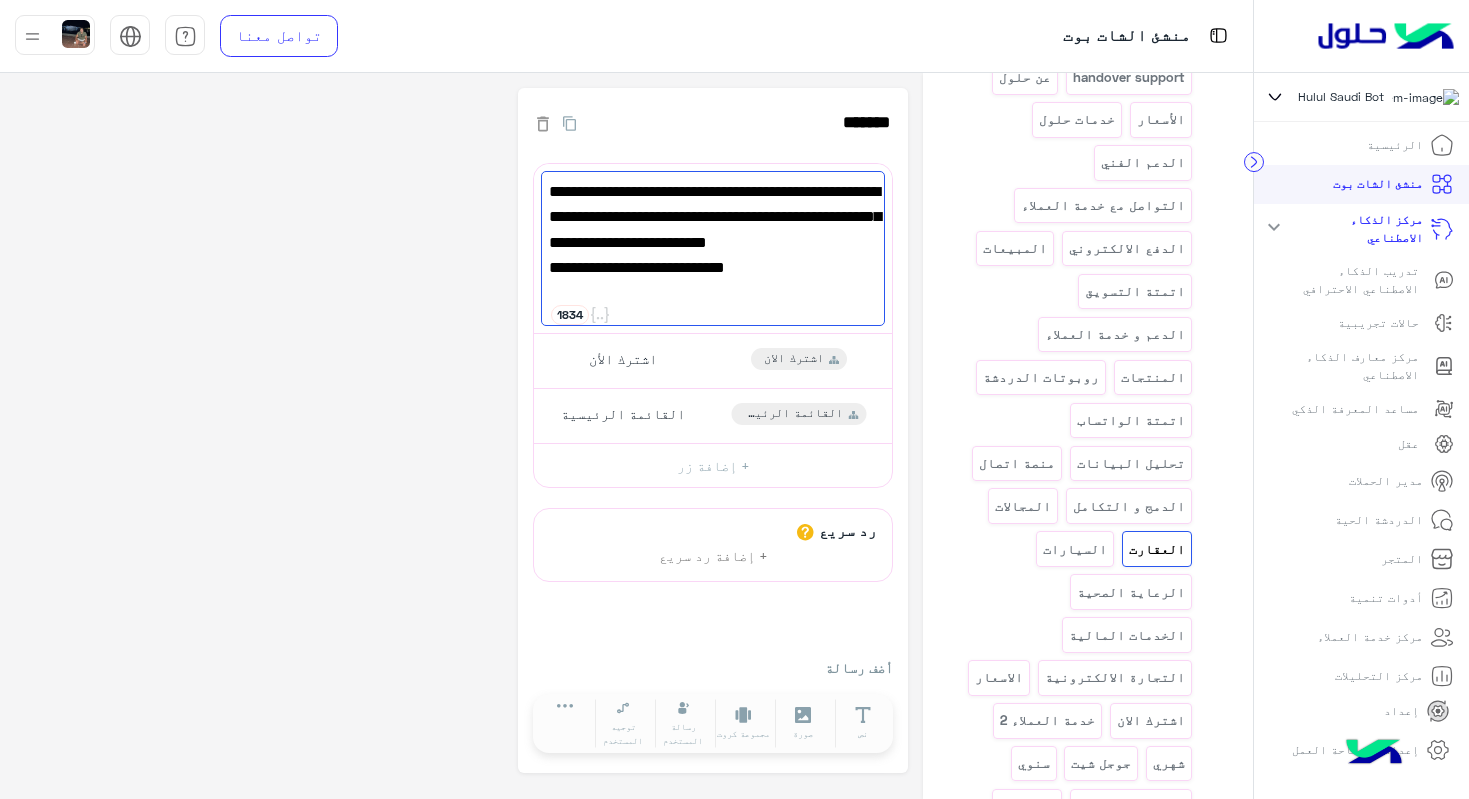 click on "**********" 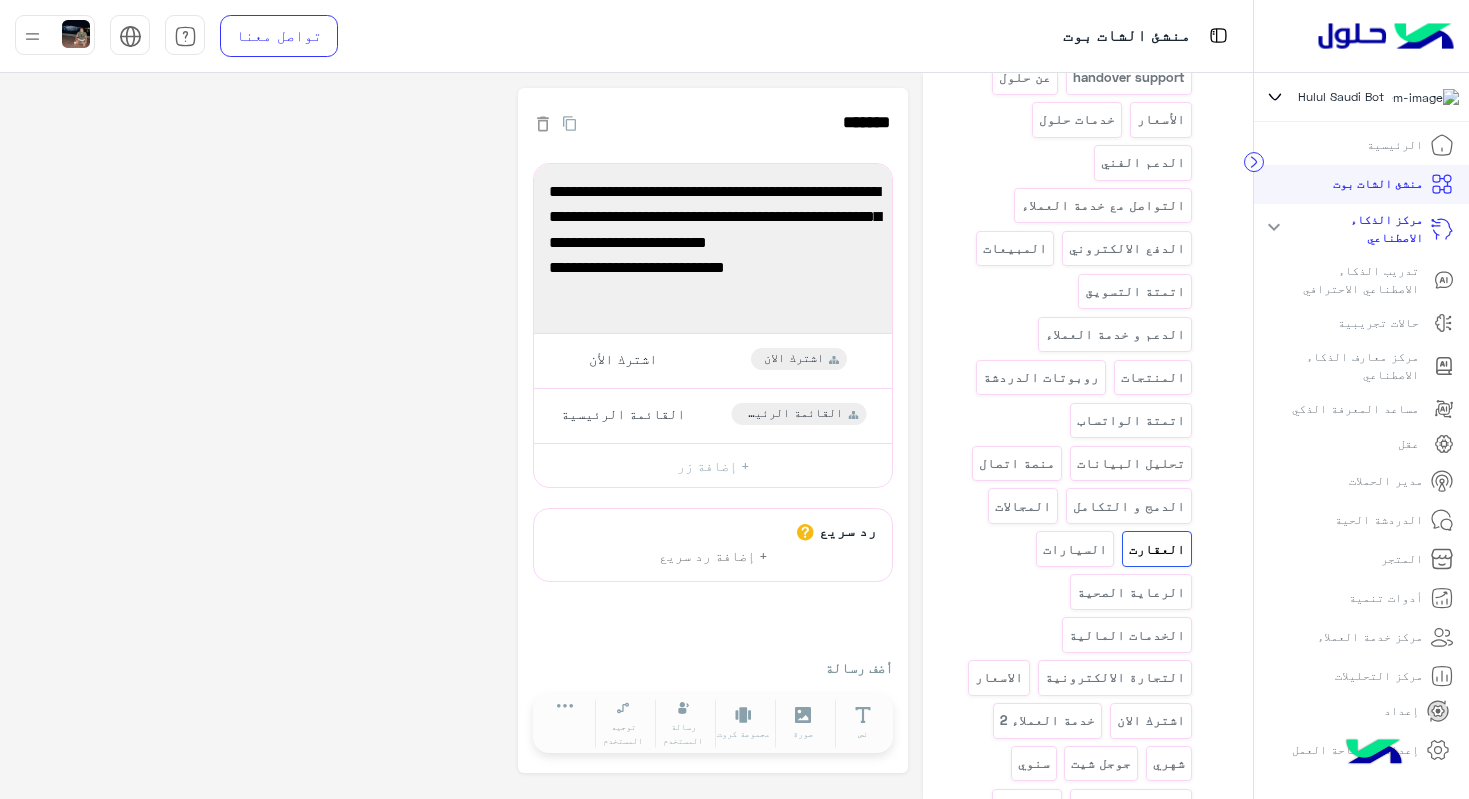 click on "الرئيسية" at bounding box center (1395, 145) 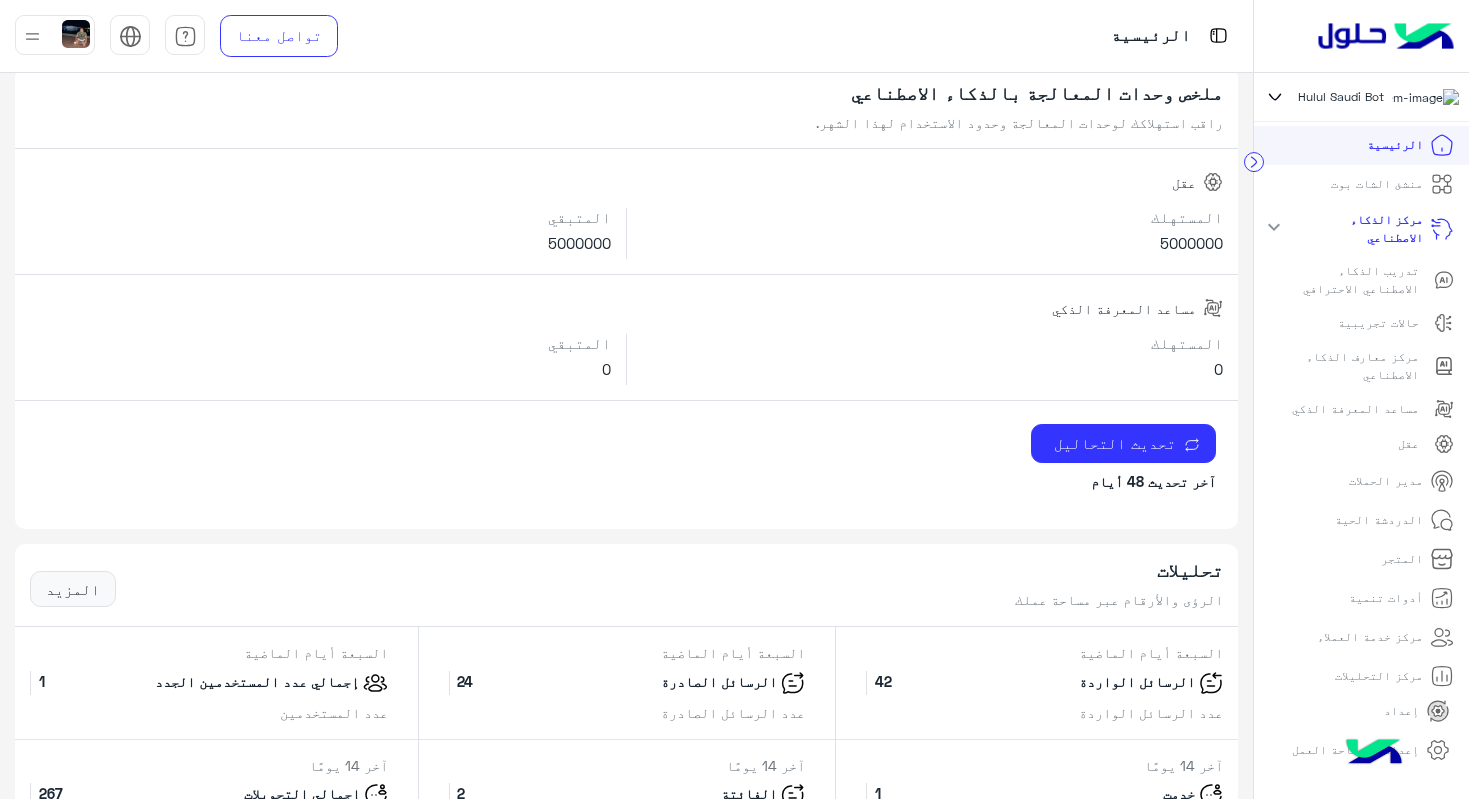 scroll, scrollTop: 0, scrollLeft: 0, axis: both 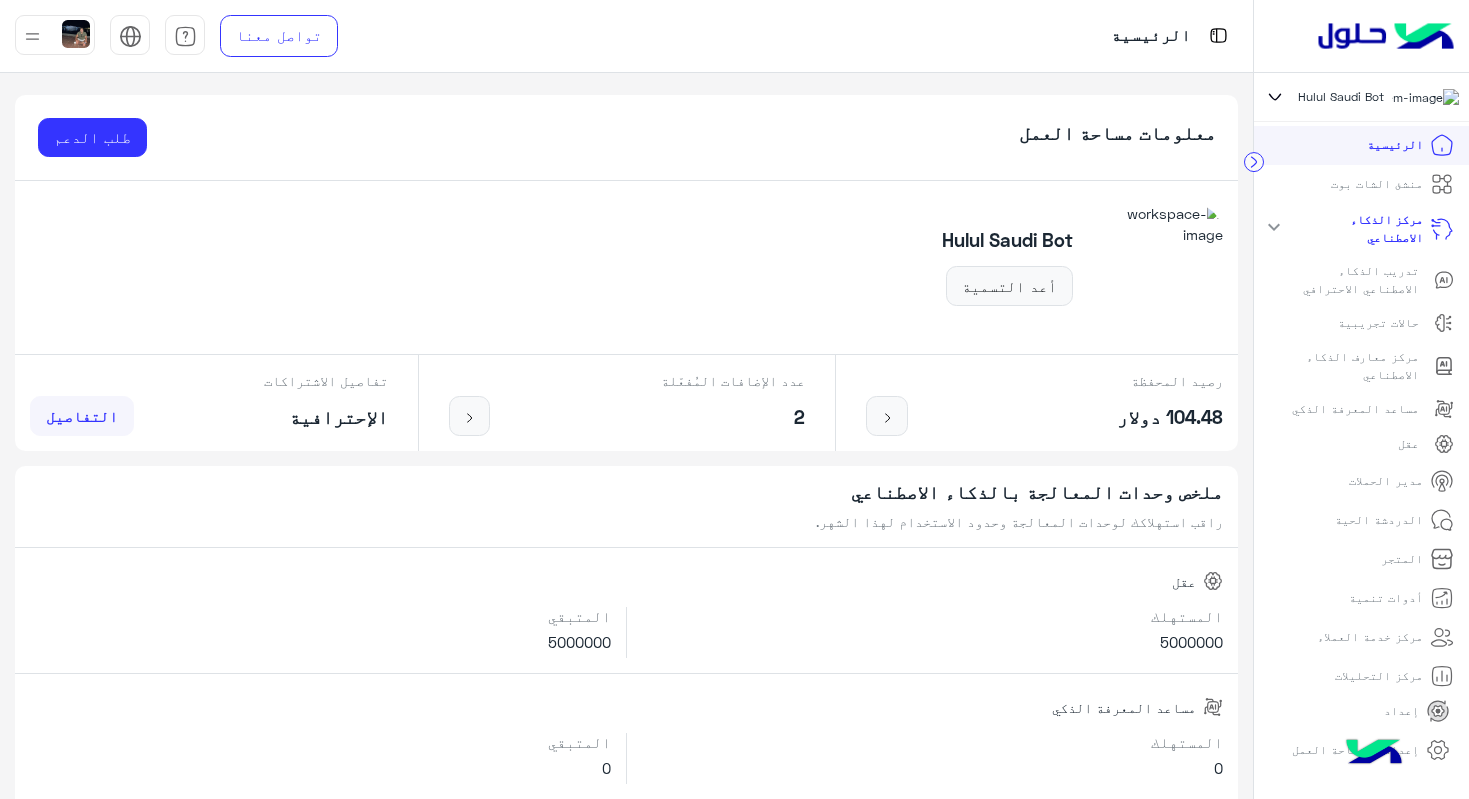 click on "المتجر" at bounding box center [1402, 559] 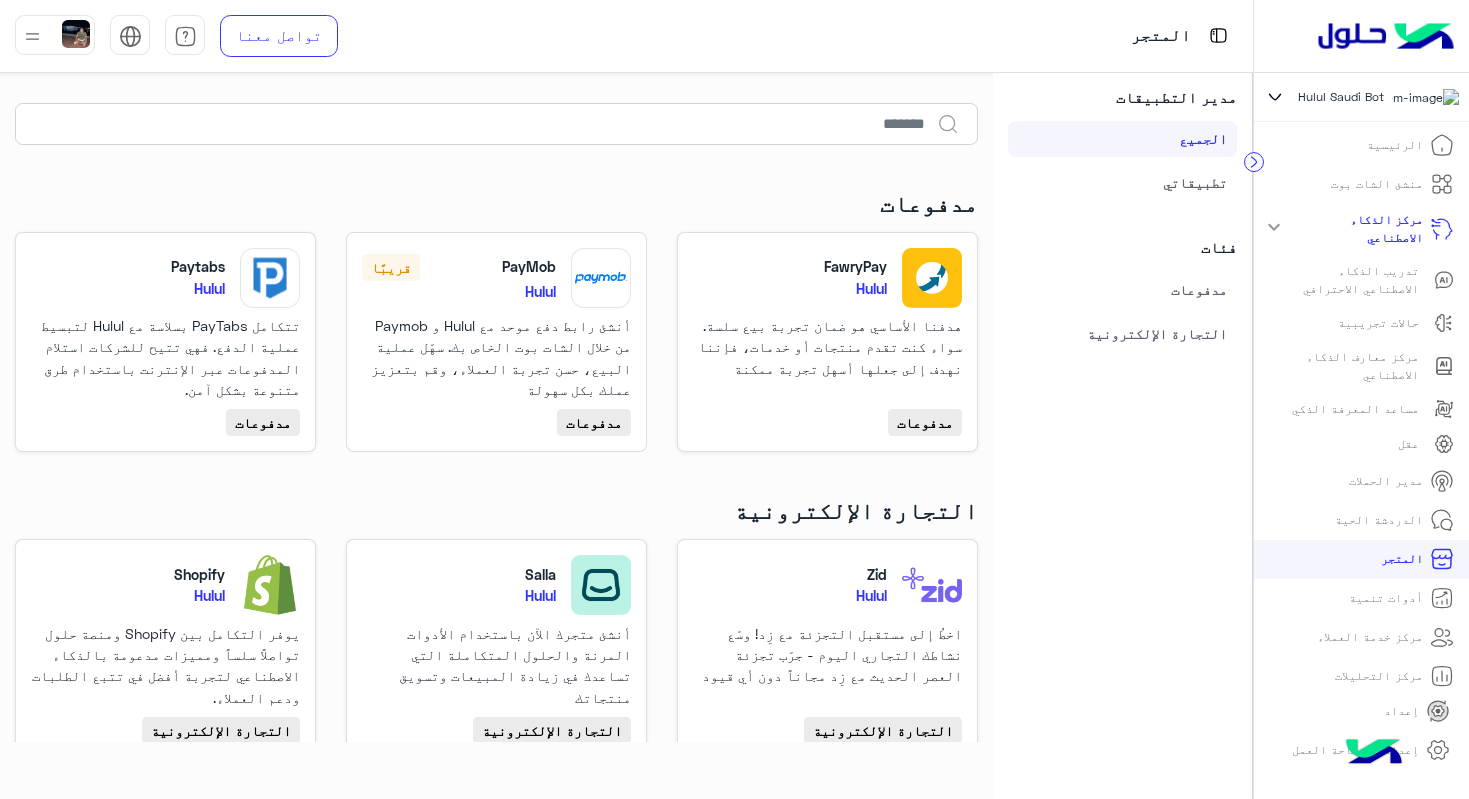 click 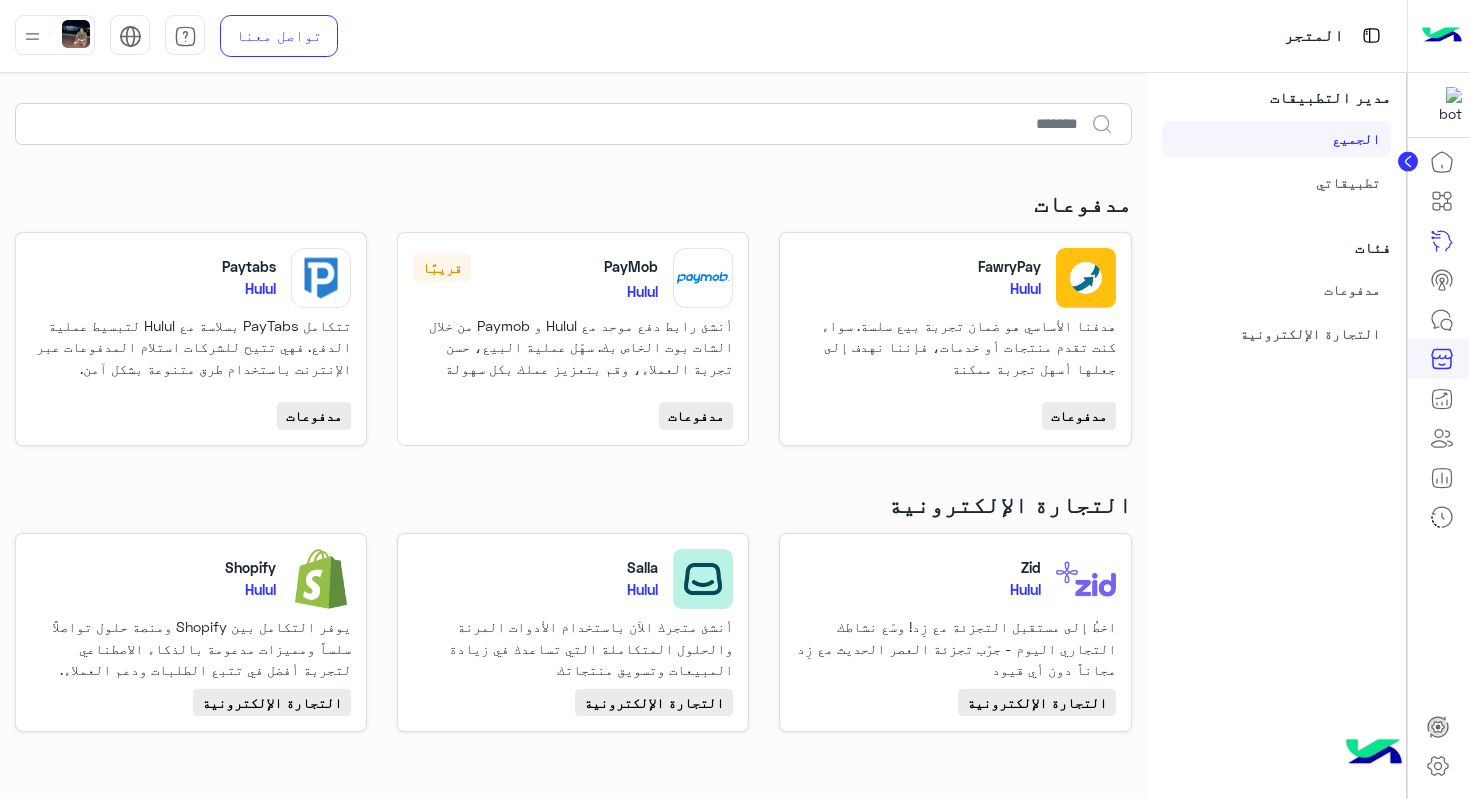 click 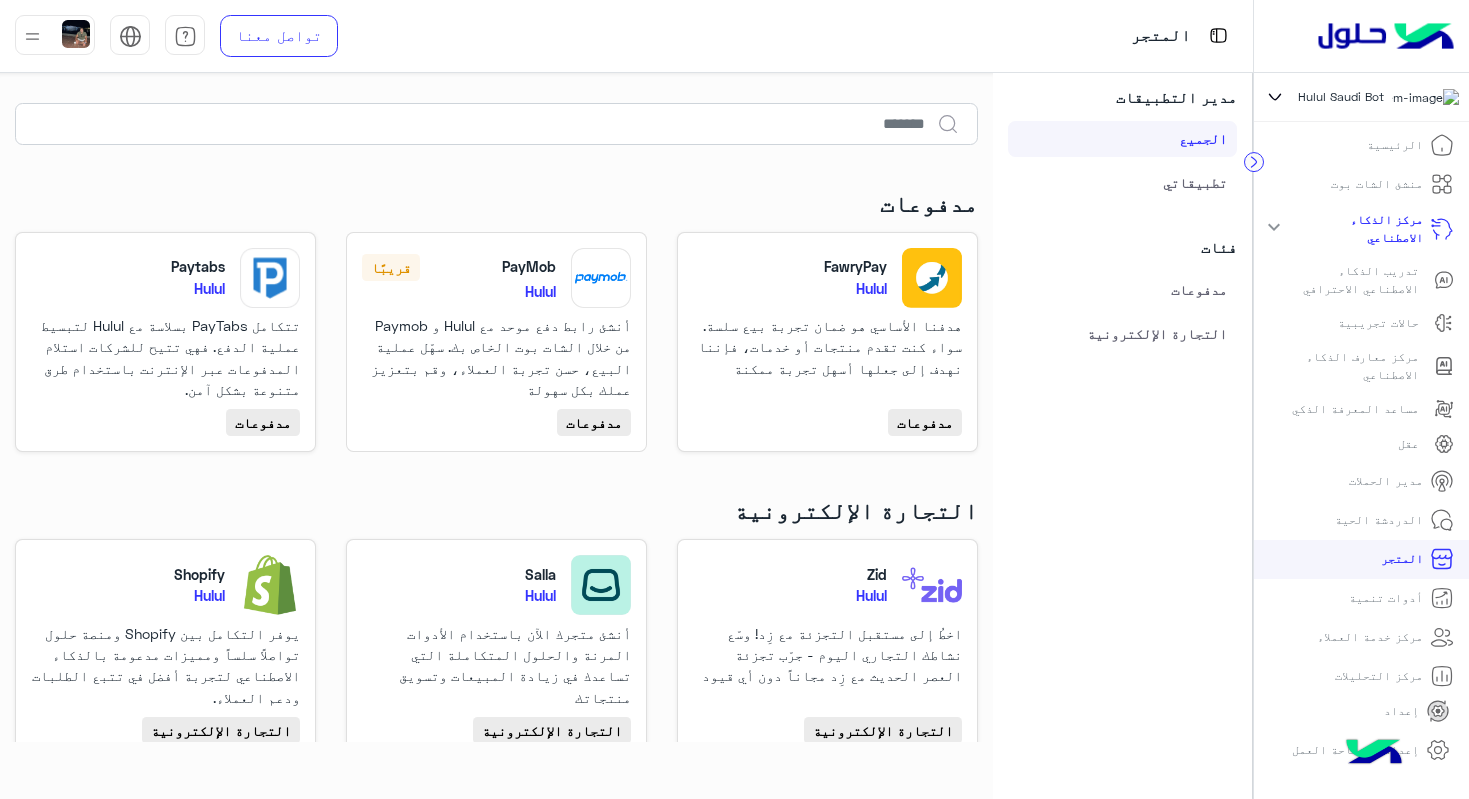 click on "Hulul Saudi Bot الرئيسية منشئ الشات بوت  مركز الذكاء الاصطناعي  expand_more تدريب الذكاء الاصطناعي الاحترافي حالات تجريبية مركز معارف الذكاء الاصطناعي مساعد المعرفة الذكي عقل مدير الحملات الدردشة الحية المتجر أدوات تنمية مركز خدمة العملاء مركز التحليلات  متتبع الأنشطة  chevron_right إعداد إعدادات مساحة العمل" 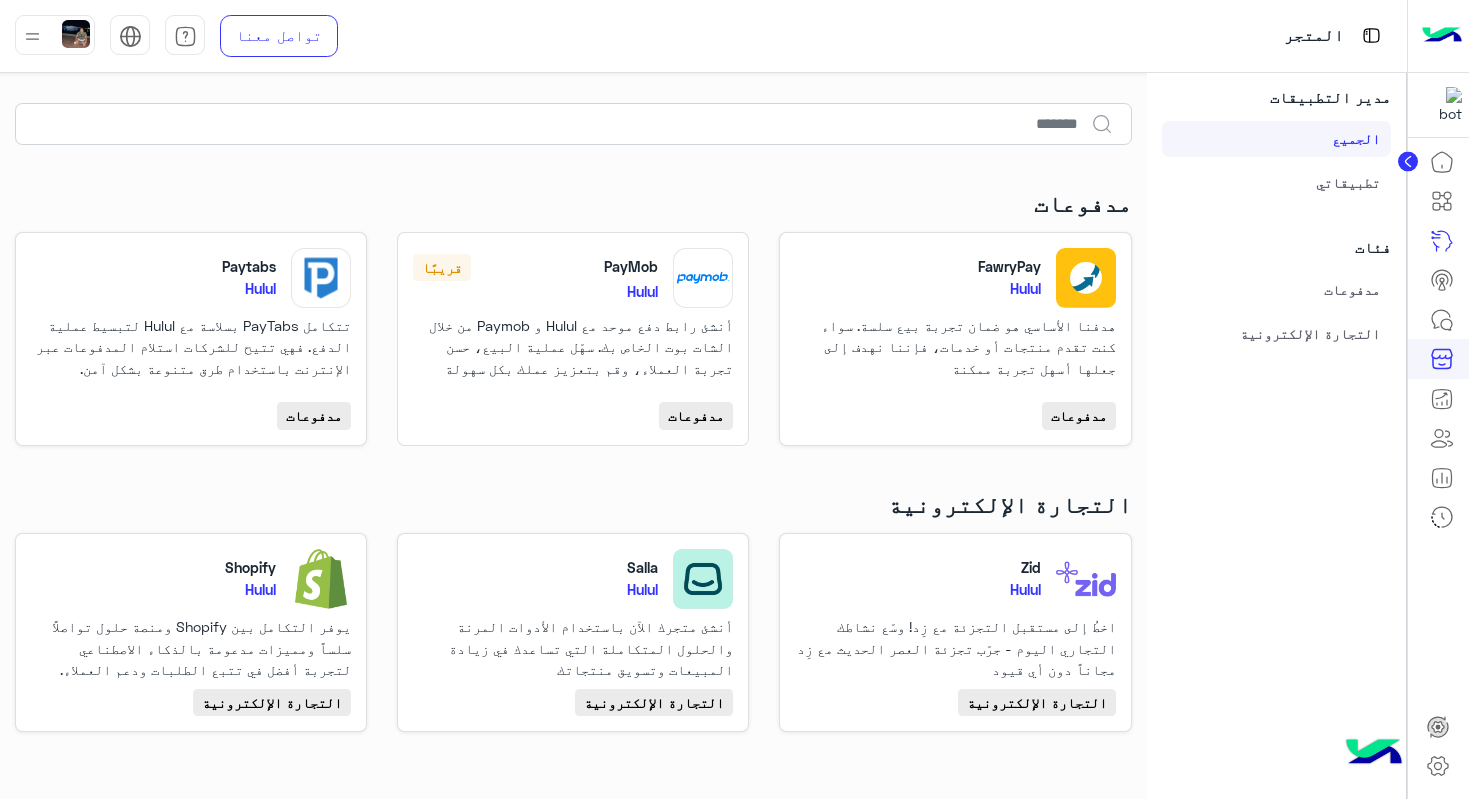 click on "المتجر" at bounding box center (938, 36) 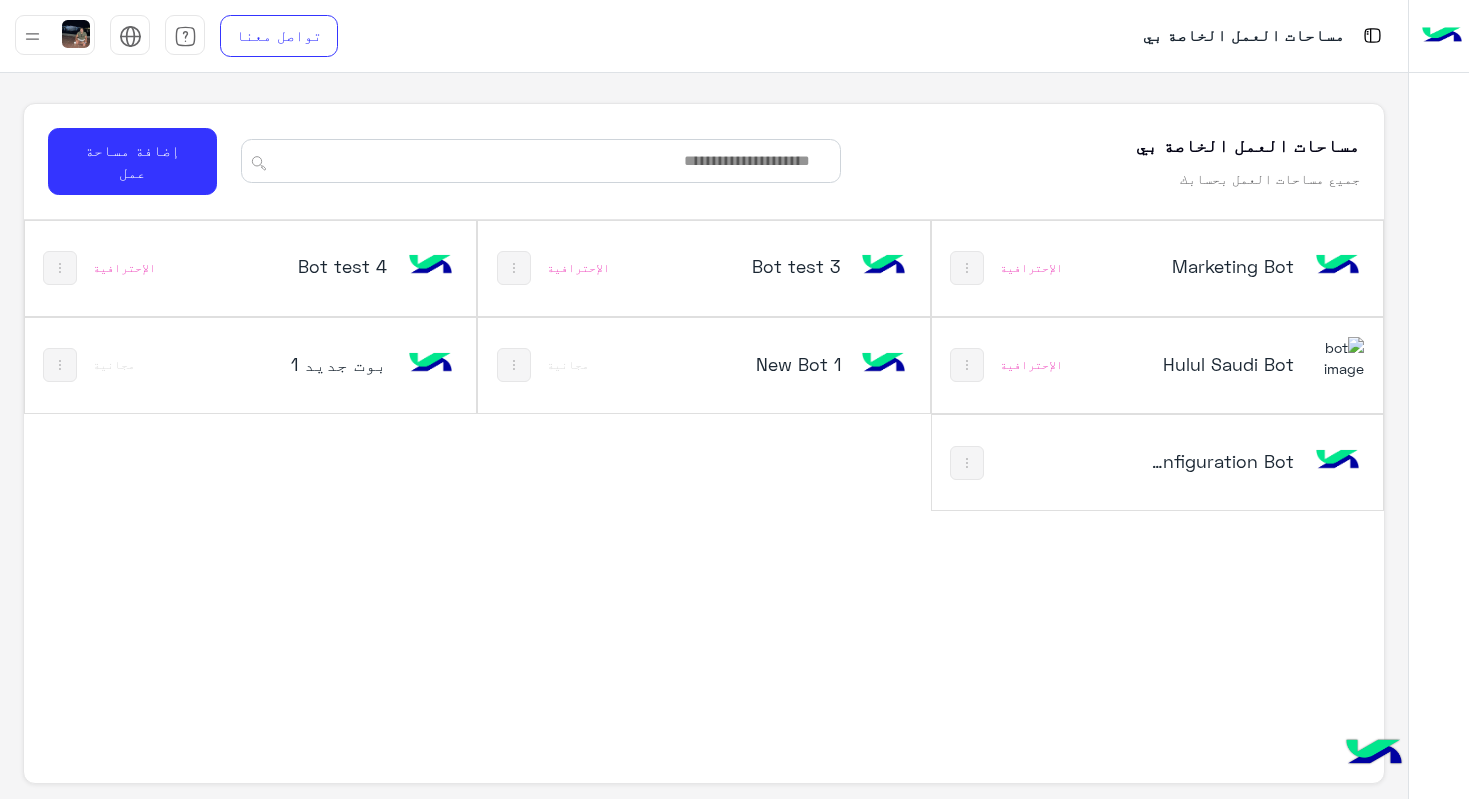 click on "Configuration Bot" at bounding box center [1219, 461] 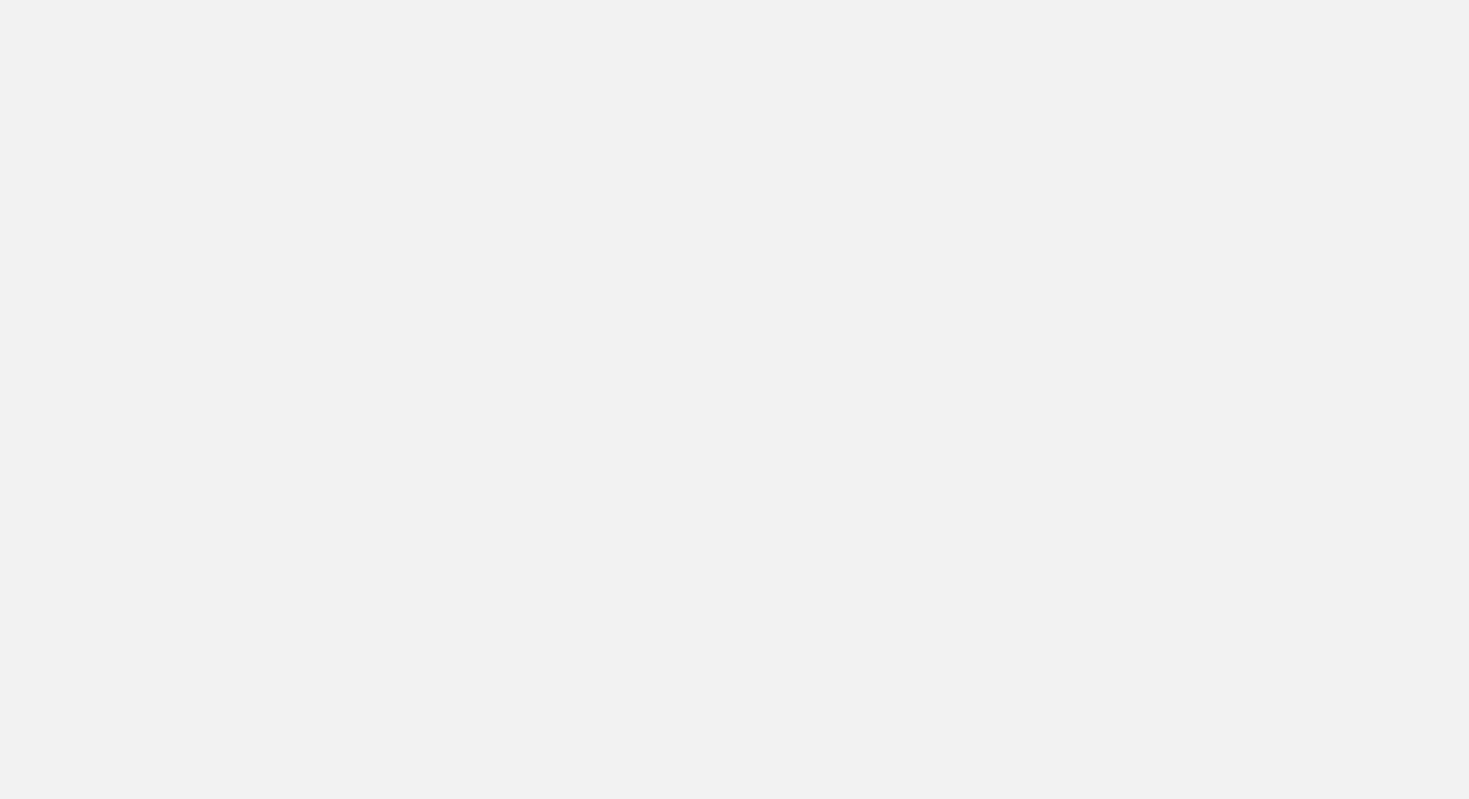 scroll, scrollTop: 0, scrollLeft: 0, axis: both 